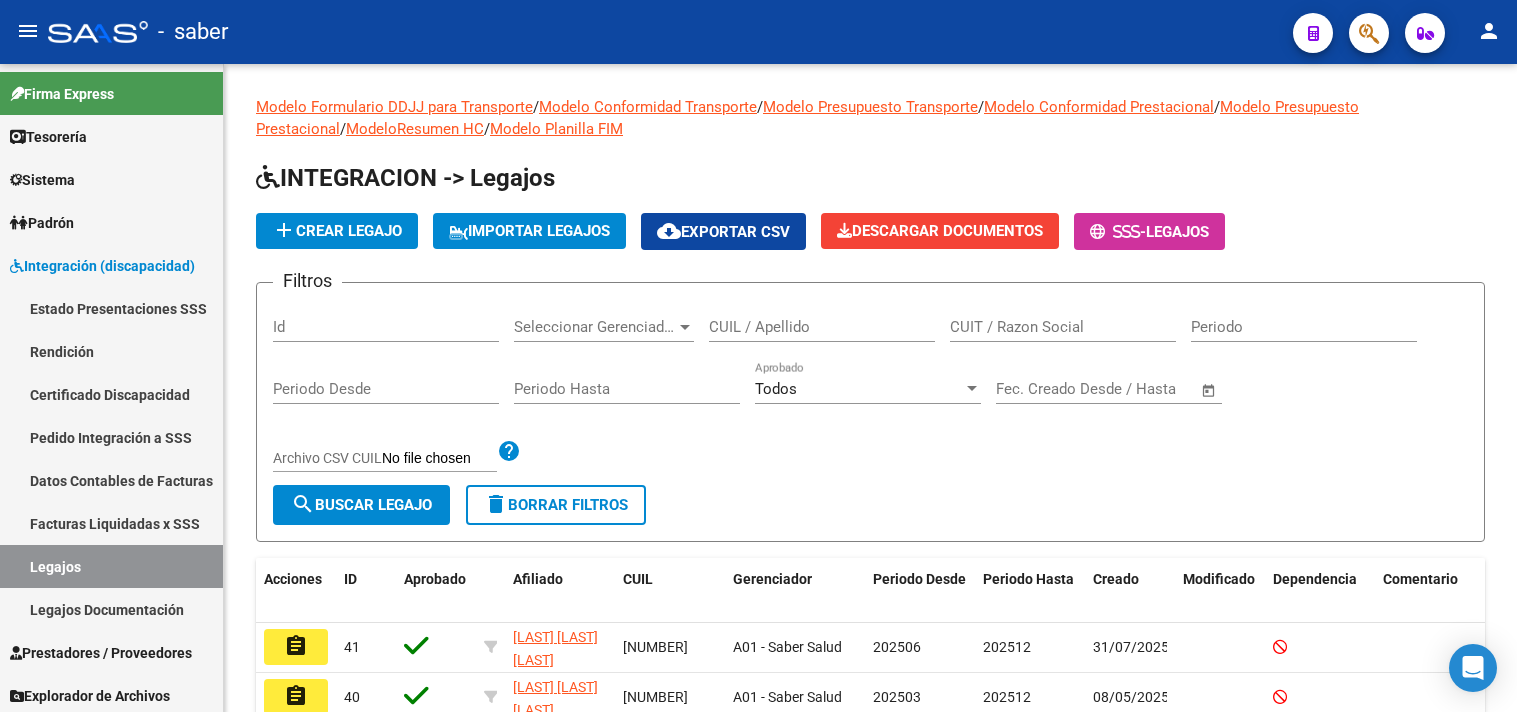 scroll, scrollTop: 0, scrollLeft: 0, axis: both 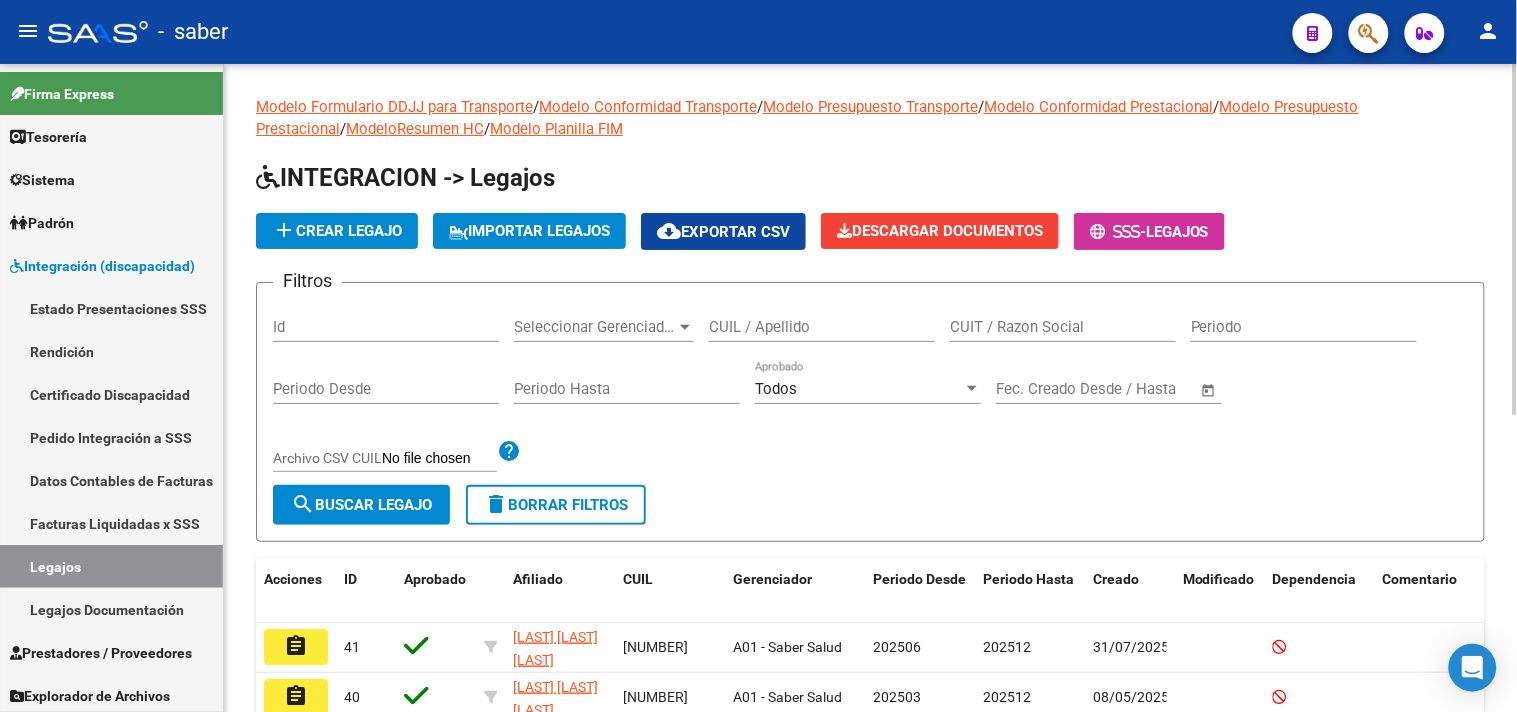 click on "CUIL / Apellido" at bounding box center [822, 327] 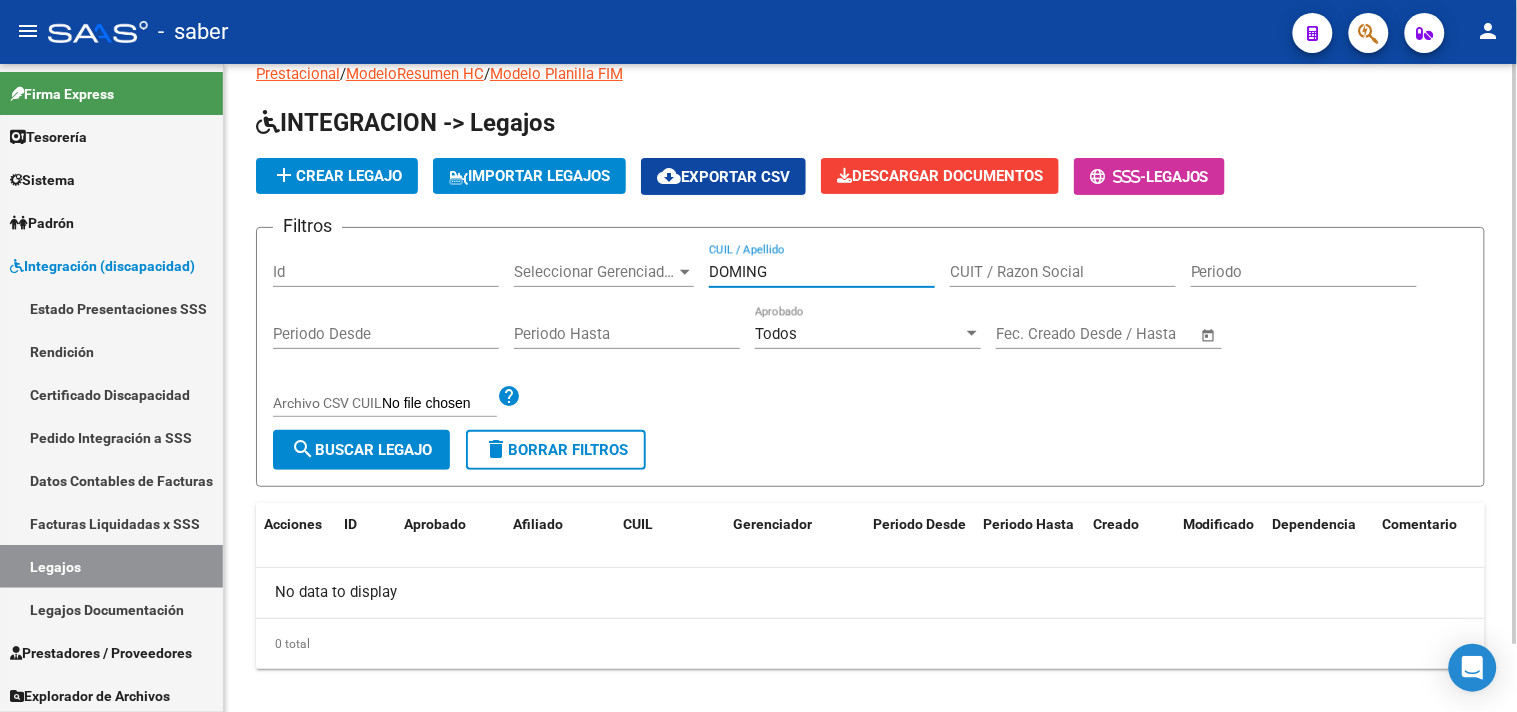 scroll, scrollTop: 75, scrollLeft: 0, axis: vertical 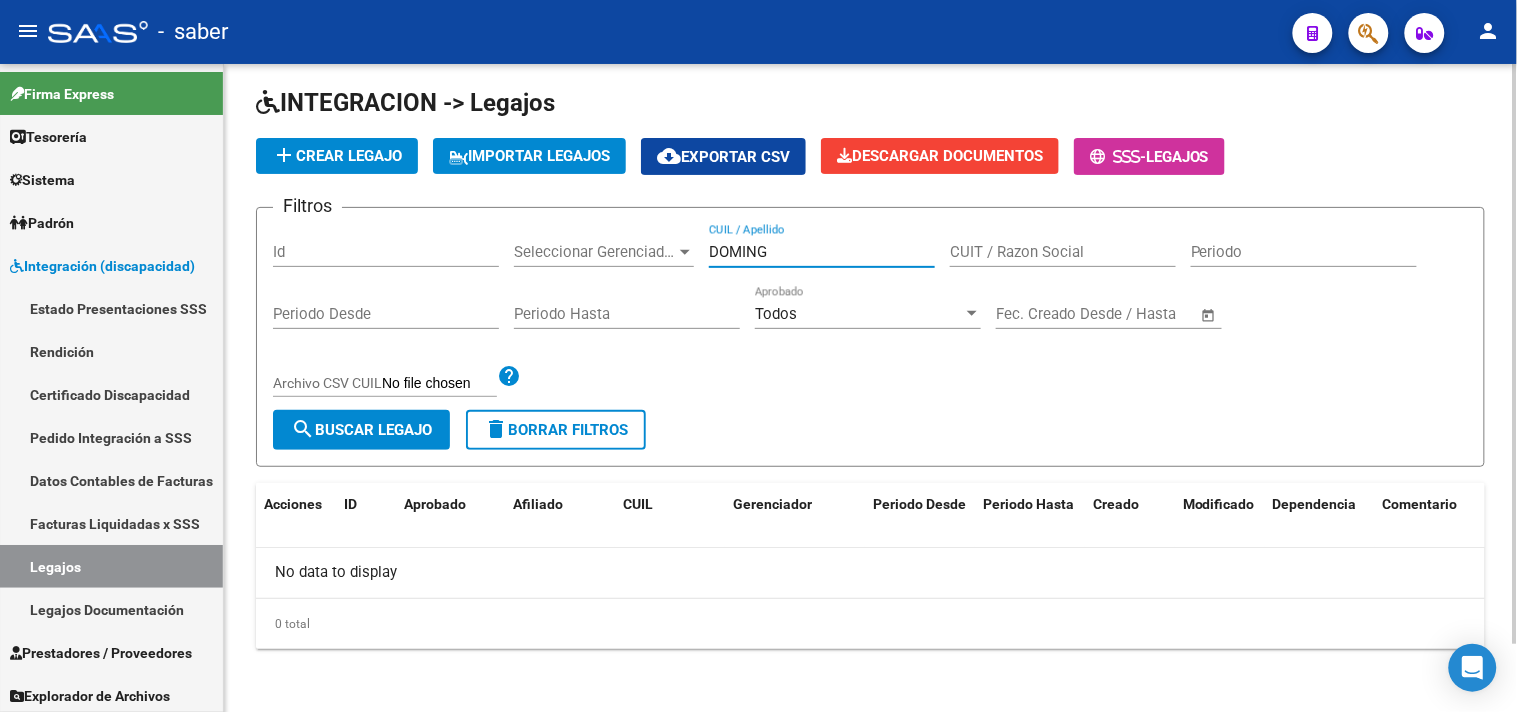 type on "DOMING" 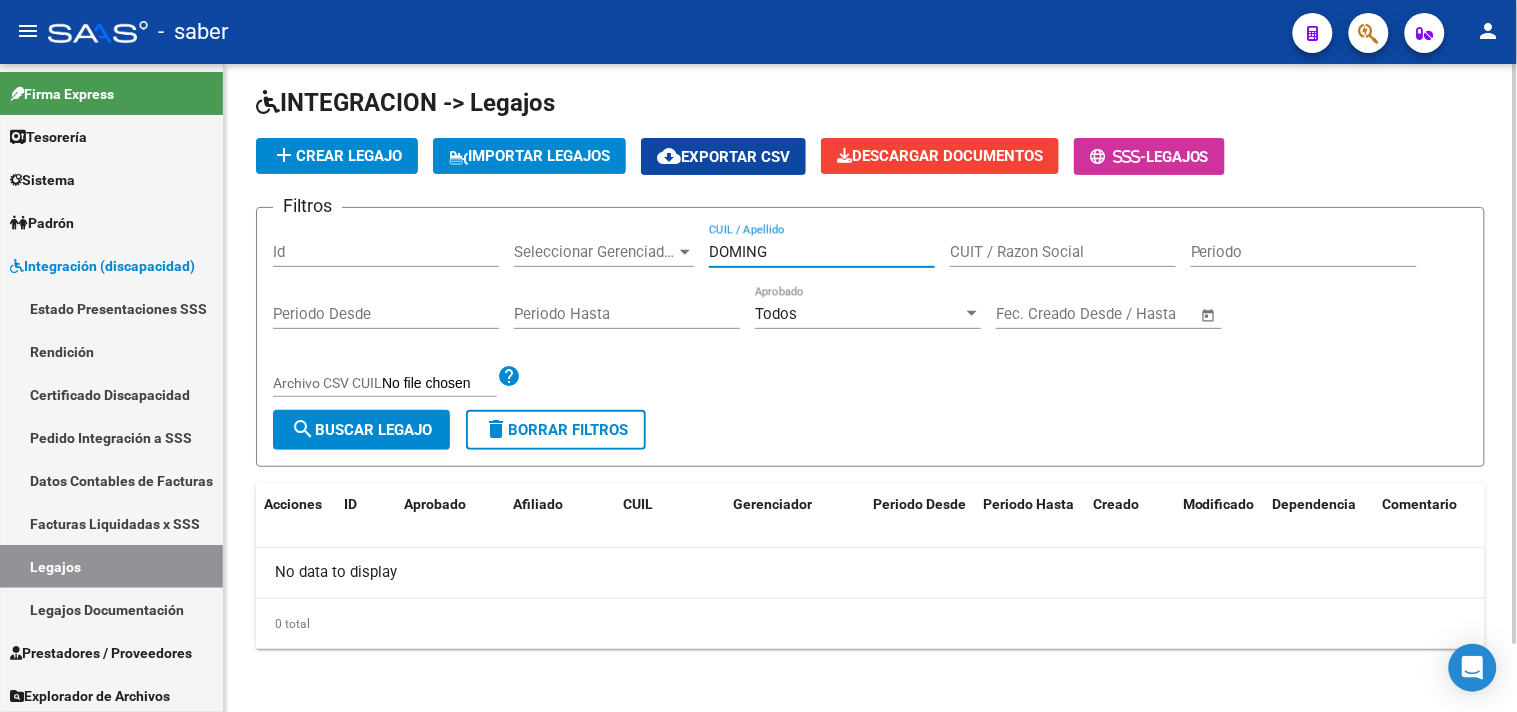 drag, startPoint x: 774, startPoint y: 260, endPoint x: 684, endPoint y: 260, distance: 90 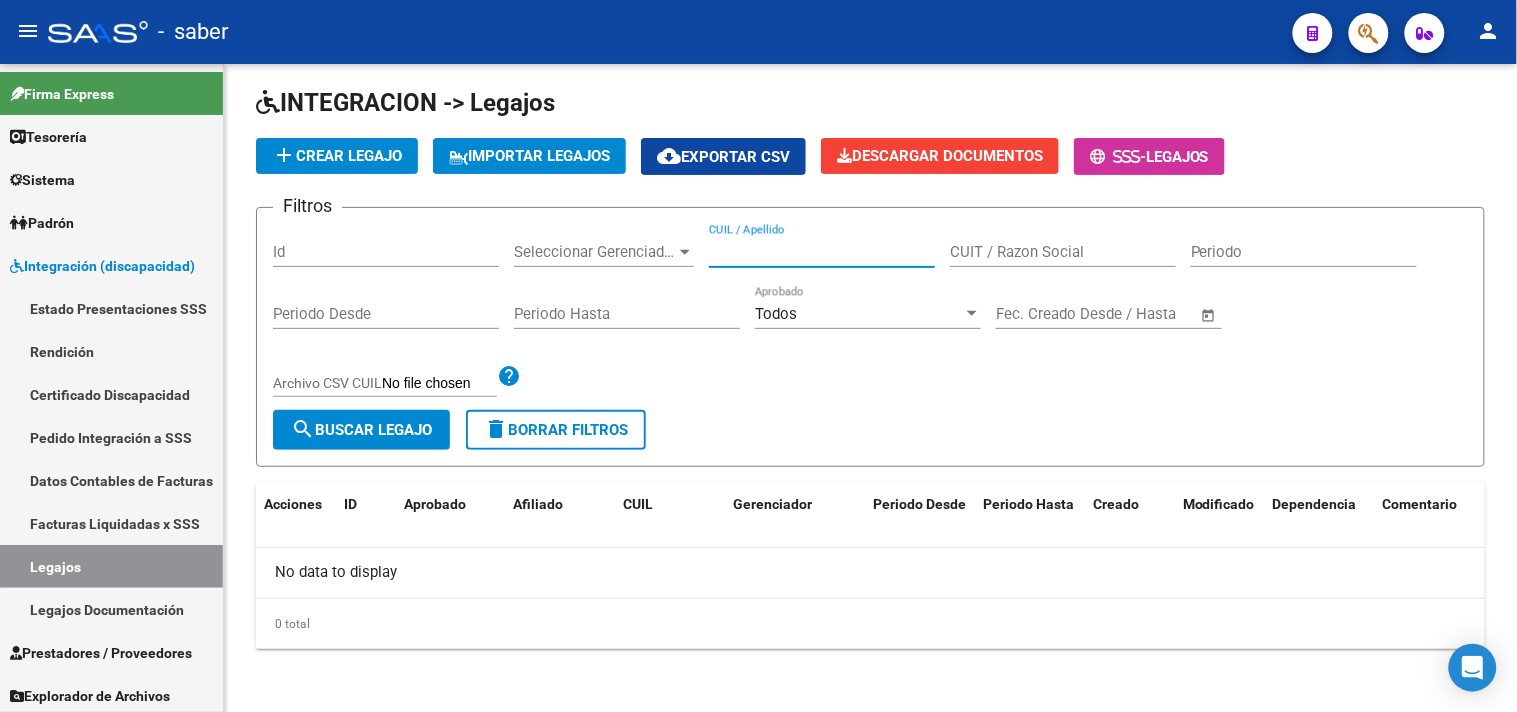 type 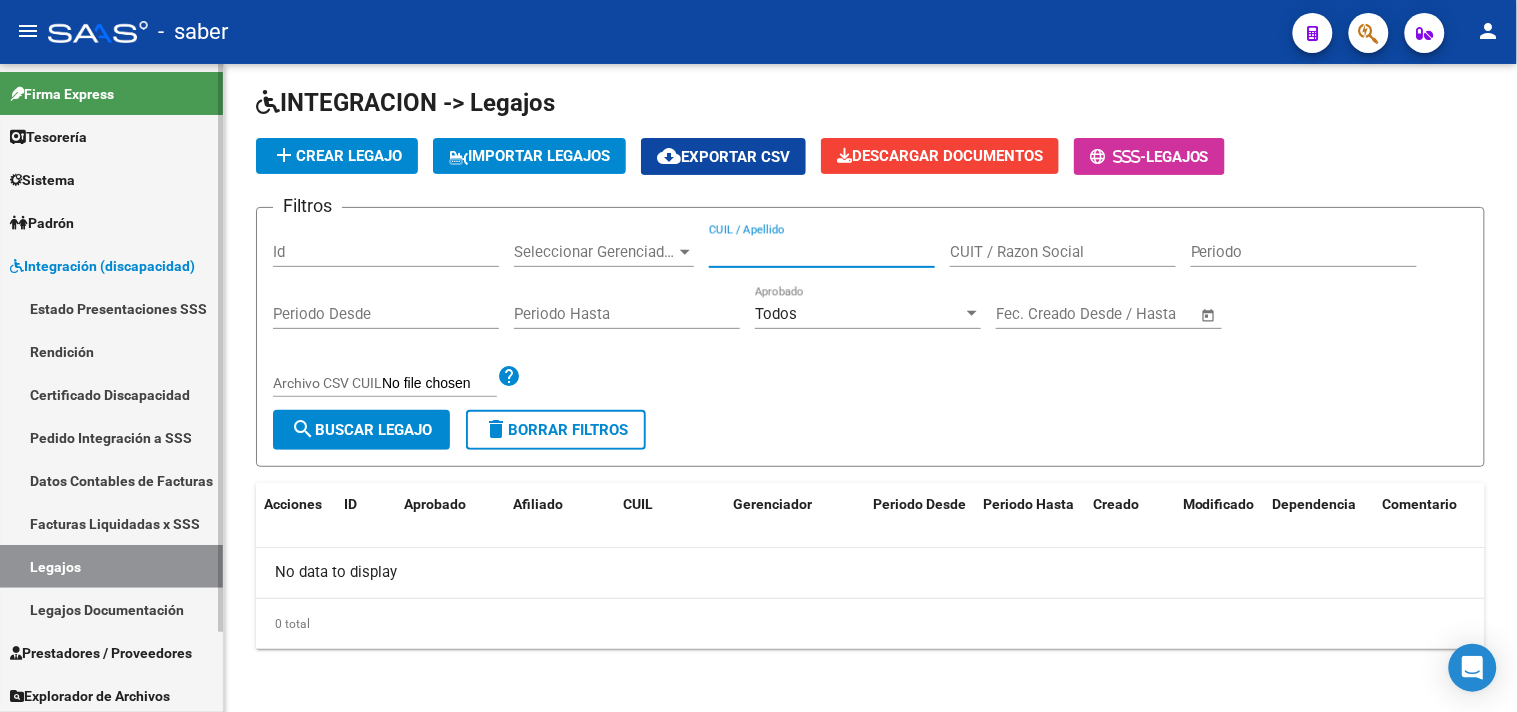 scroll, scrollTop: 90, scrollLeft: 0, axis: vertical 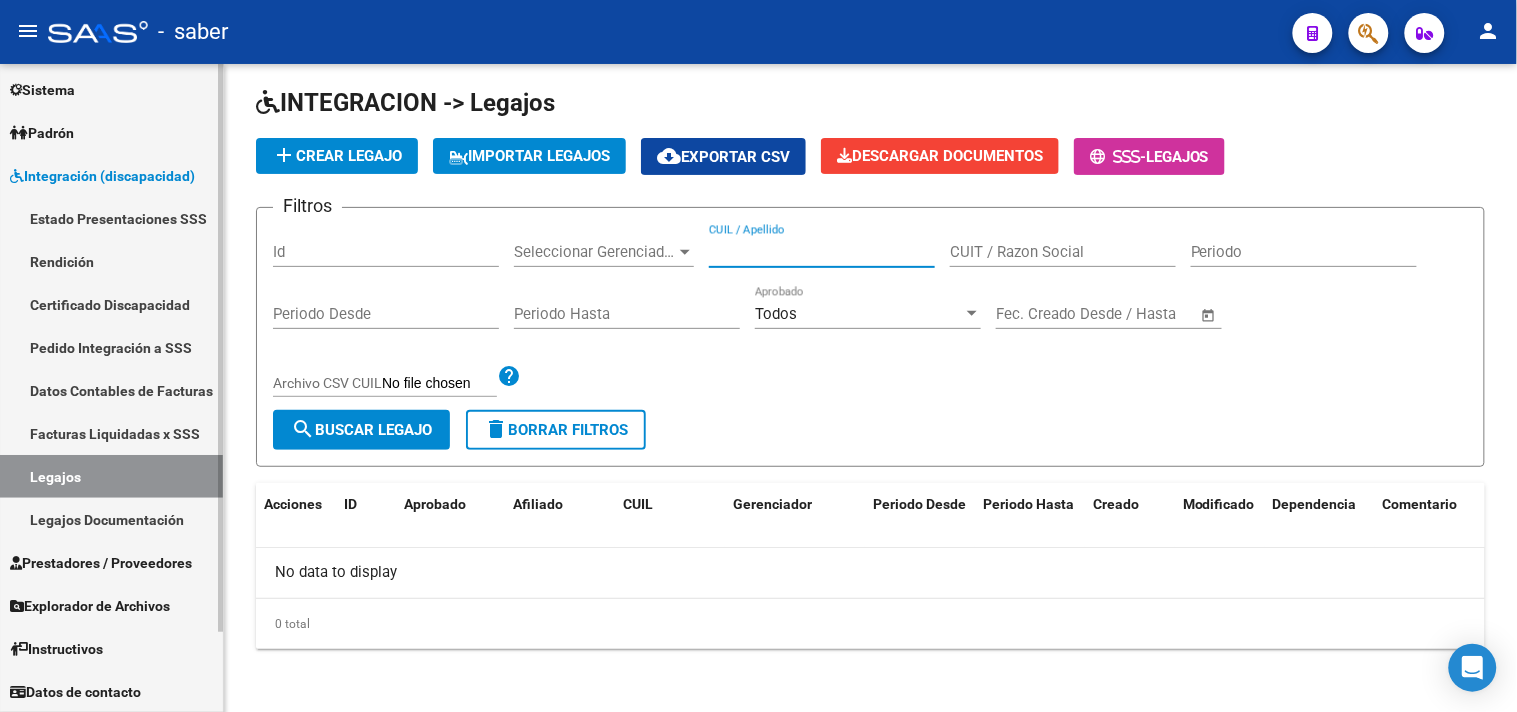 click on "Prestadores / Proveedores" at bounding box center [101, 563] 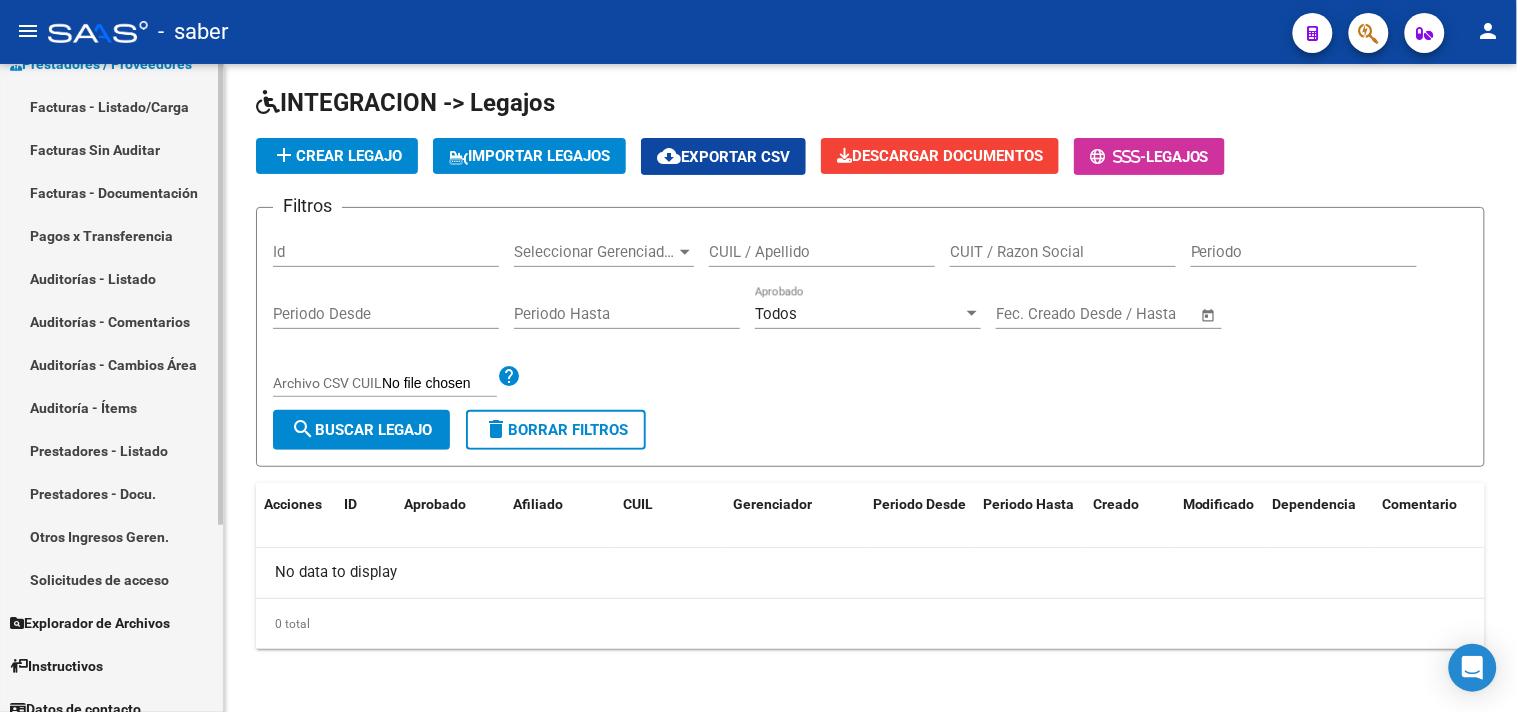 scroll, scrollTop: 262, scrollLeft: 0, axis: vertical 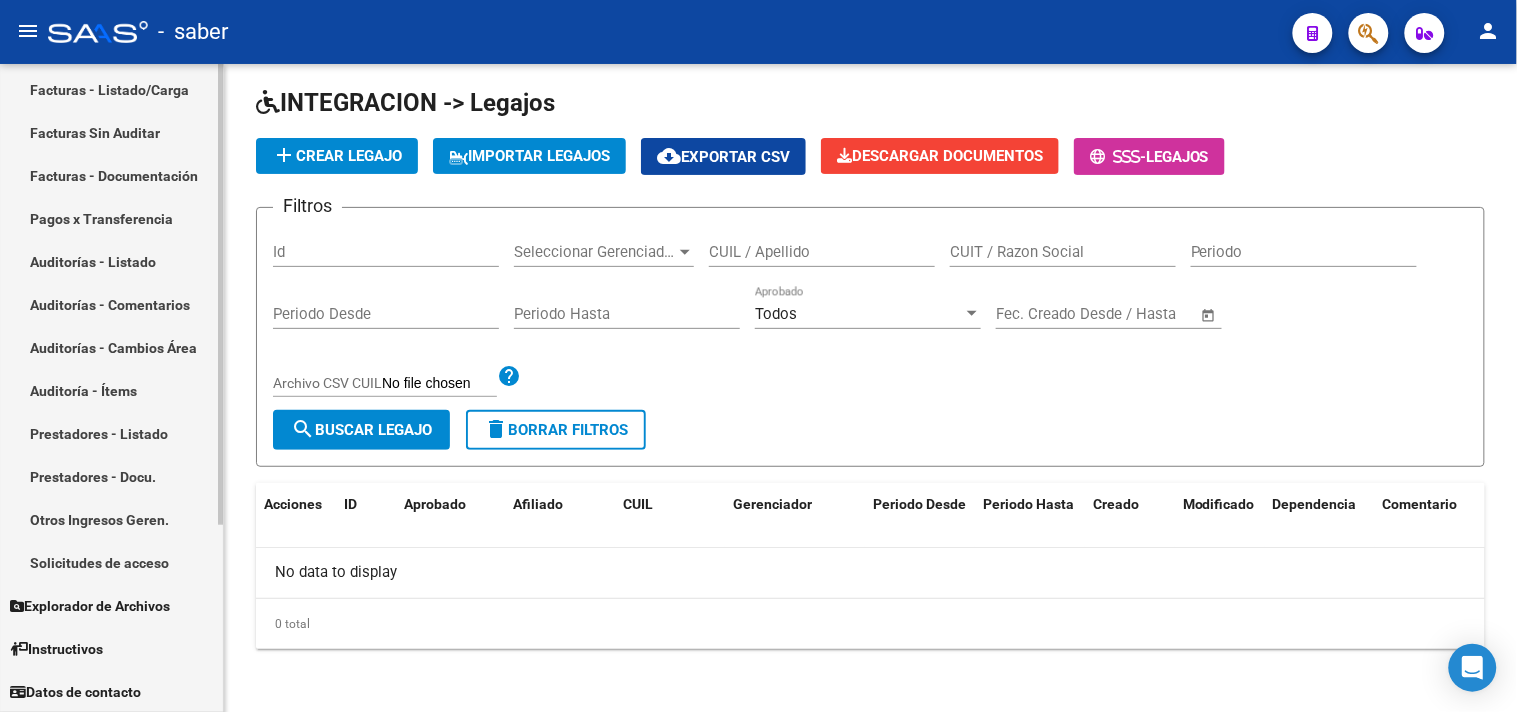 click on "Solicitudes de acceso" at bounding box center [111, 562] 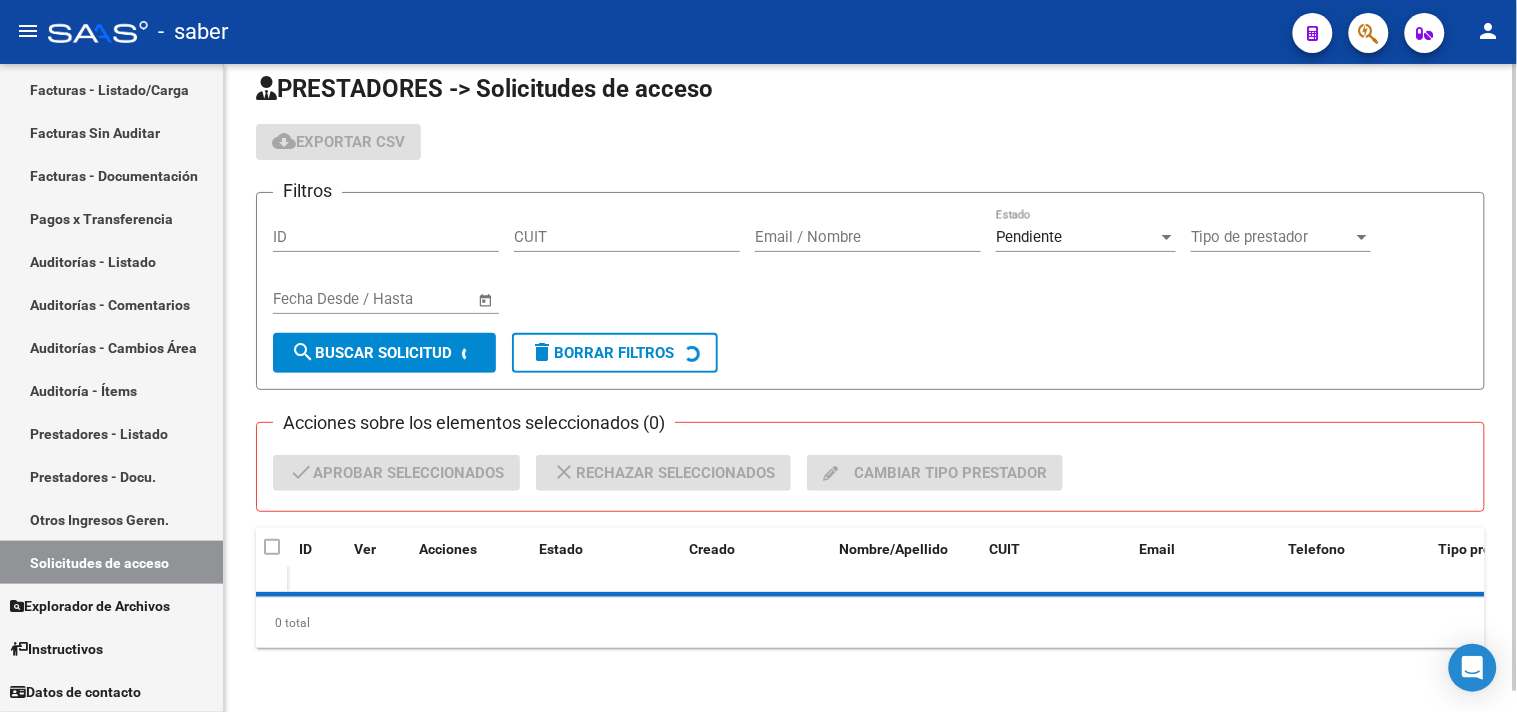 scroll, scrollTop: 0, scrollLeft: 0, axis: both 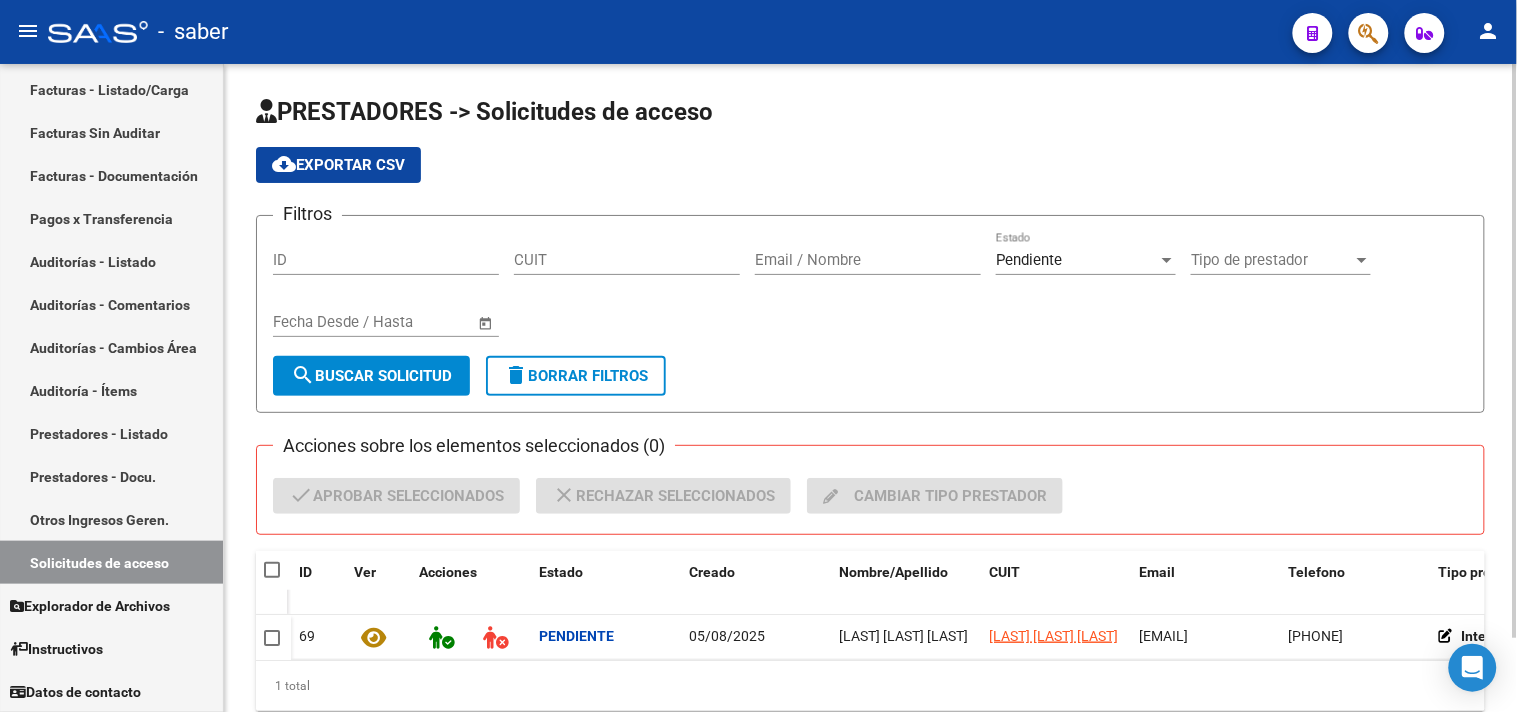 click on "Email / Nombre" at bounding box center (868, 260) 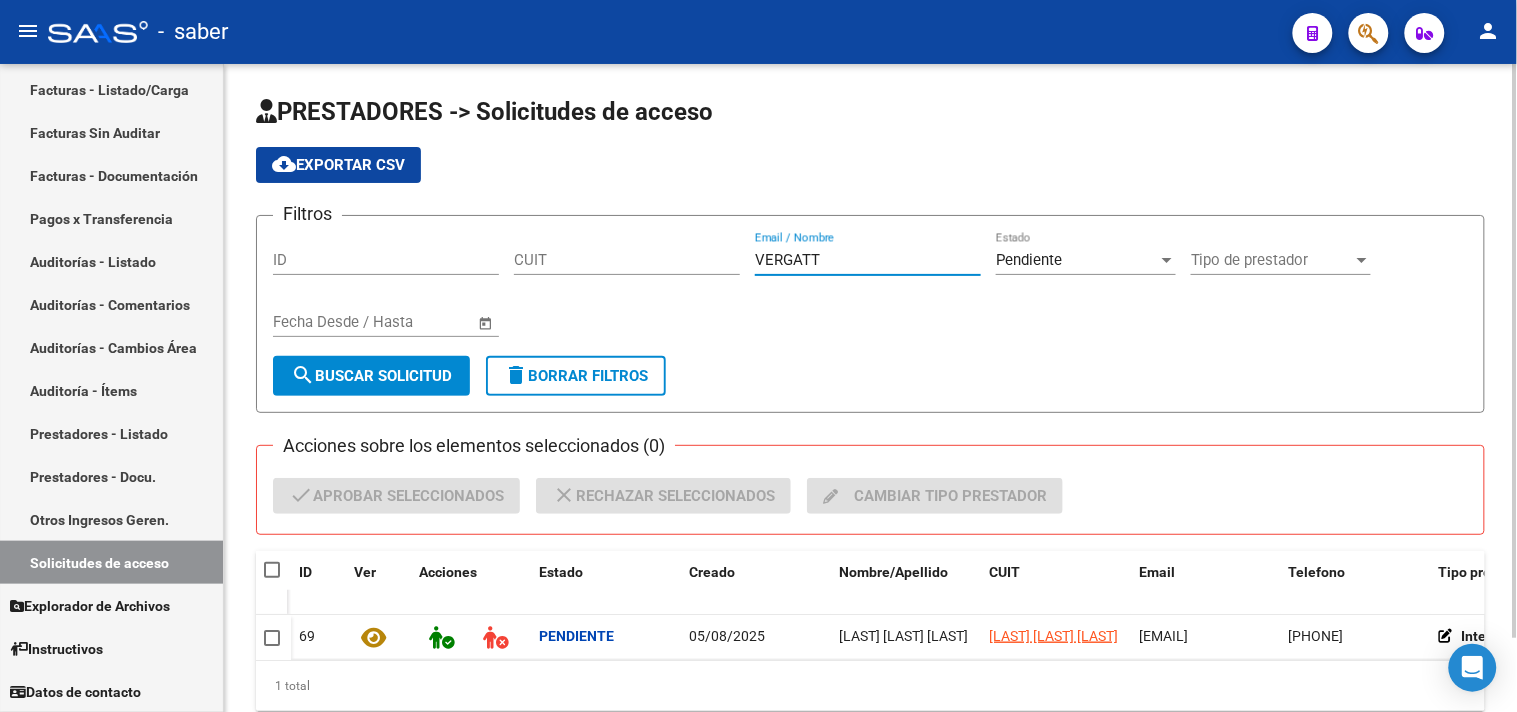 type on "VERGATT" 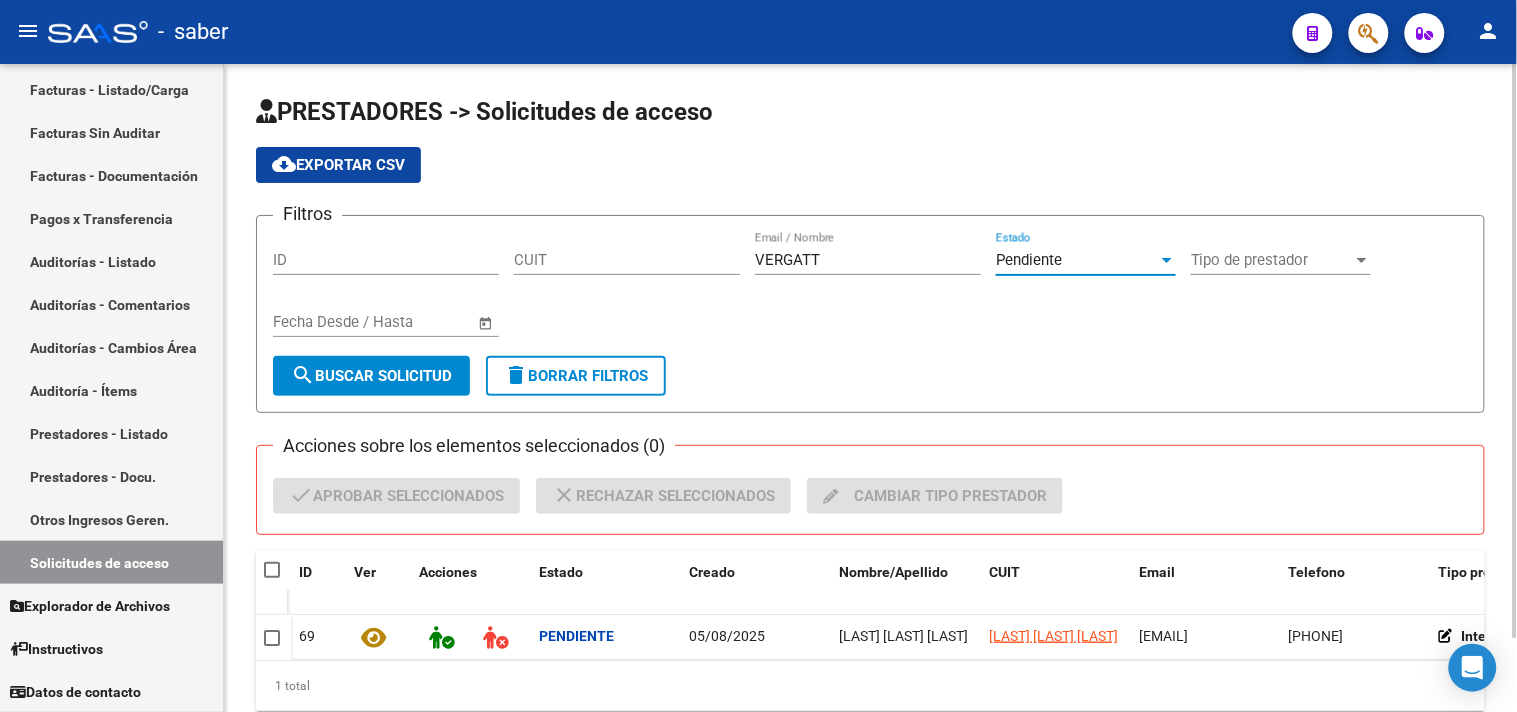 click on "Pendiente" at bounding box center (1077, 260) 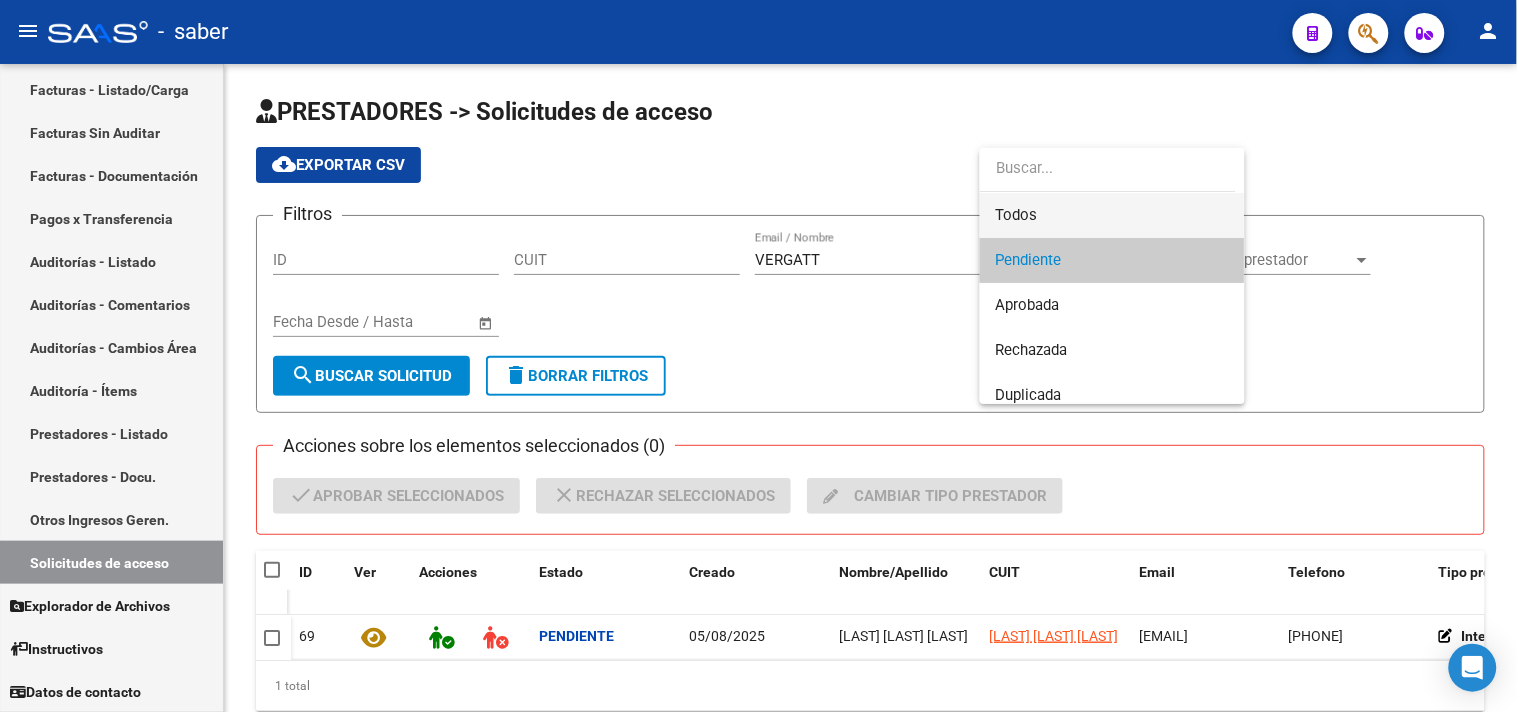 click on "Todos" at bounding box center (1112, 215) 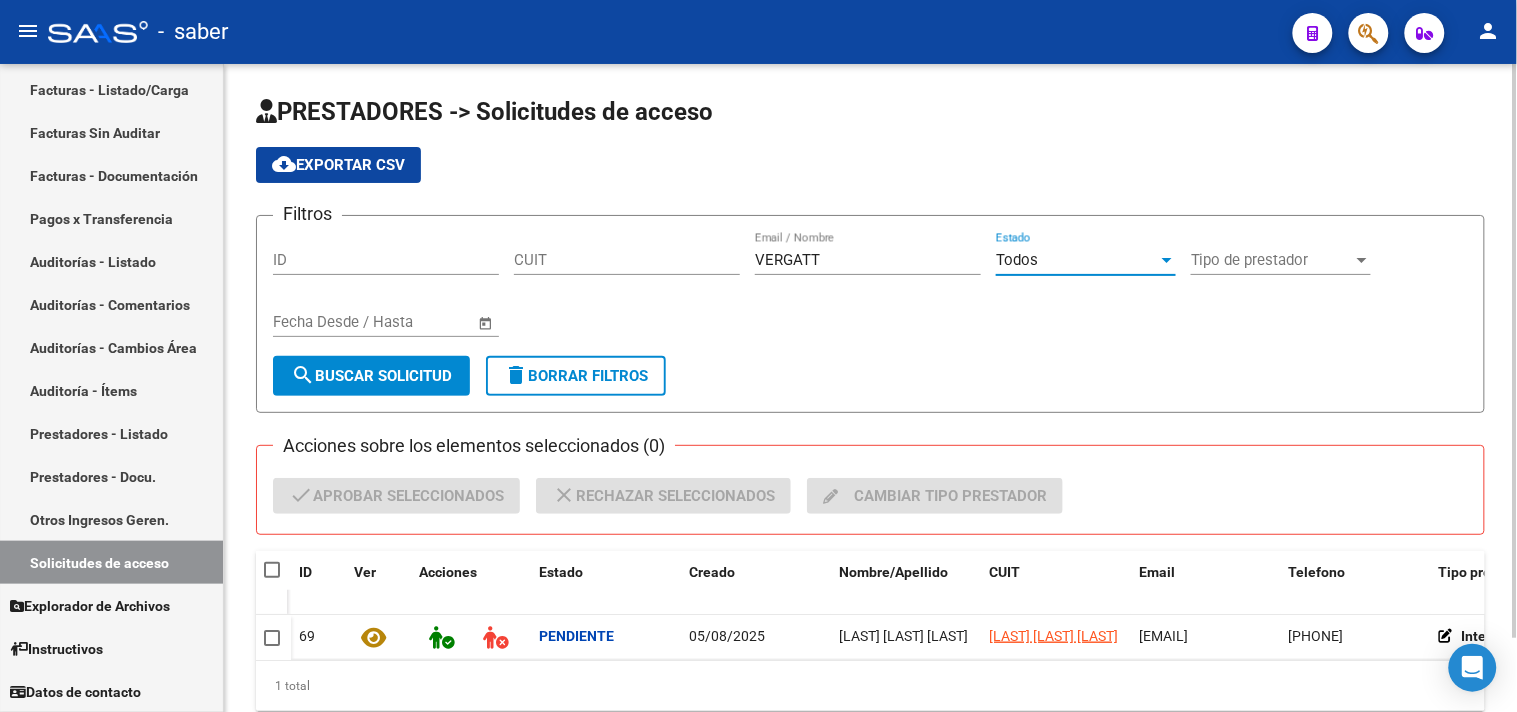 click on "search  Buscar solicitud" 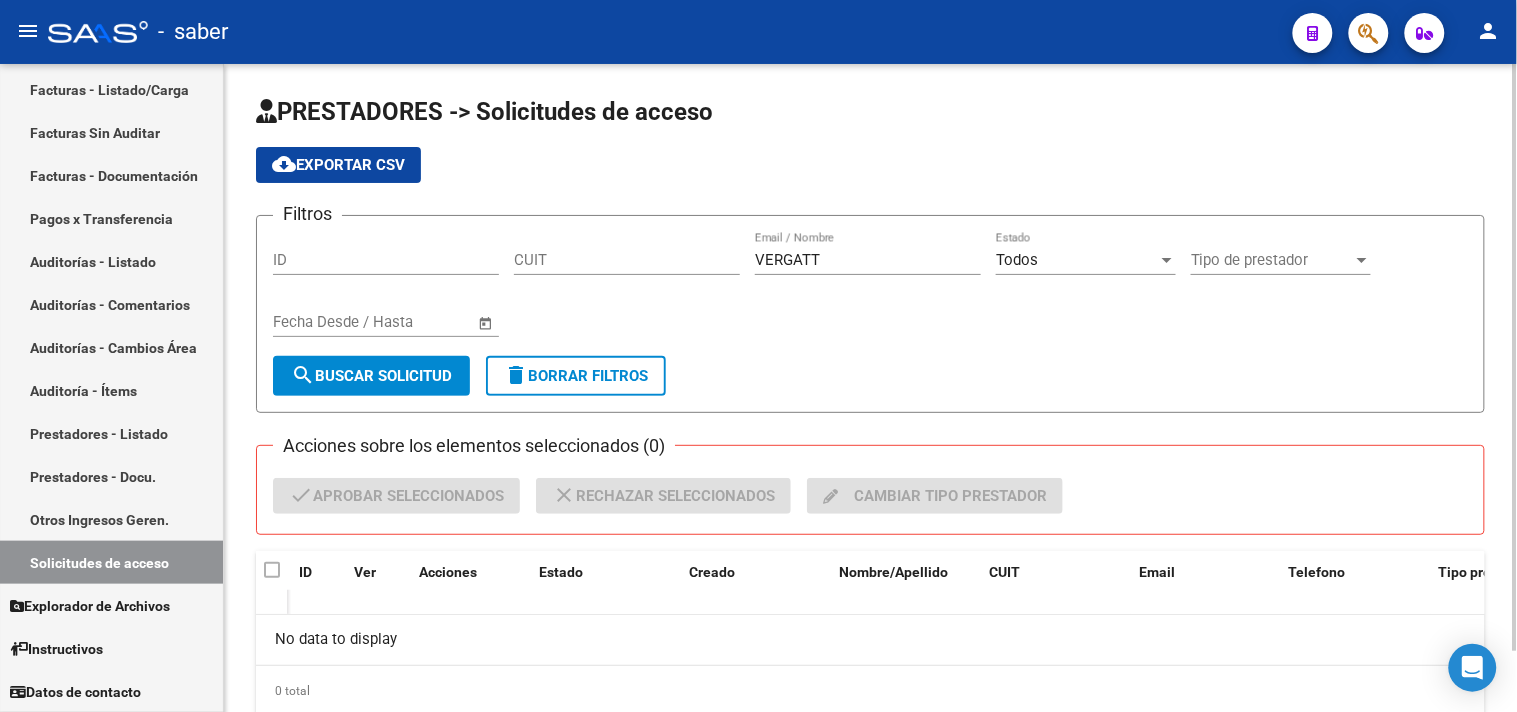 scroll, scrollTop: 66, scrollLeft: 0, axis: vertical 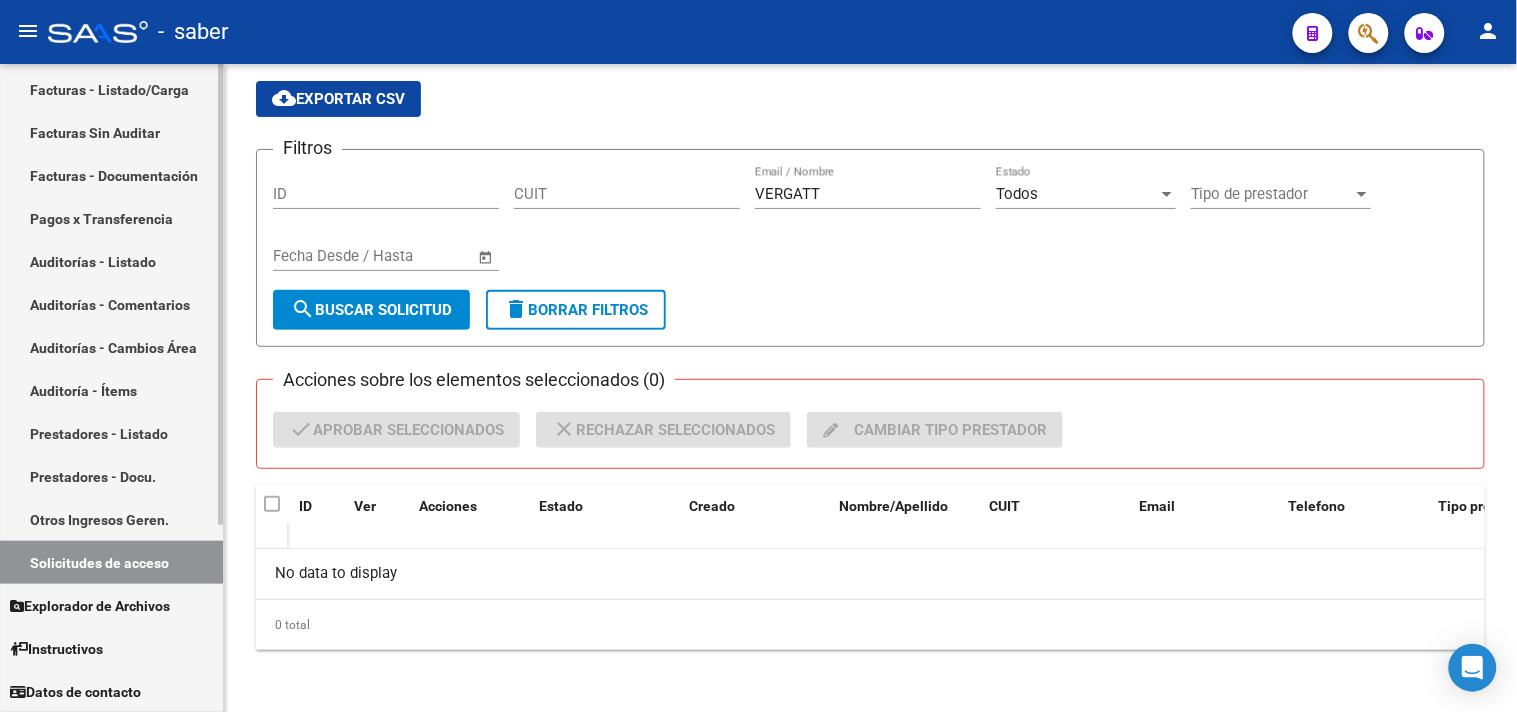 click on "Facturas - Listado/Carga" at bounding box center (111, 89) 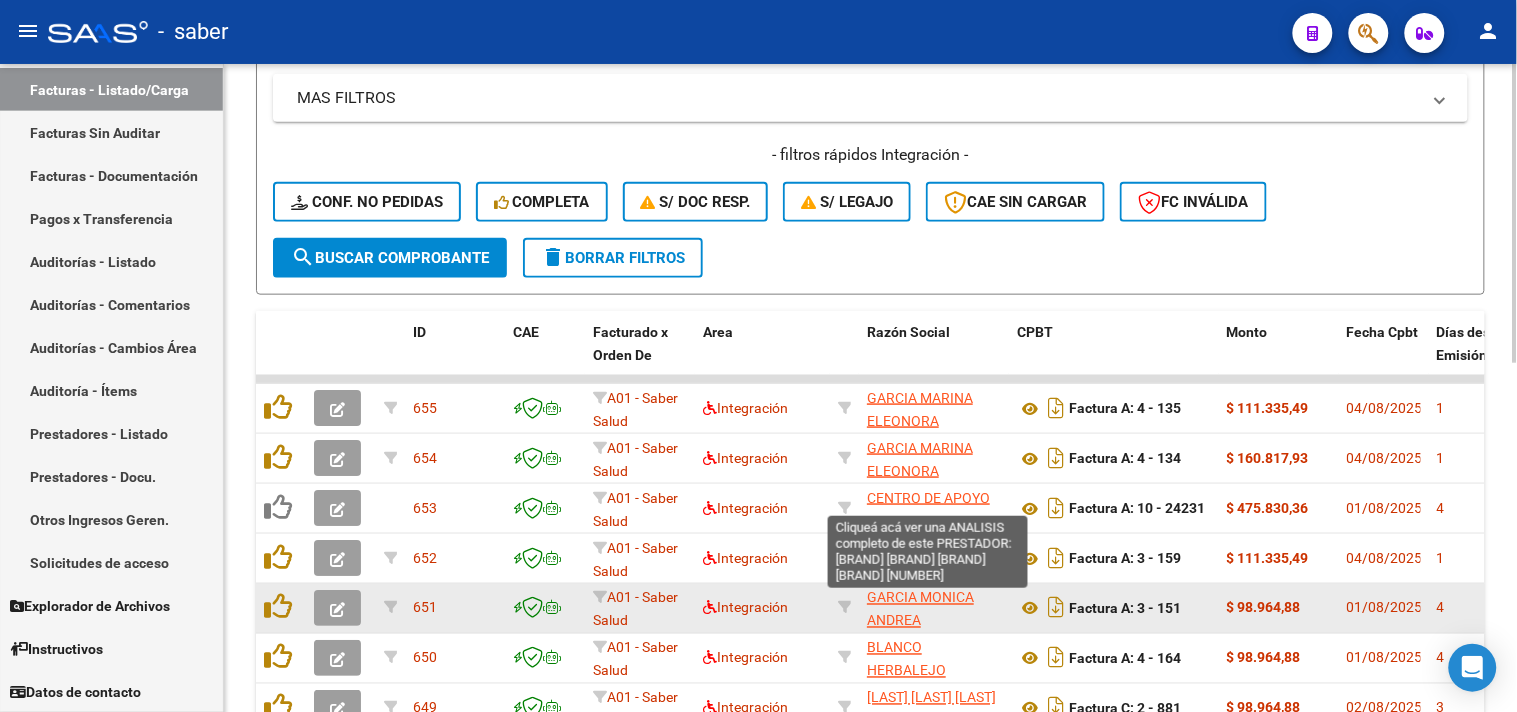 scroll, scrollTop: 452, scrollLeft: 0, axis: vertical 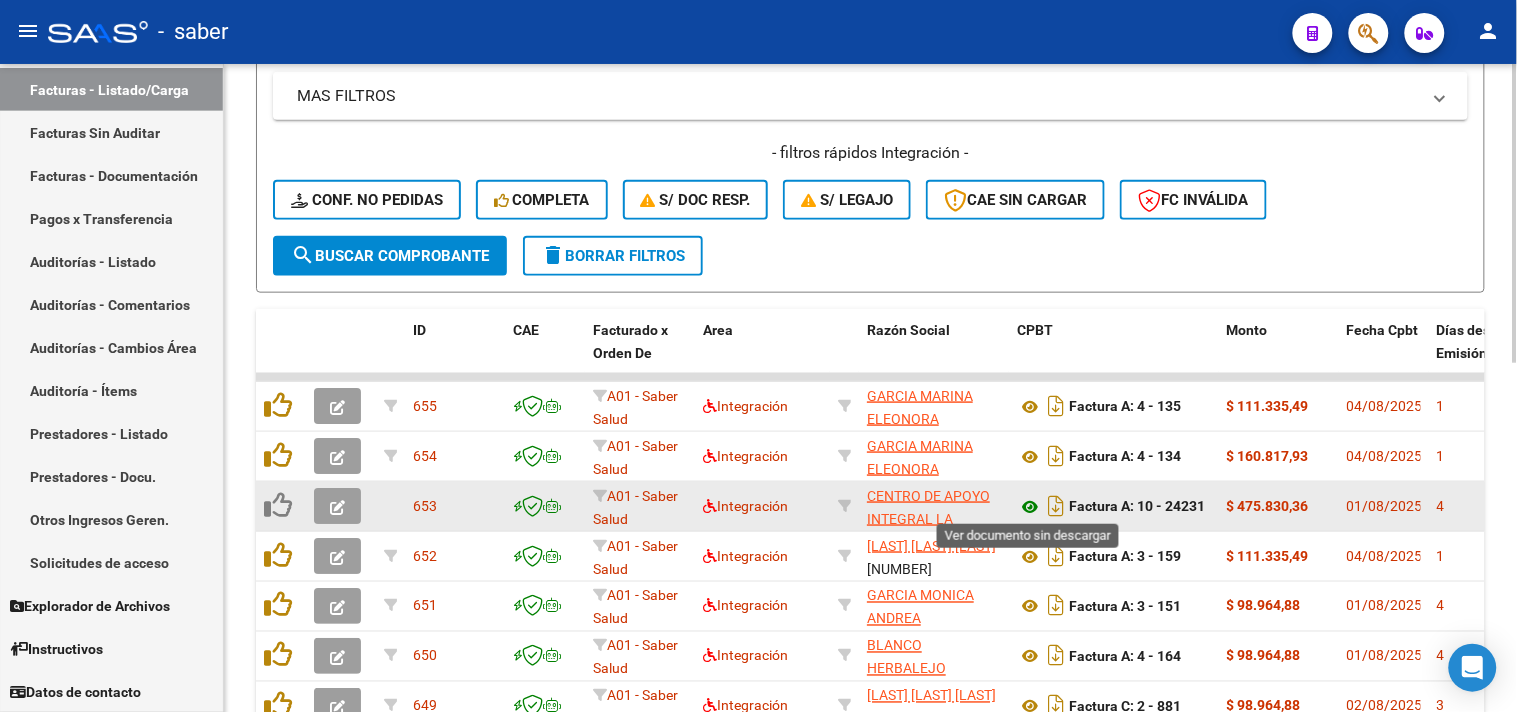 click 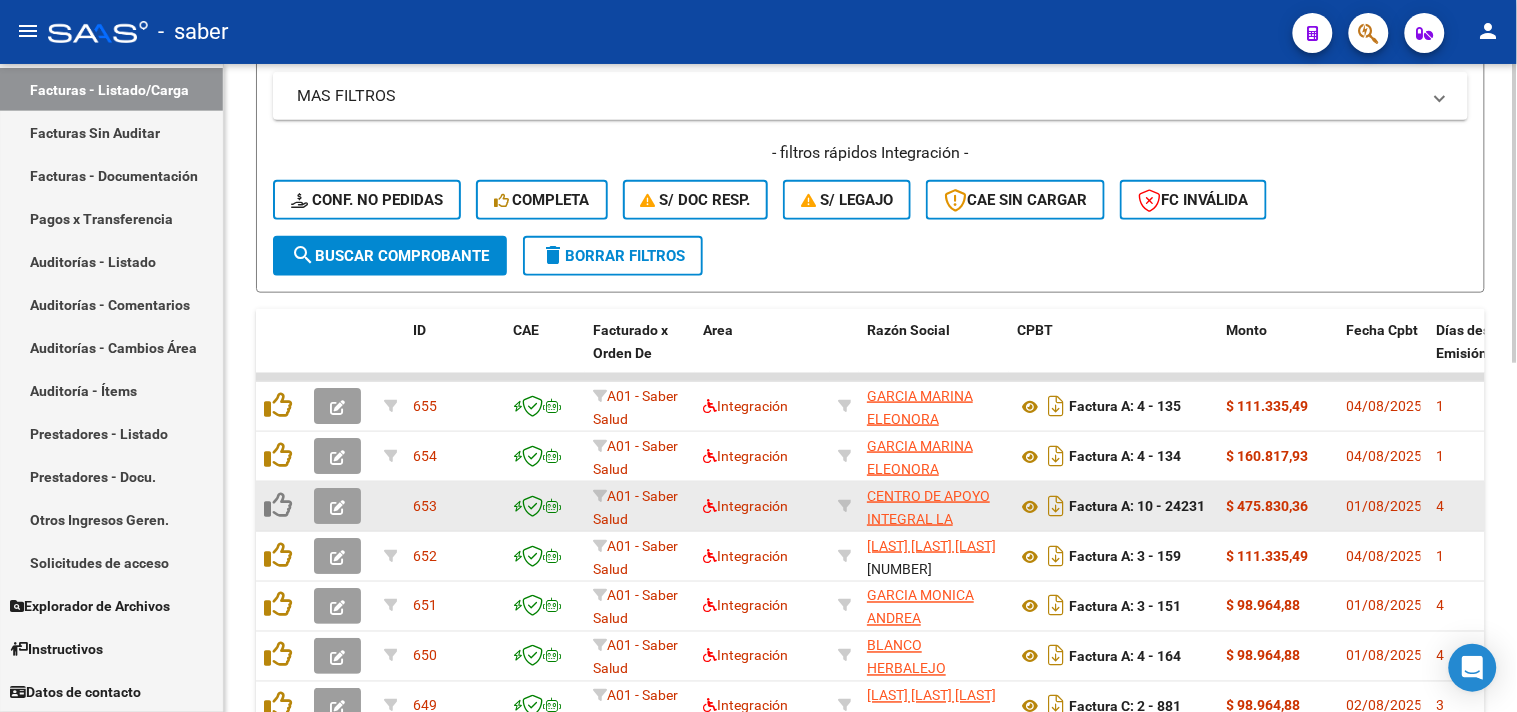 click 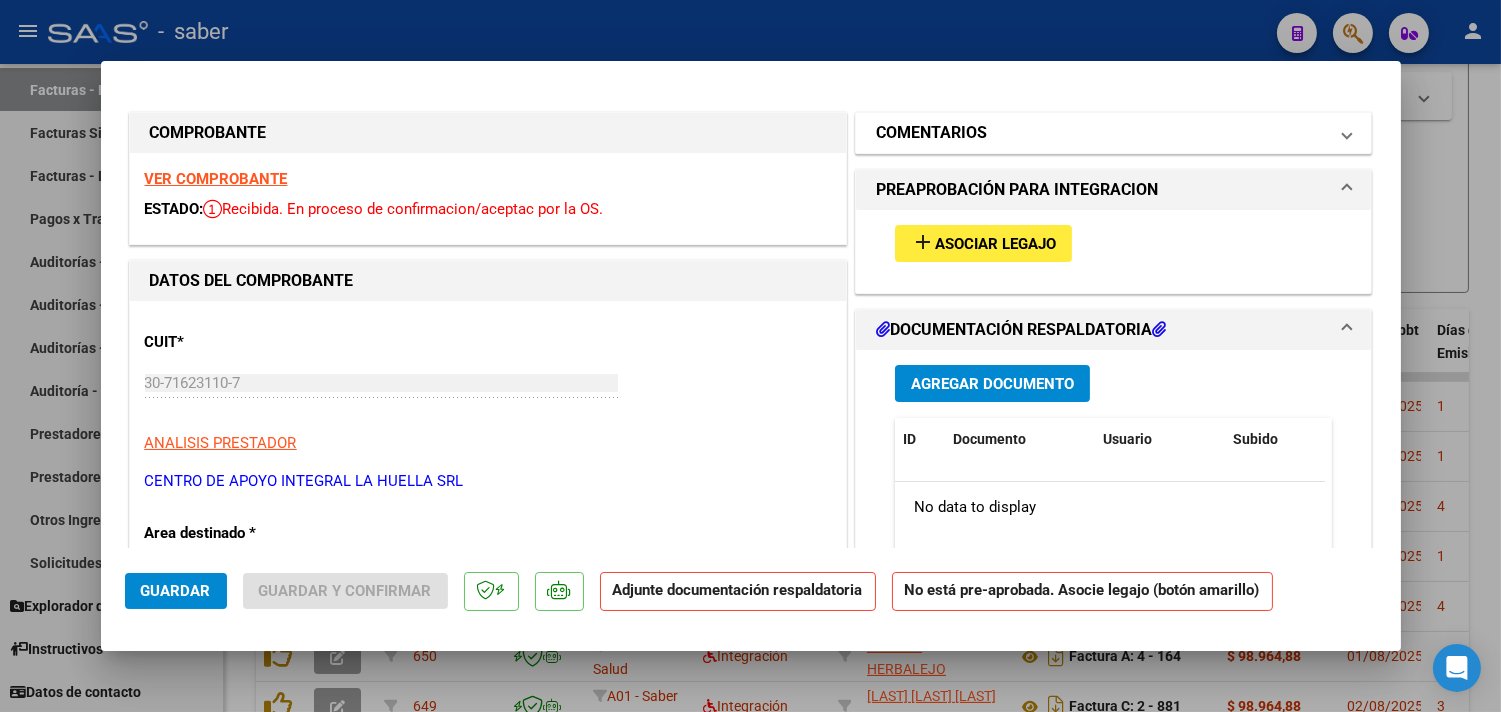 click on "COMENTARIOS" at bounding box center (1102, 133) 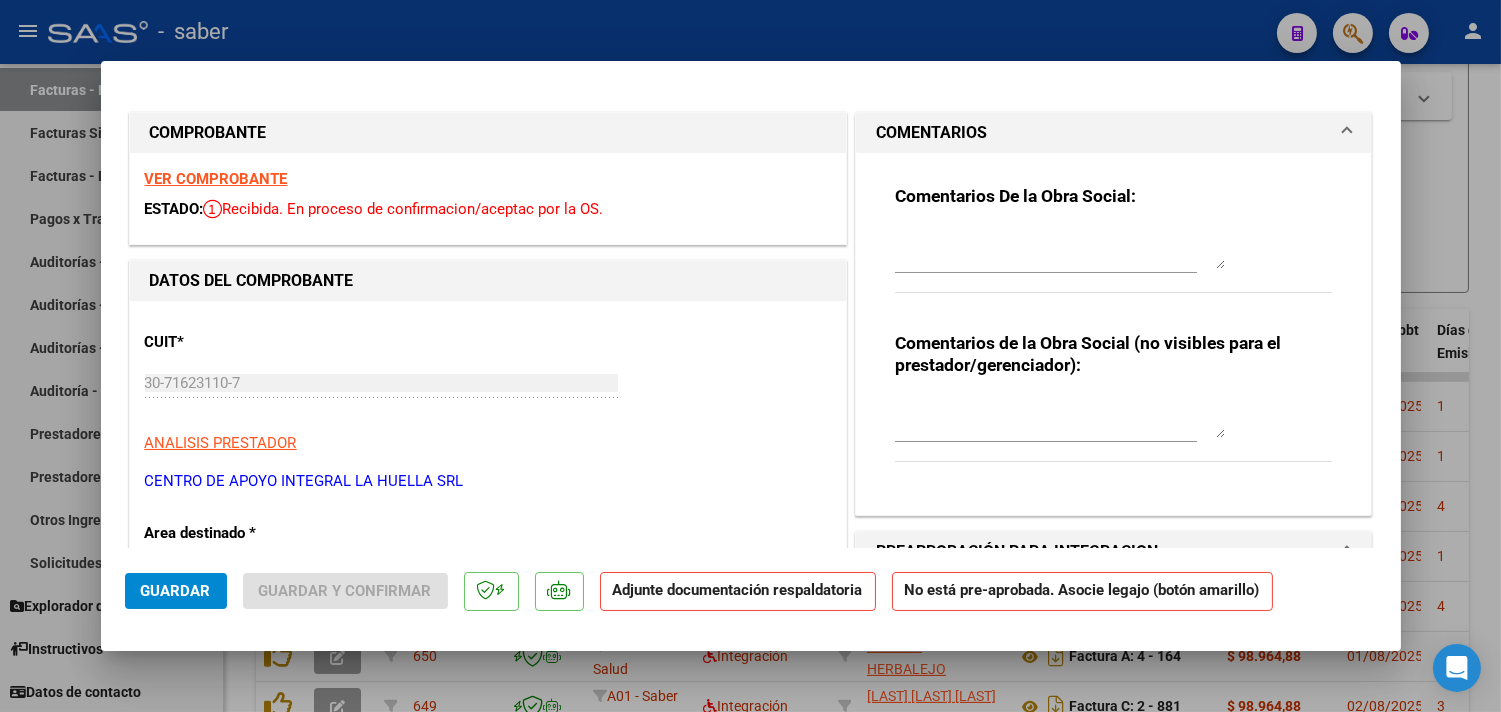 click at bounding box center (1060, 249) 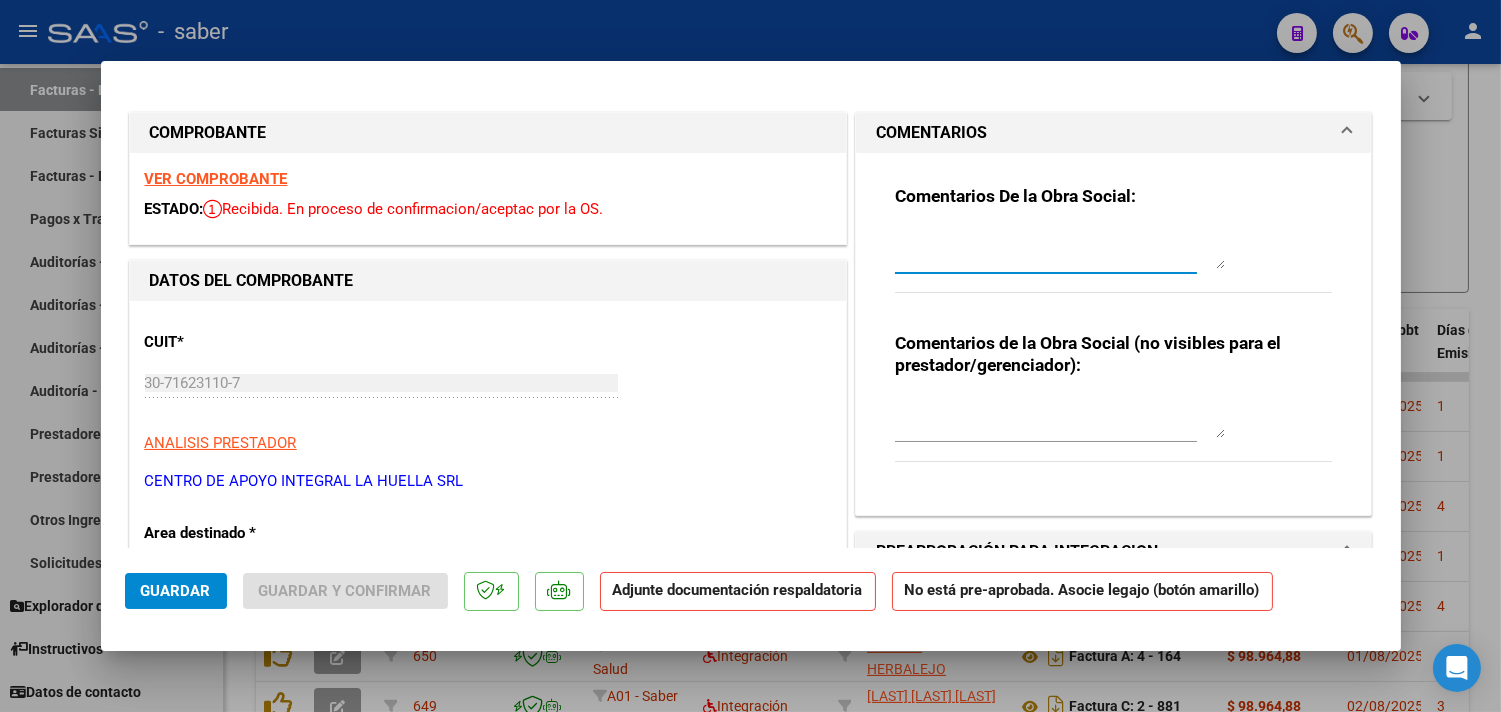 type on "a" 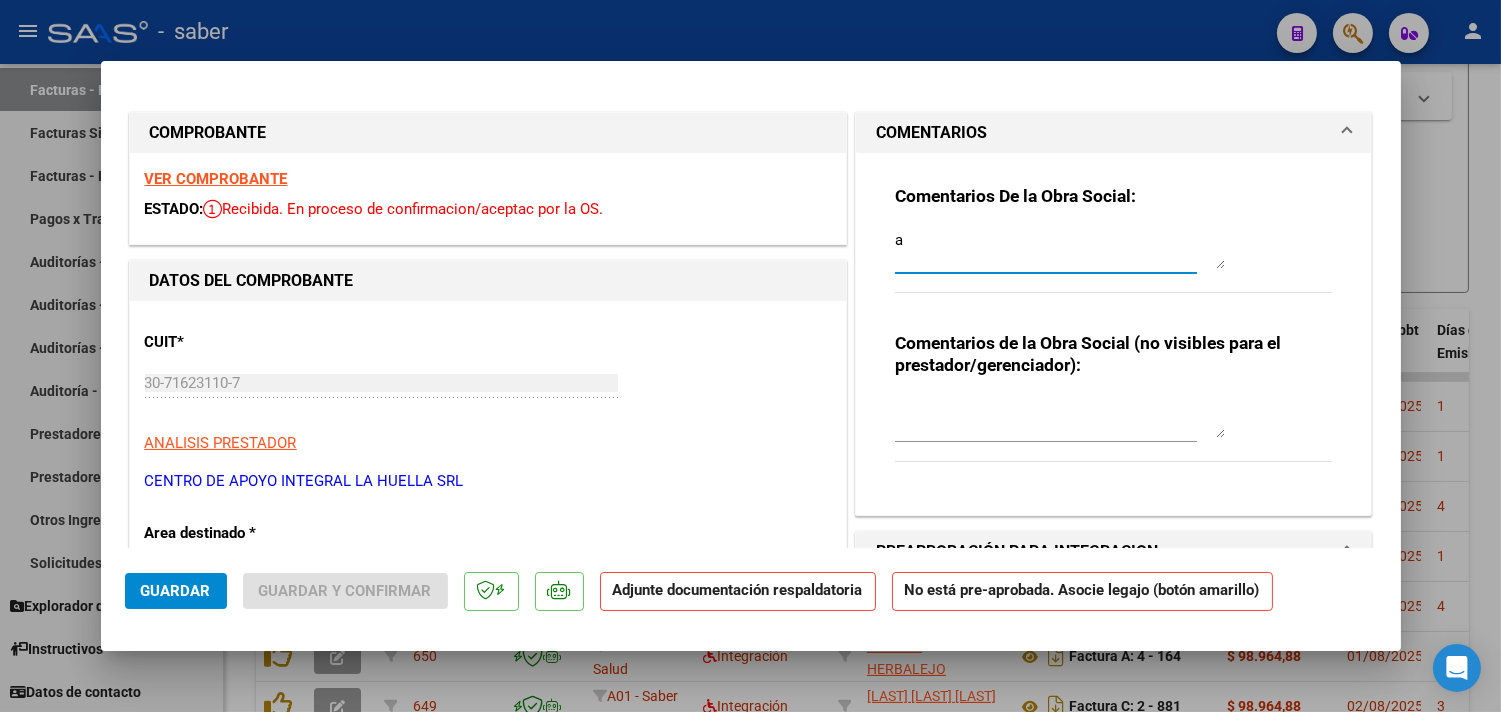 type 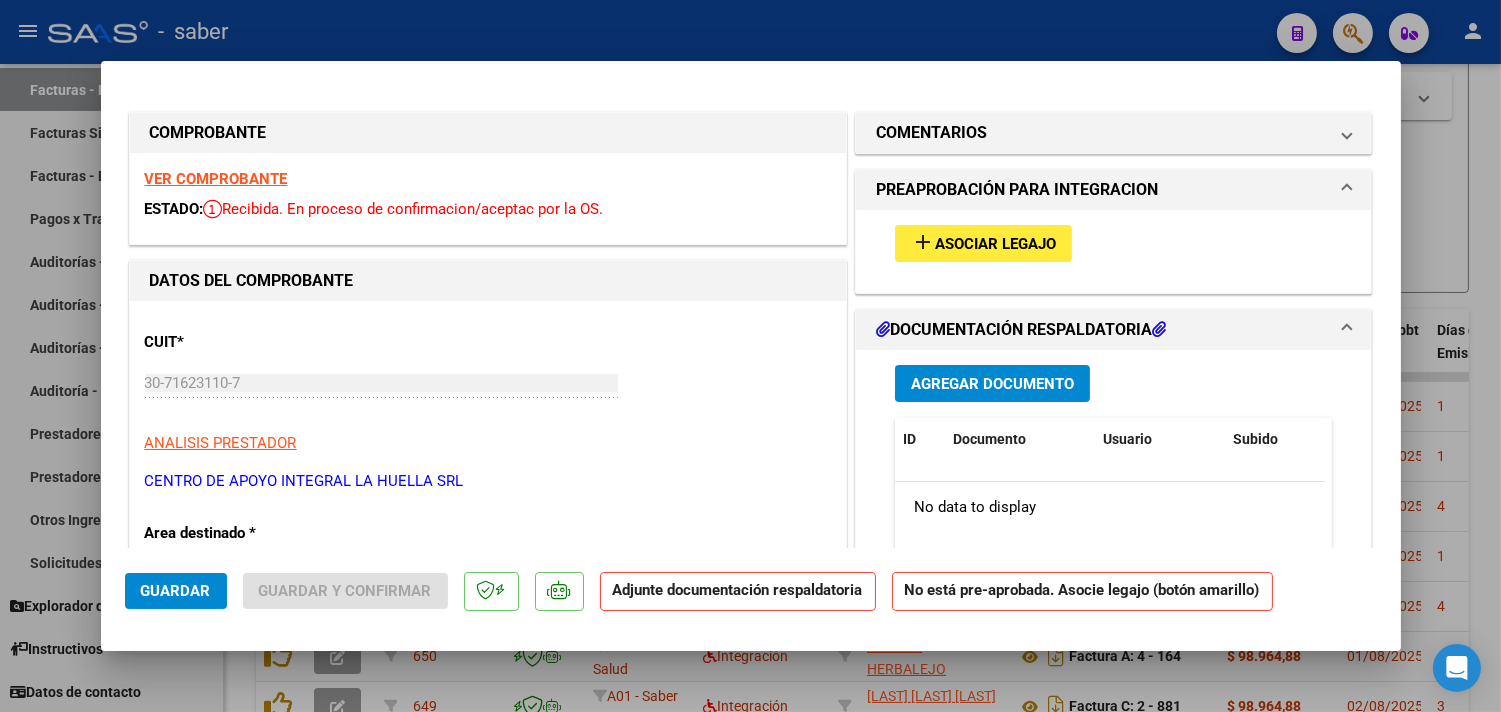 click at bounding box center (750, 356) 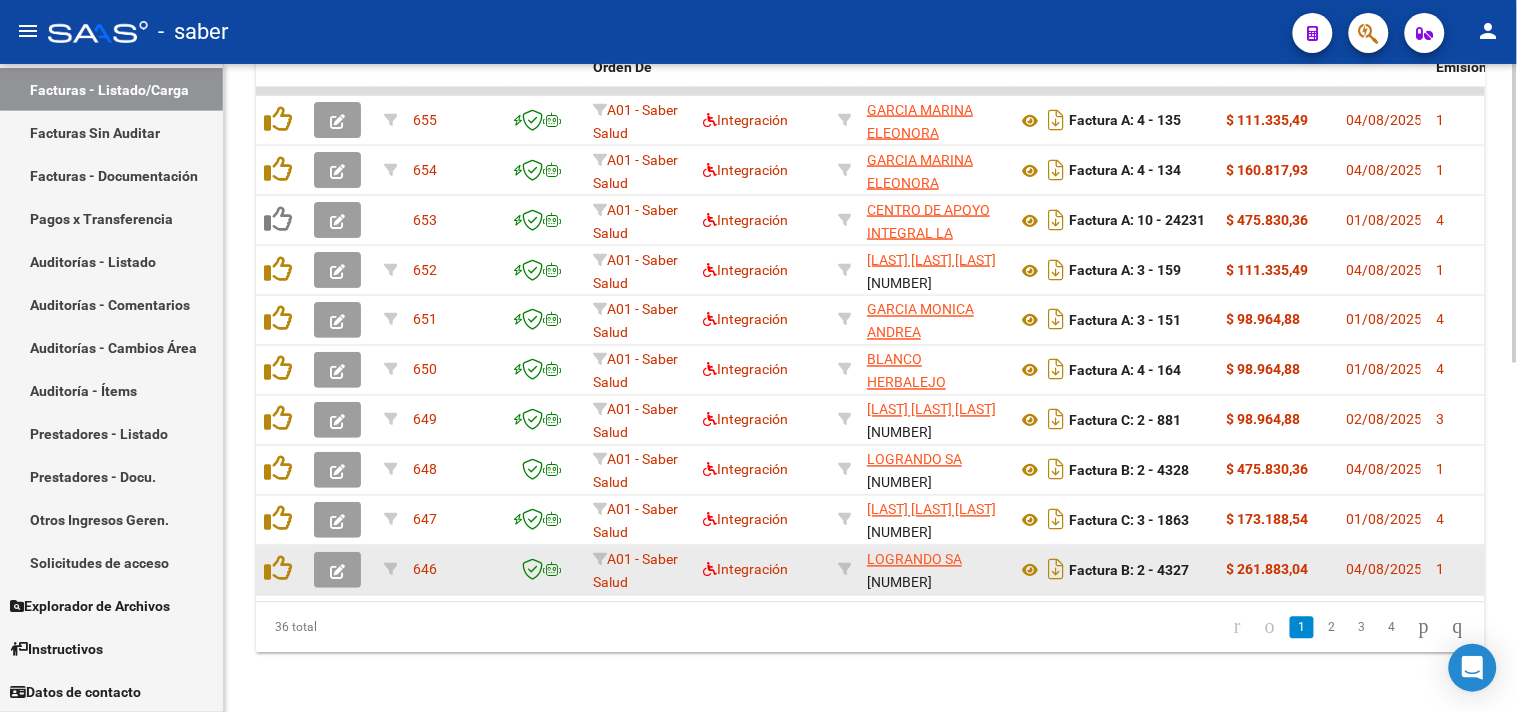 scroll, scrollTop: 756, scrollLeft: 0, axis: vertical 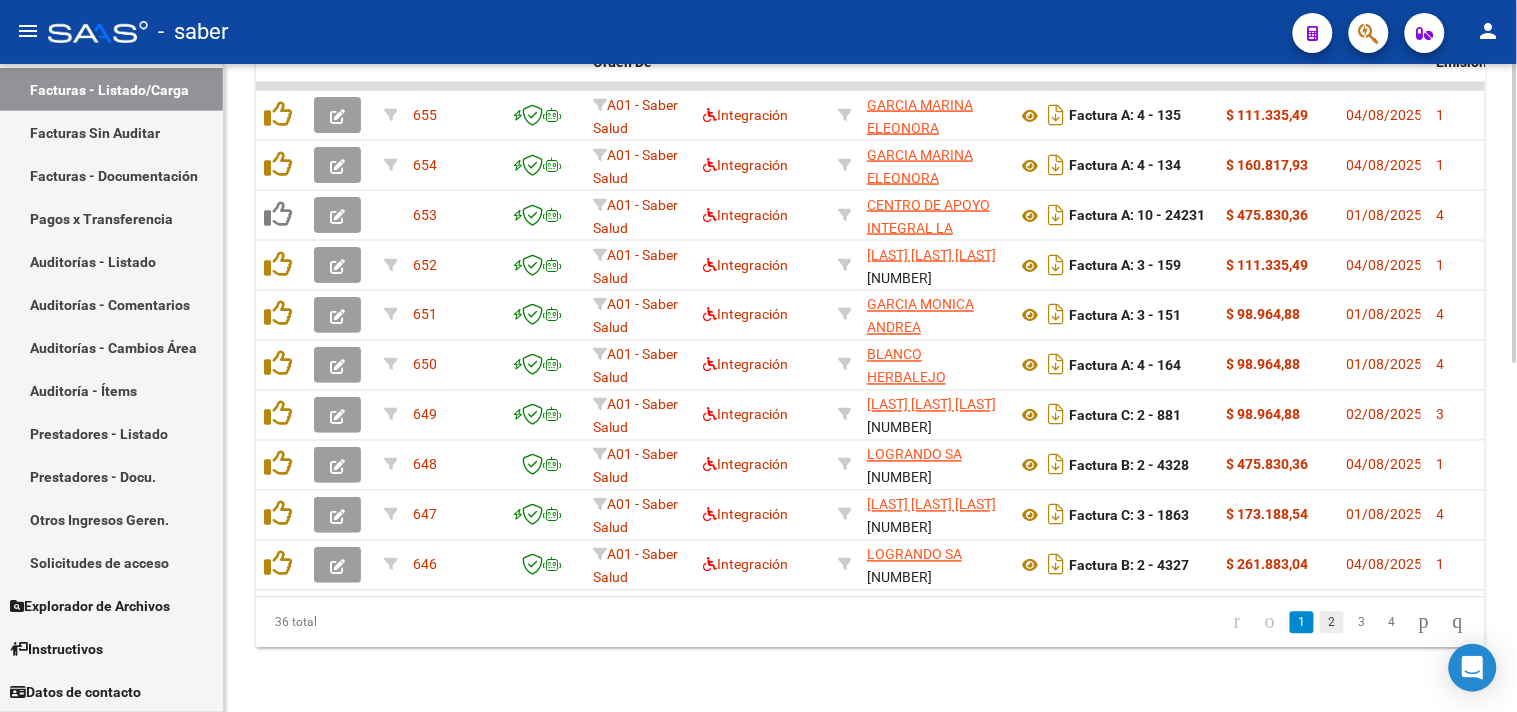 click on "2" 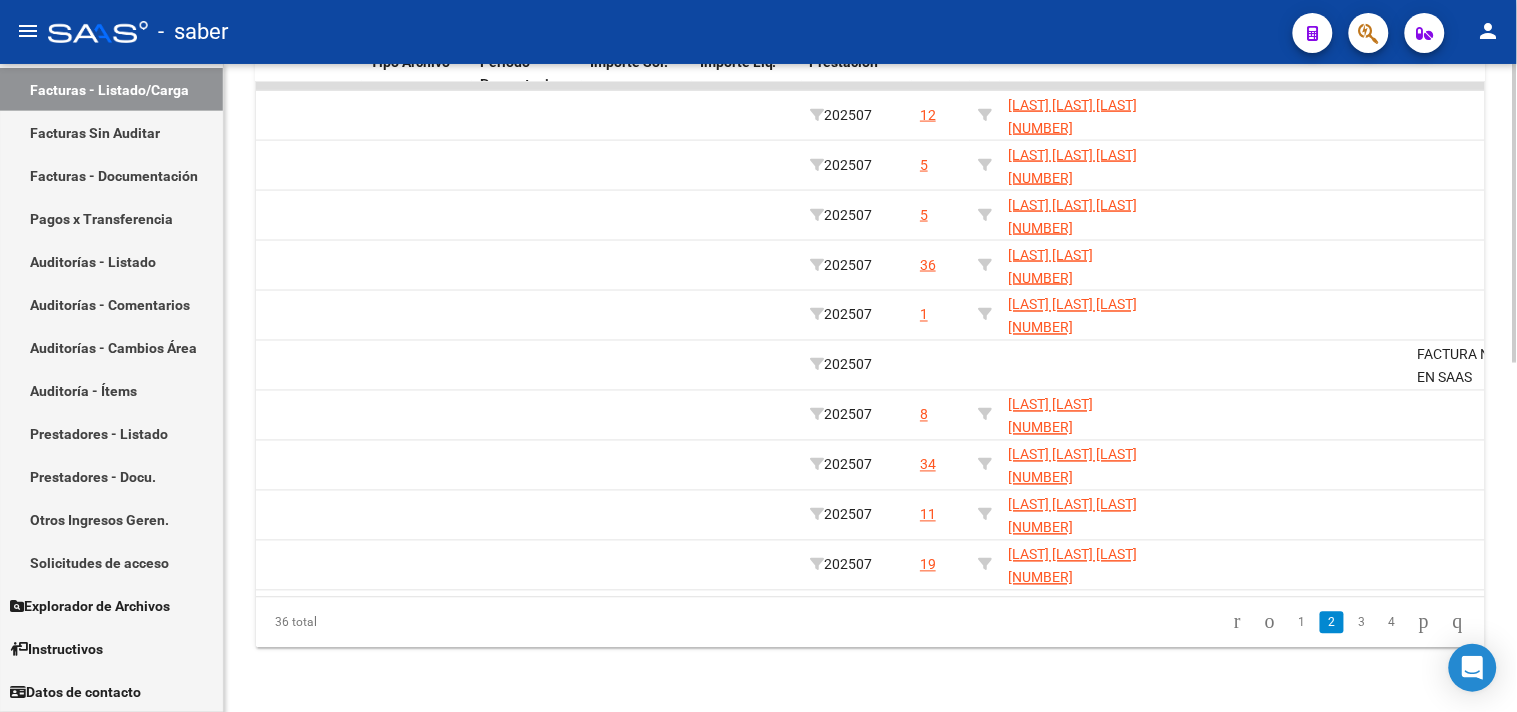 scroll, scrollTop: 0, scrollLeft: 2856, axis: horizontal 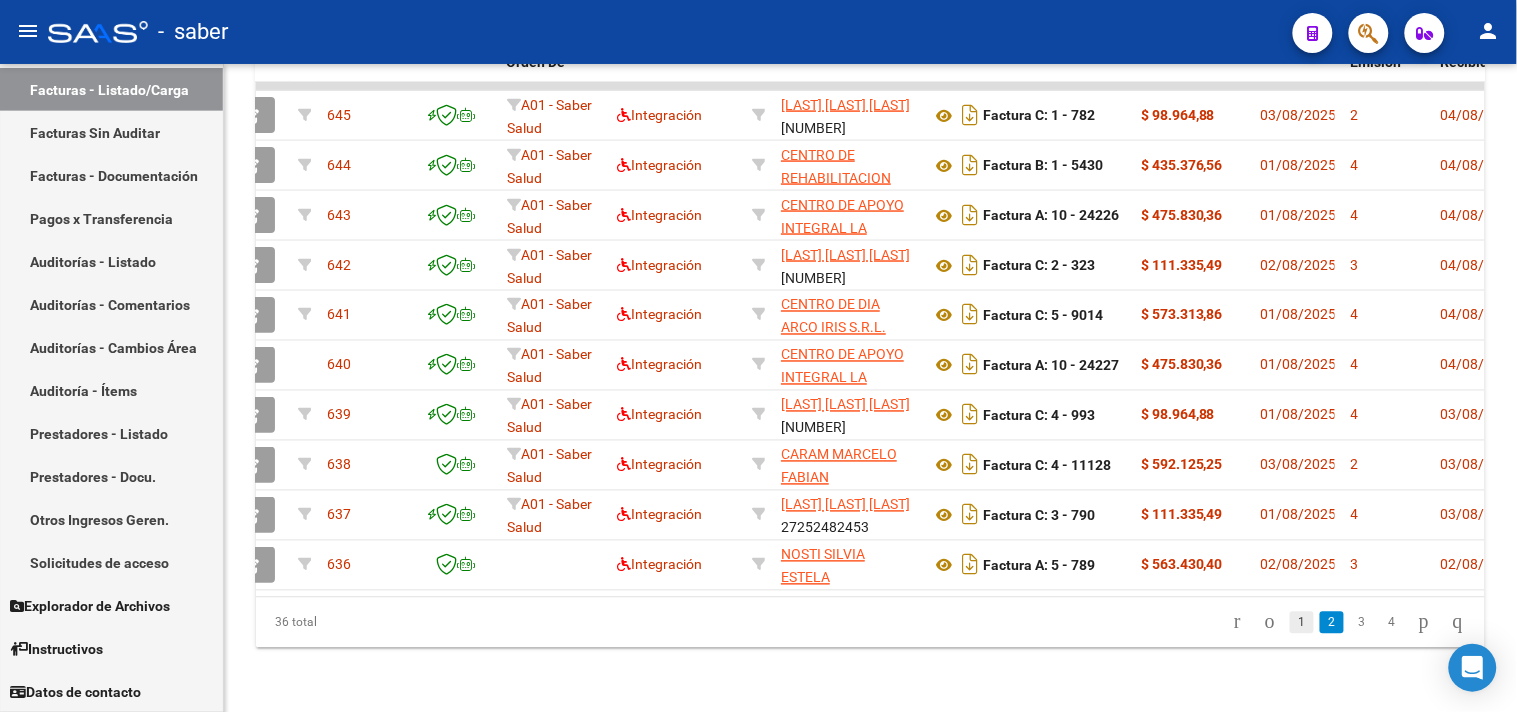 click on "1" 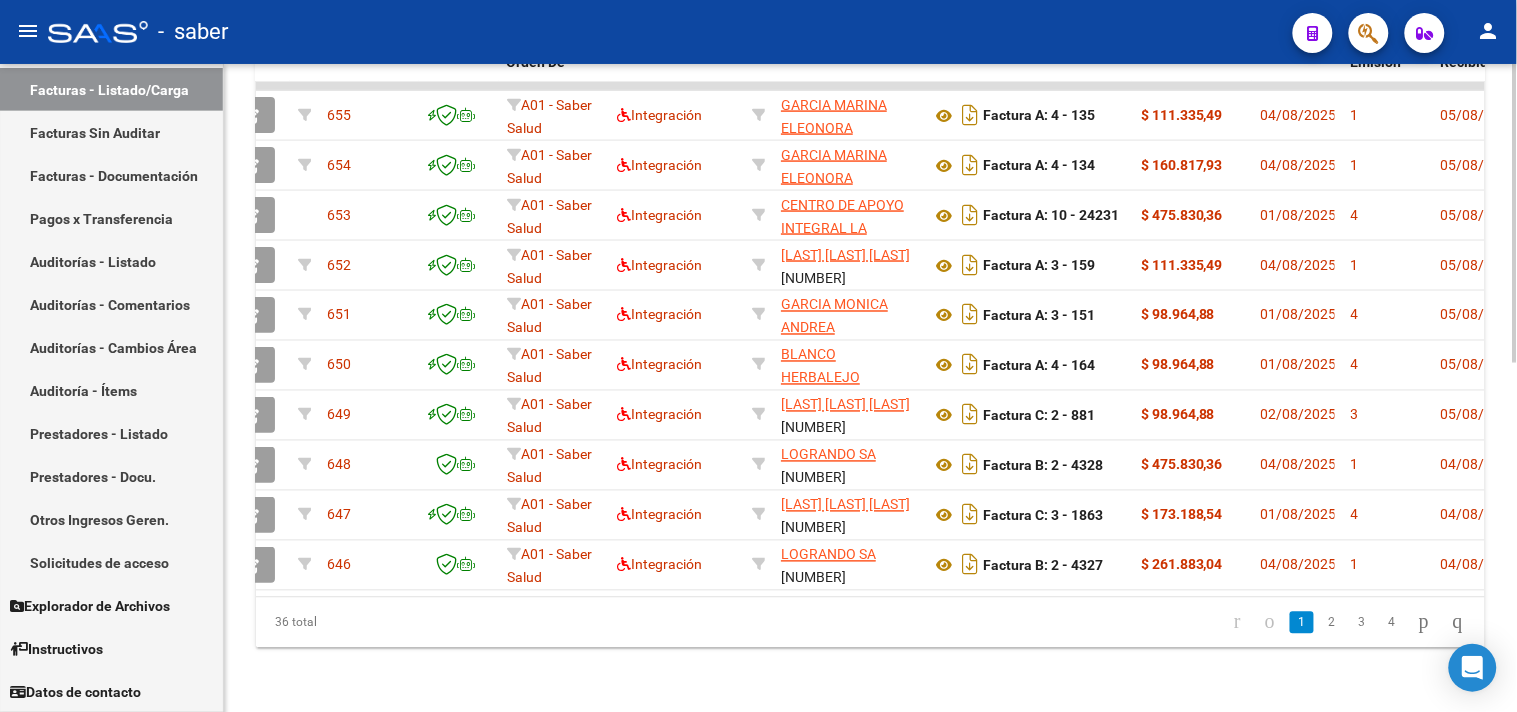 scroll, scrollTop: 0, scrollLeft: 0, axis: both 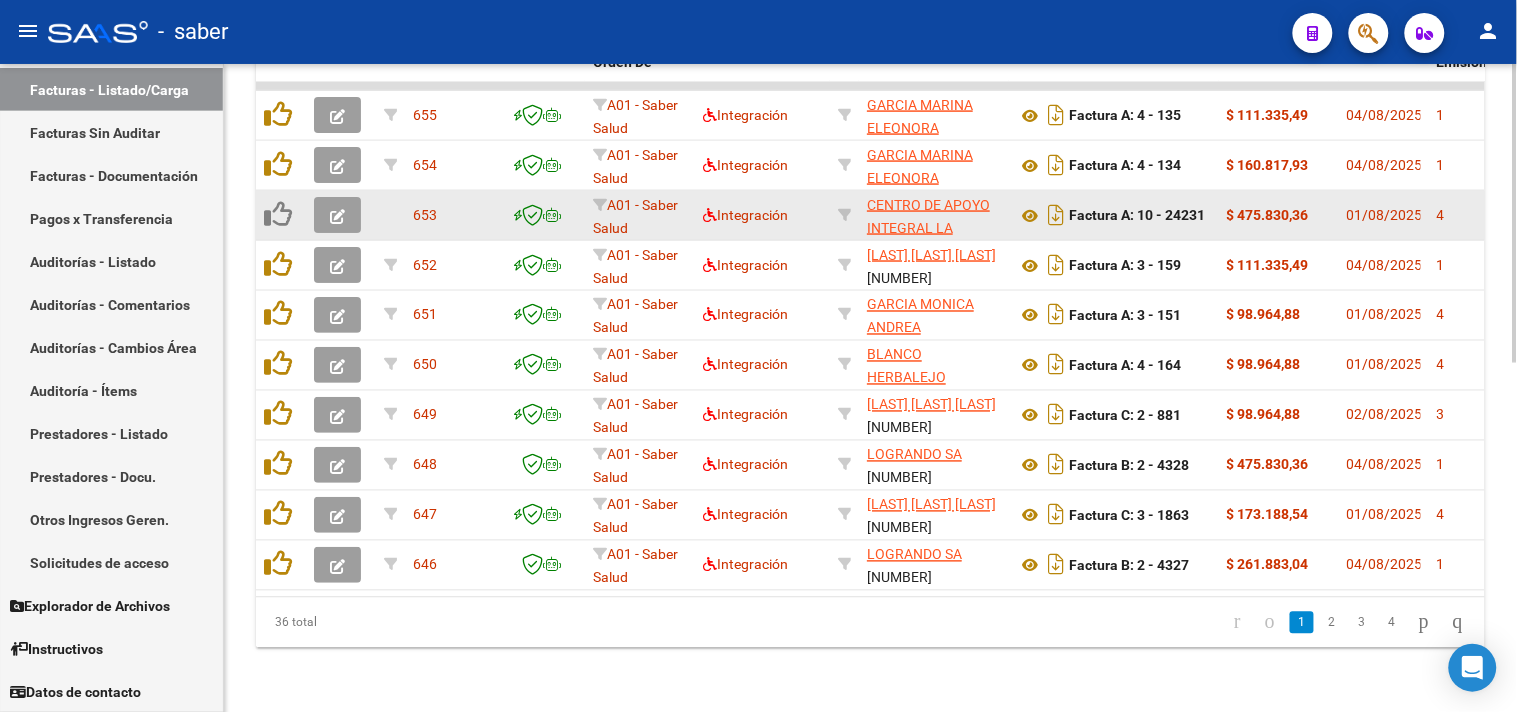 click 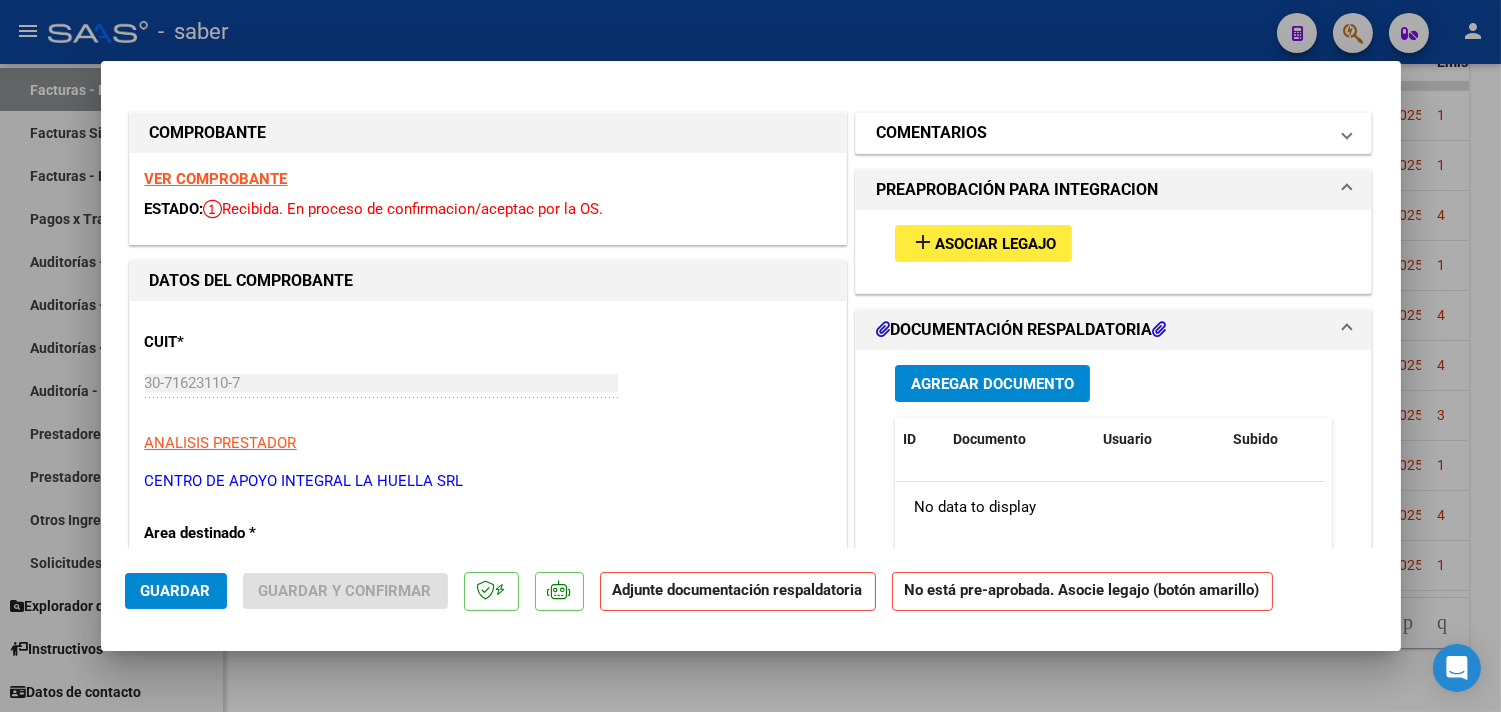 click on "COMENTARIOS" at bounding box center [1102, 133] 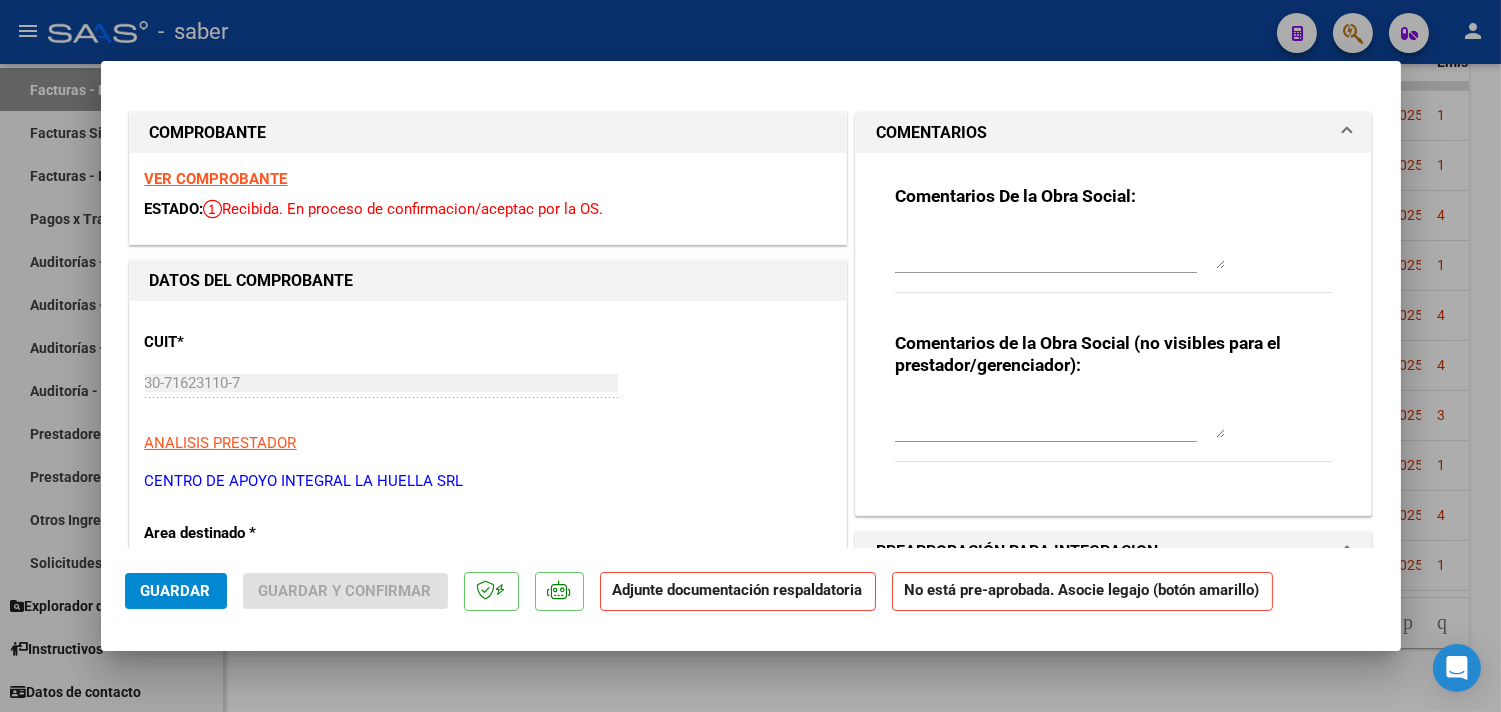 click at bounding box center [1060, 249] 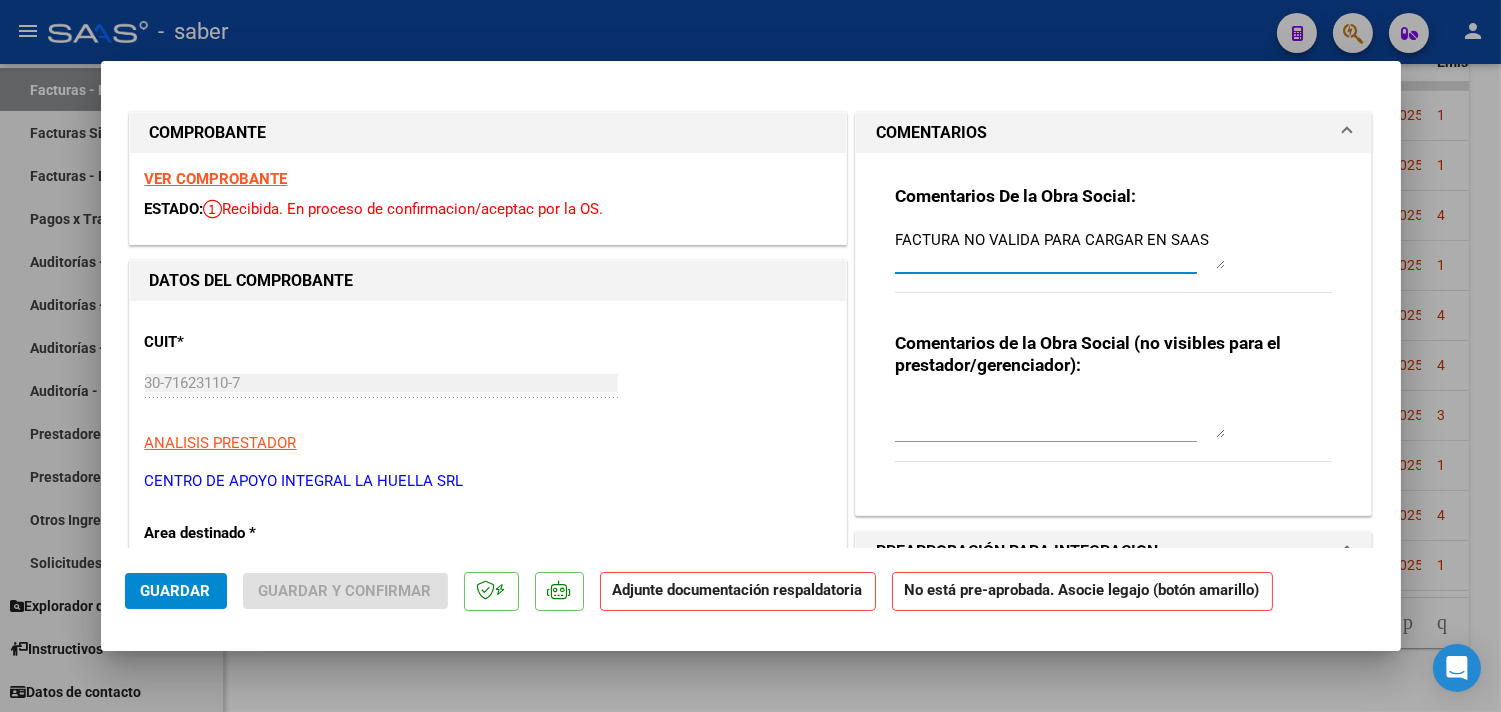 type on "FACTURA NO VALIDA PARA CARGAR EN SAAS" 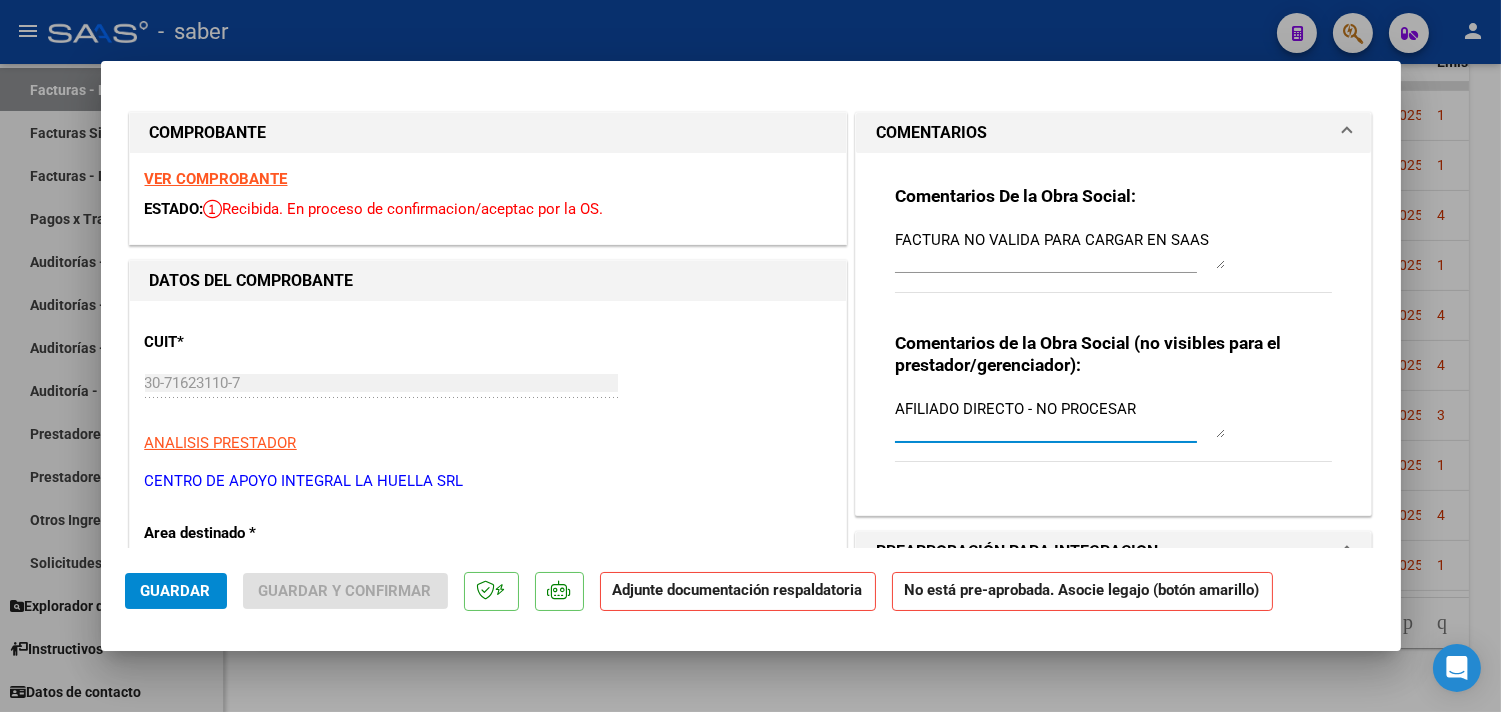 type on "AFILIADO DIRECTO - NO PROCESAR" 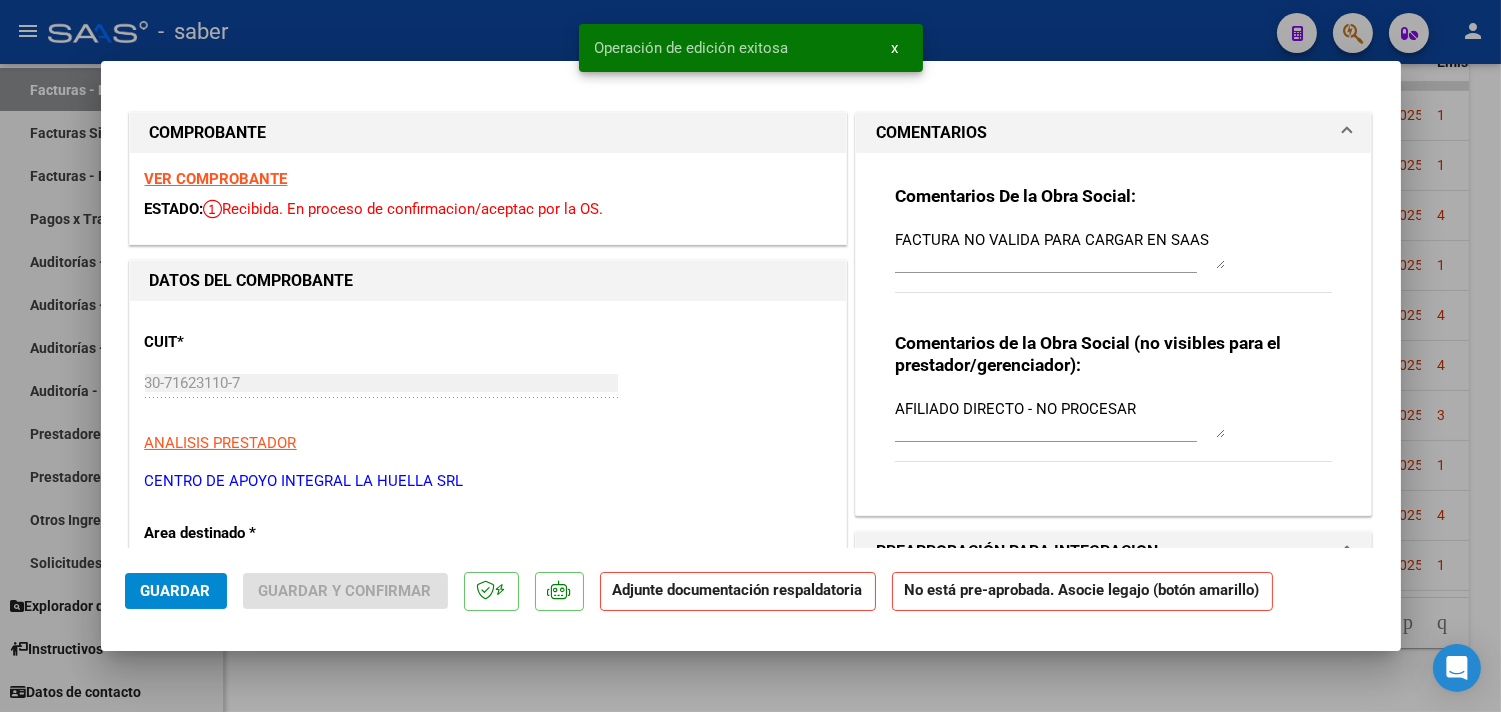 click at bounding box center [750, 356] 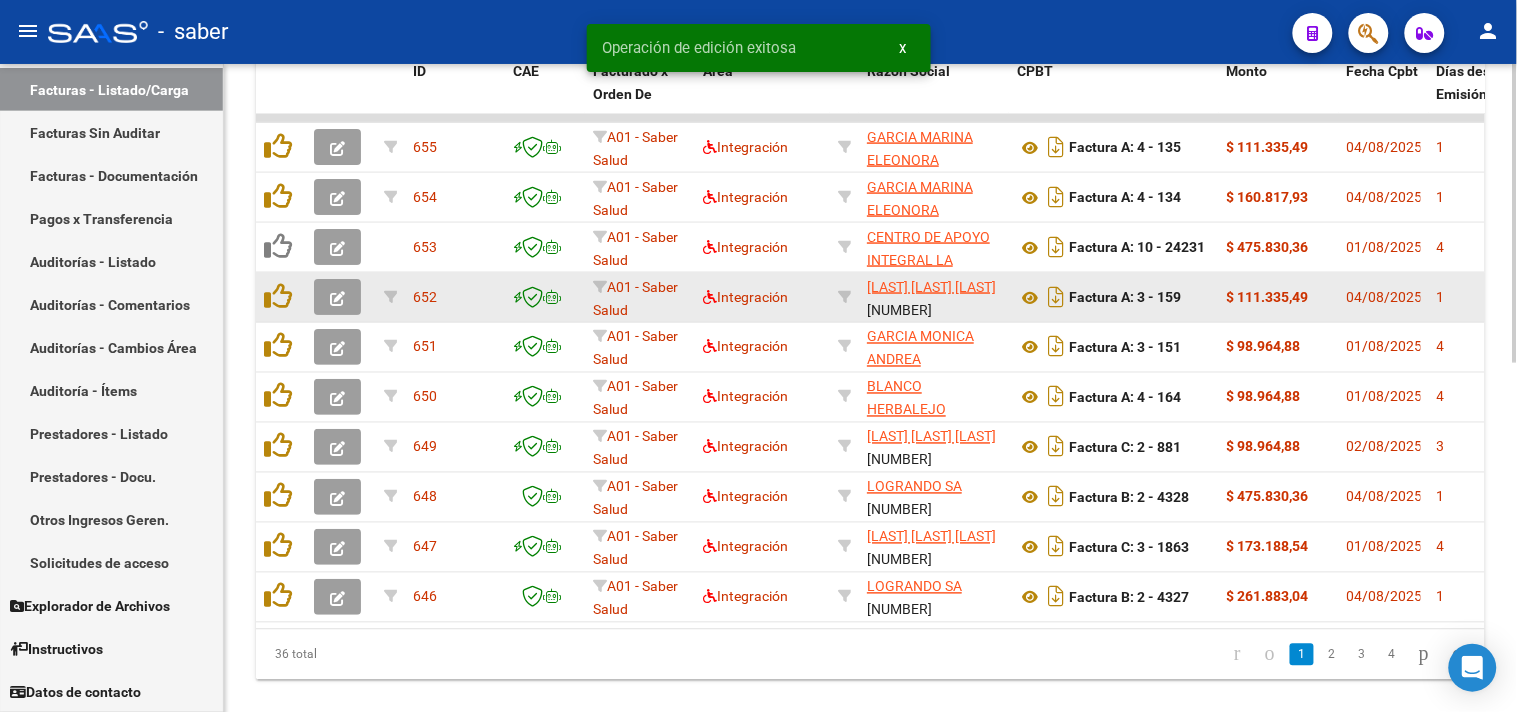 scroll, scrollTop: 645, scrollLeft: 0, axis: vertical 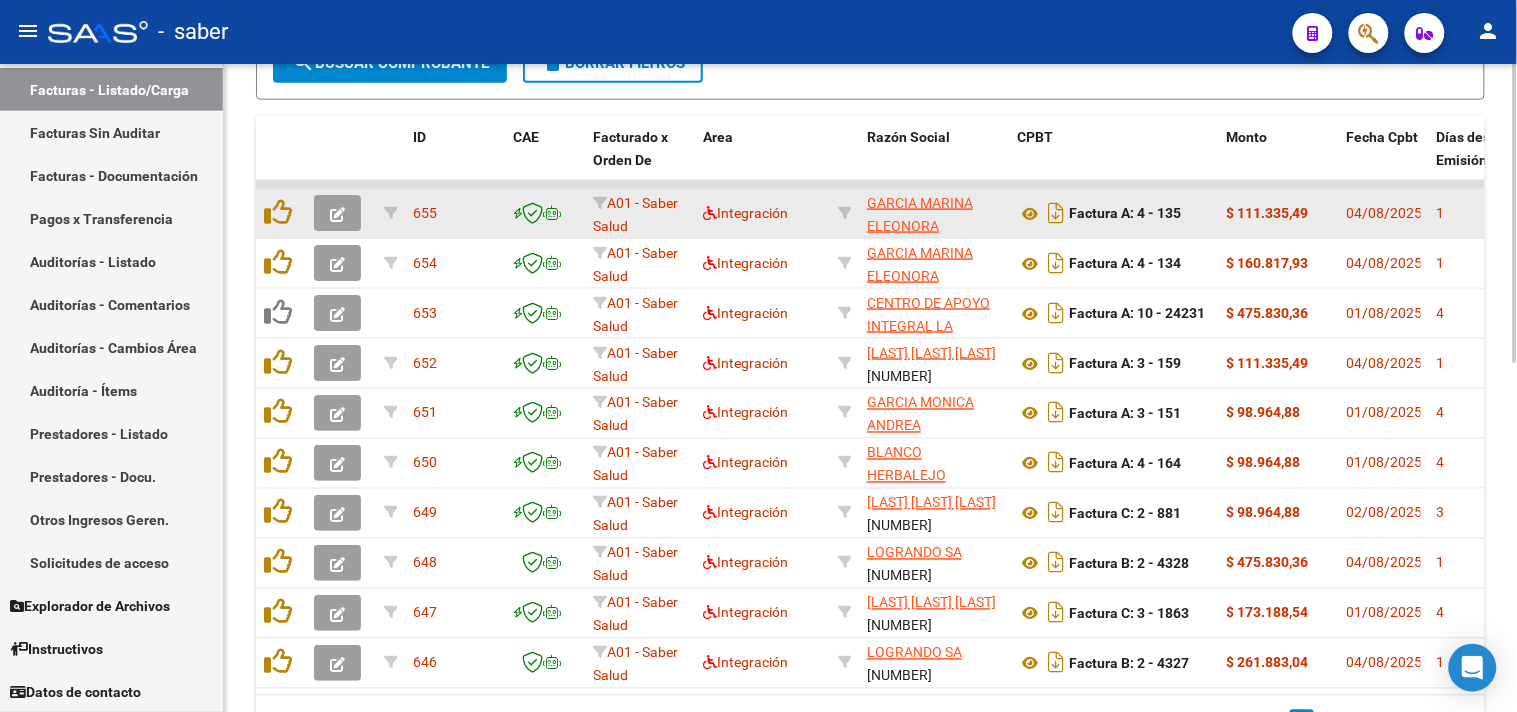 click 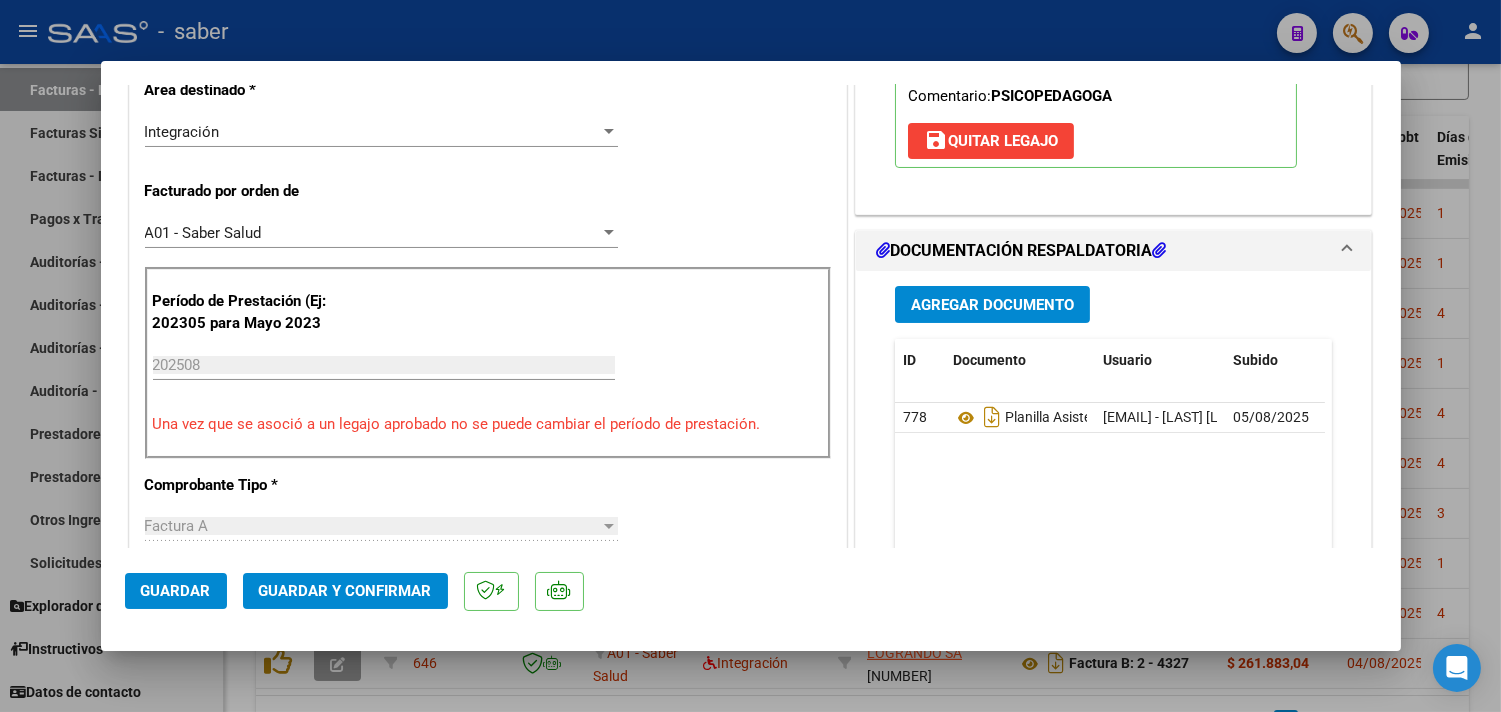 scroll, scrollTop: 444, scrollLeft: 0, axis: vertical 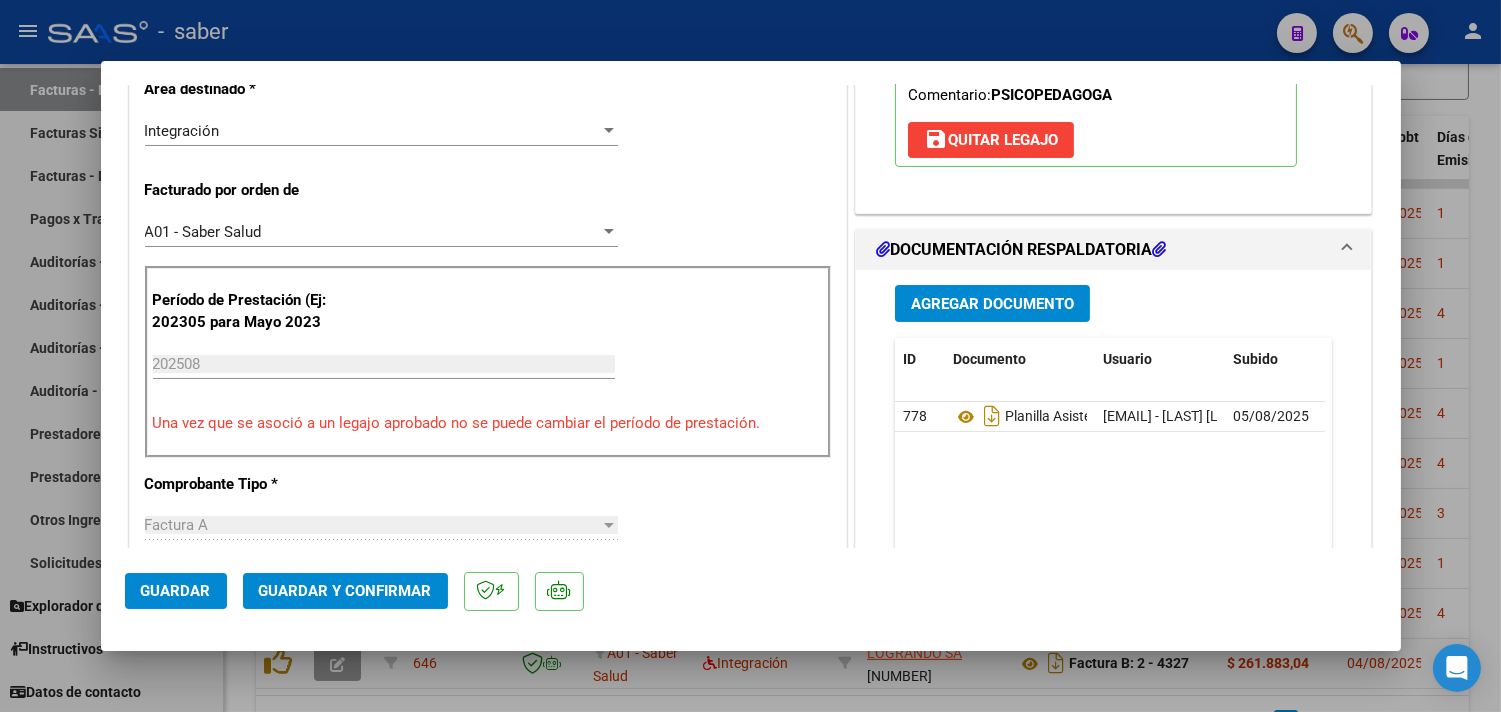 click on "202508" at bounding box center (384, 364) 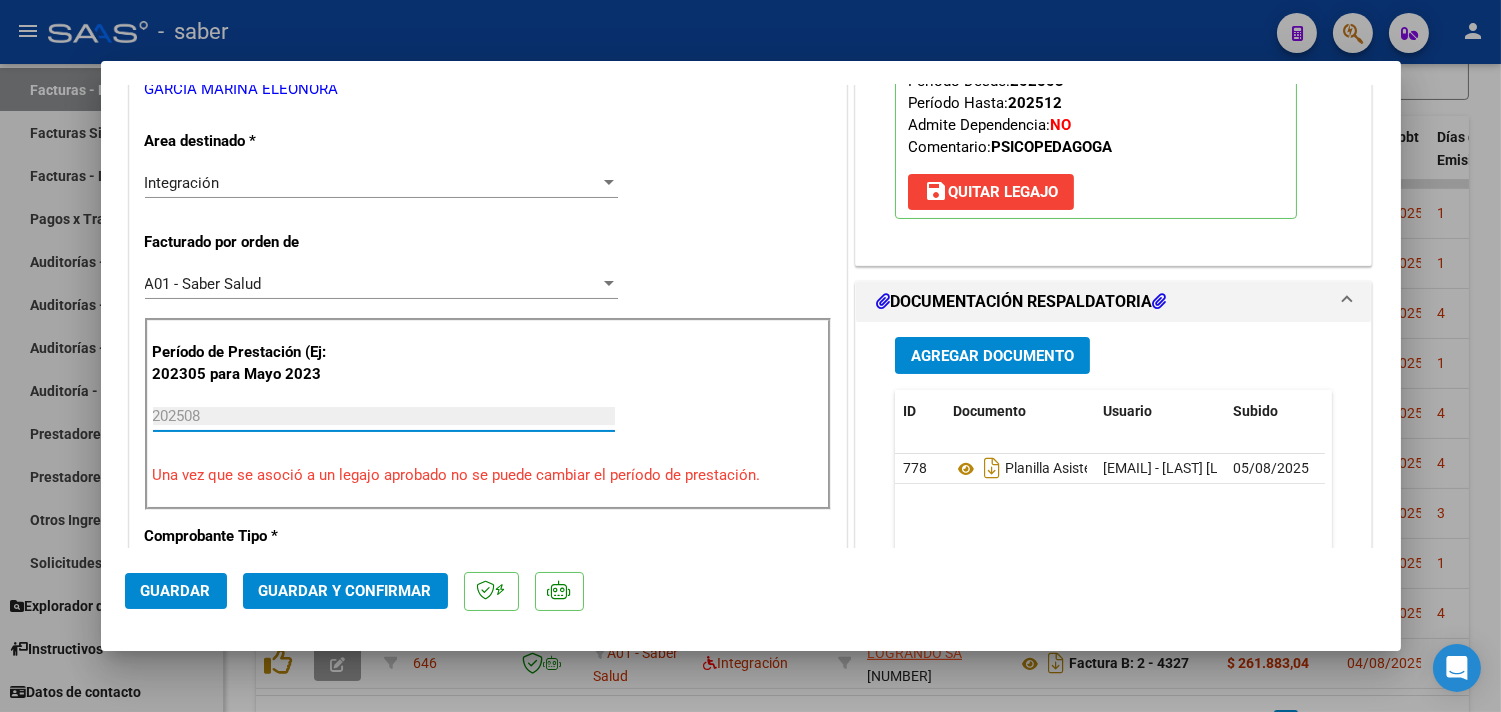 scroll, scrollTop: 444, scrollLeft: 0, axis: vertical 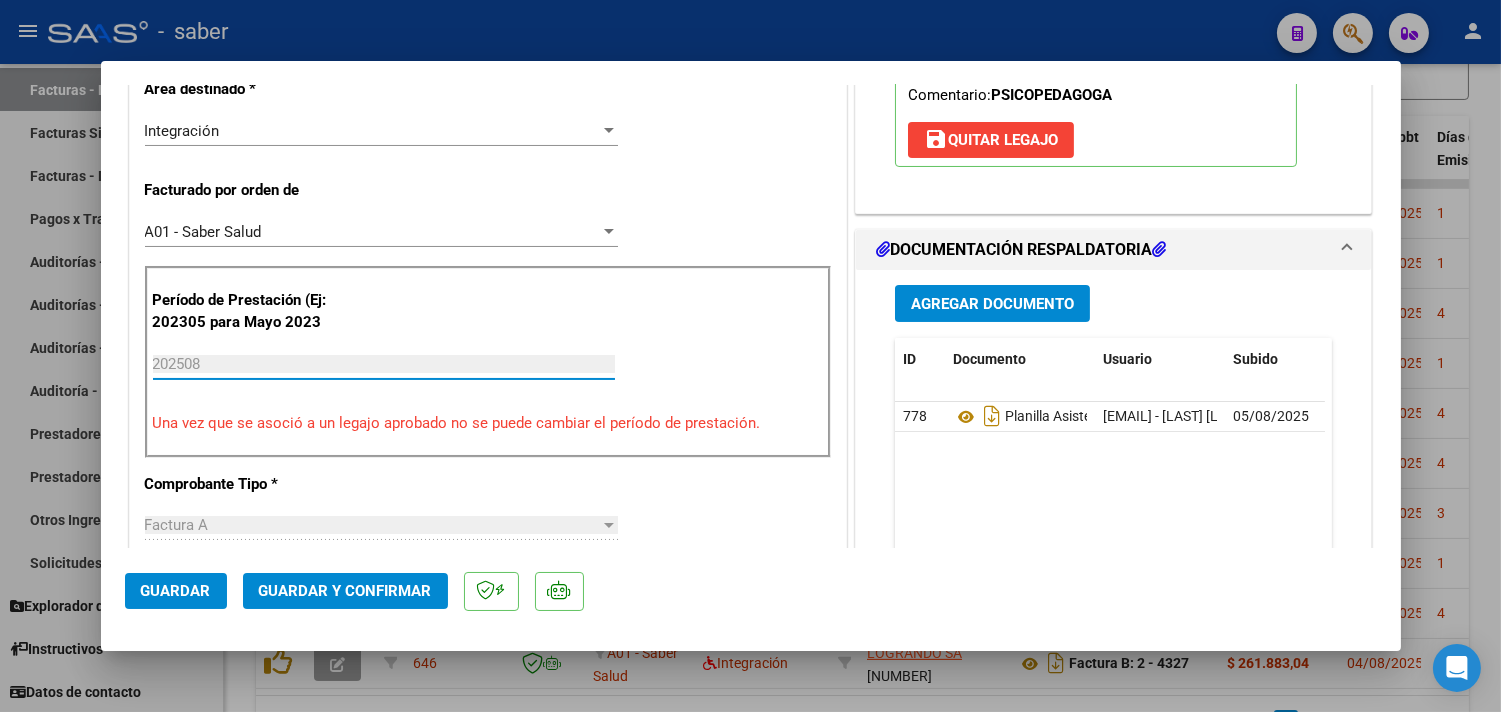 click on "202508" at bounding box center (384, 364) 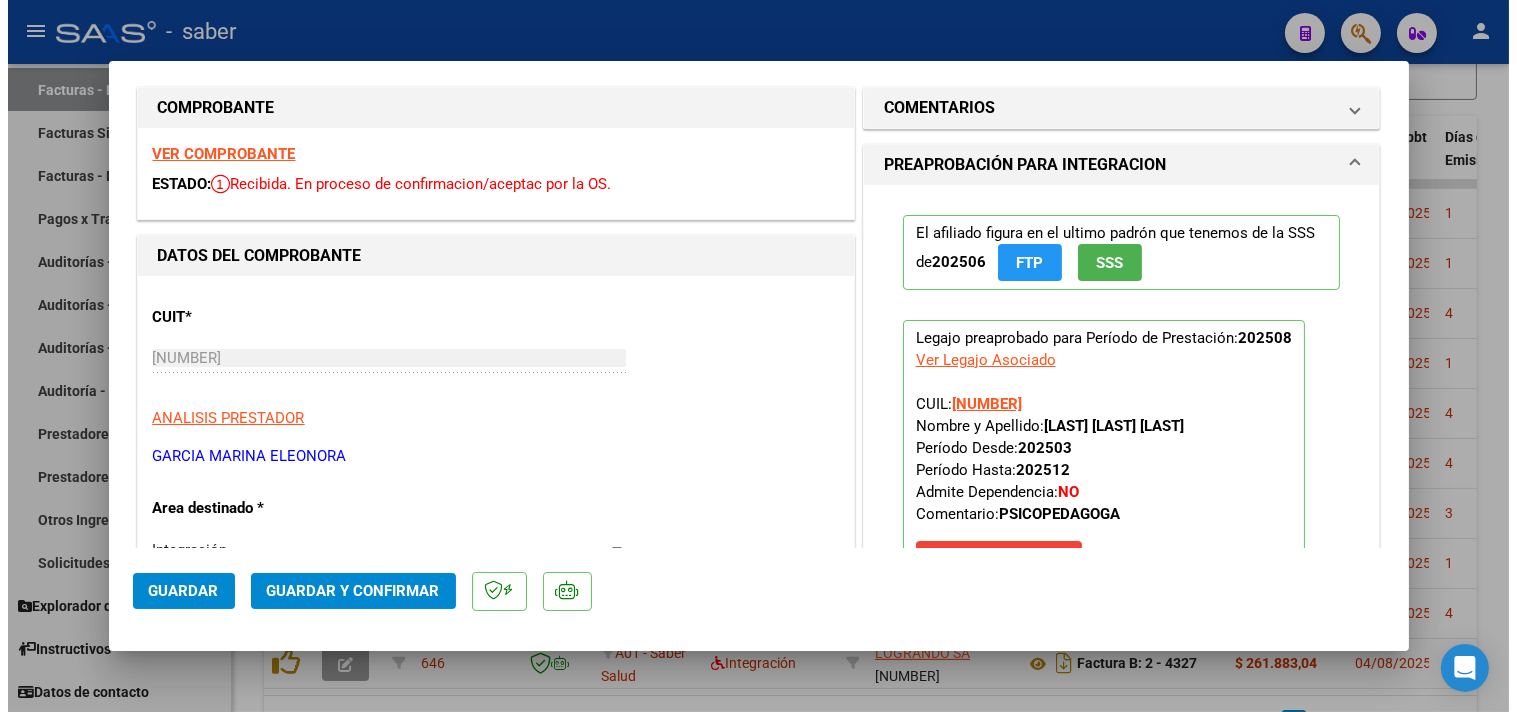 scroll, scrollTop: 0, scrollLeft: 0, axis: both 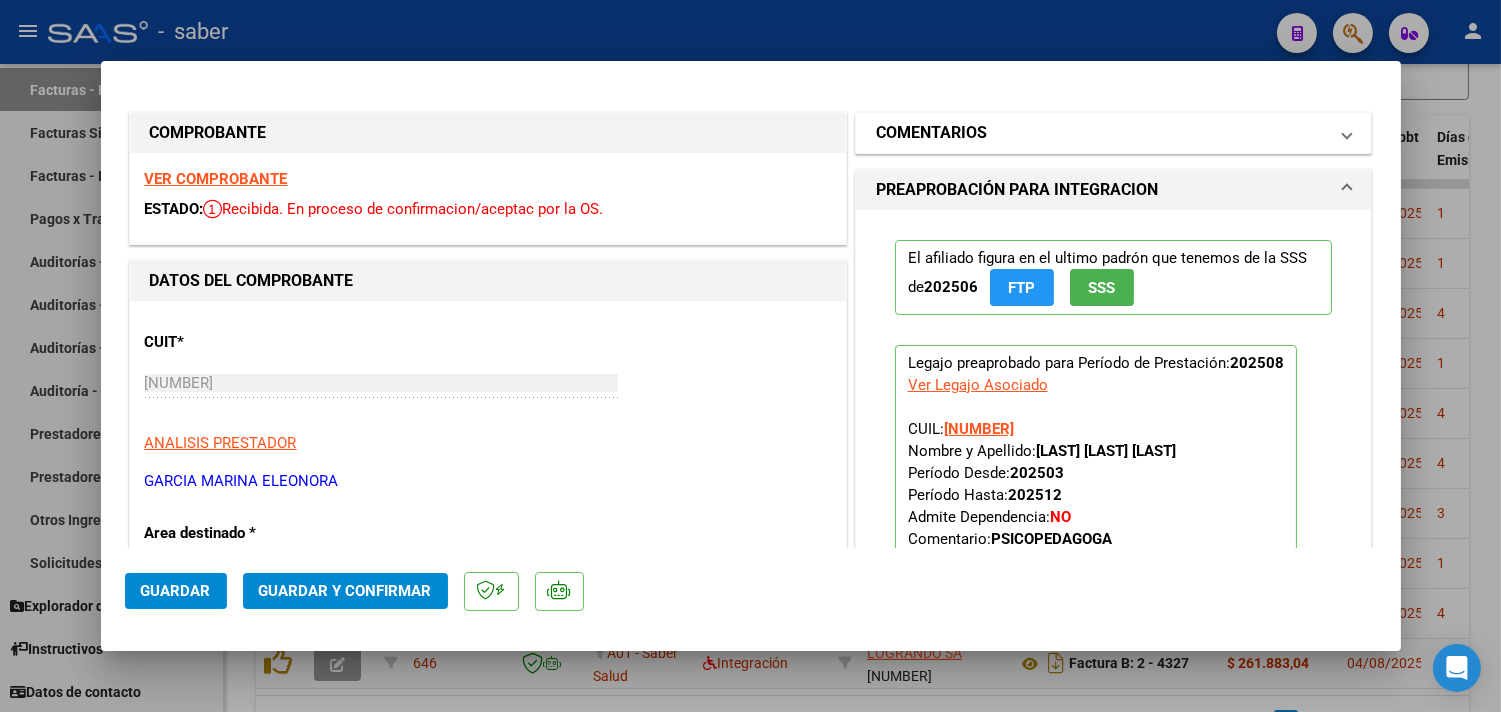 click on "COMENTARIOS" at bounding box center [1102, 133] 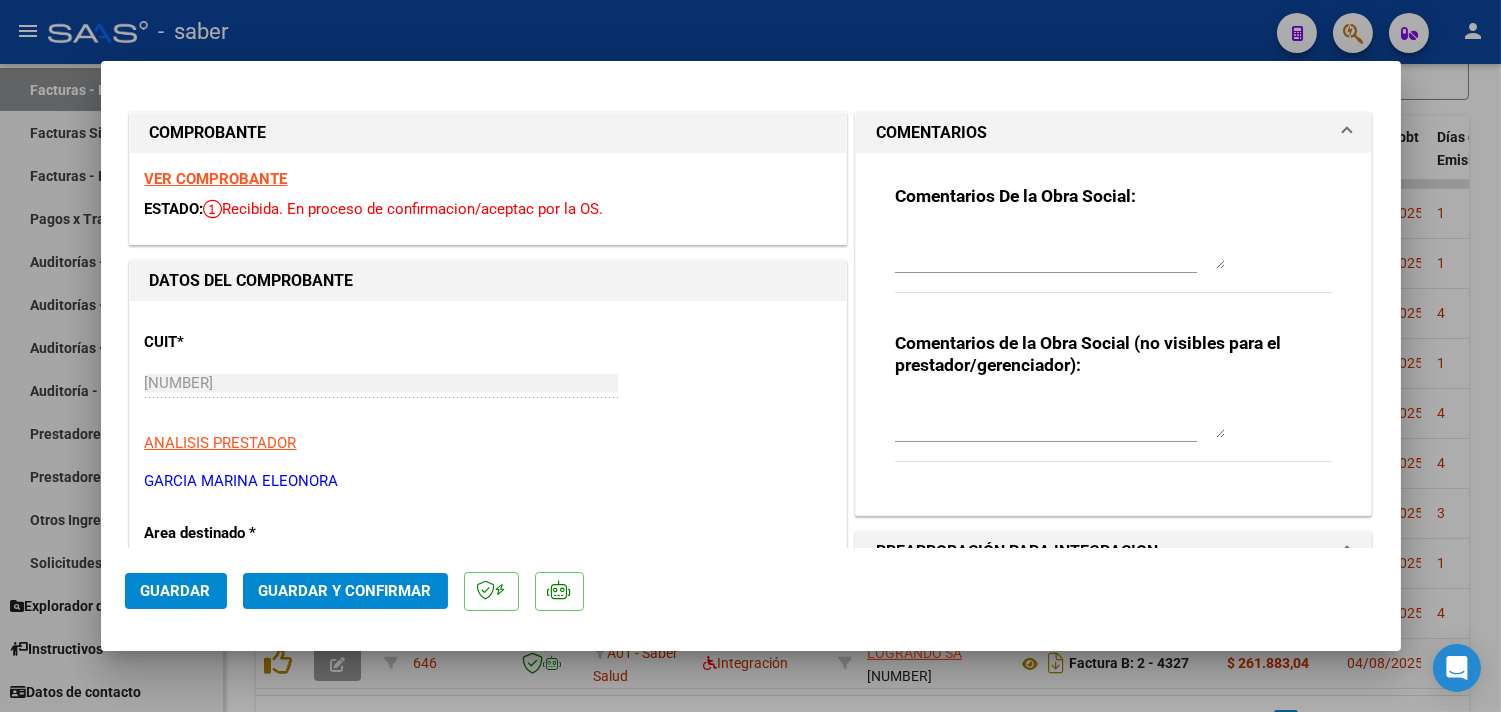 click at bounding box center [1060, 249] 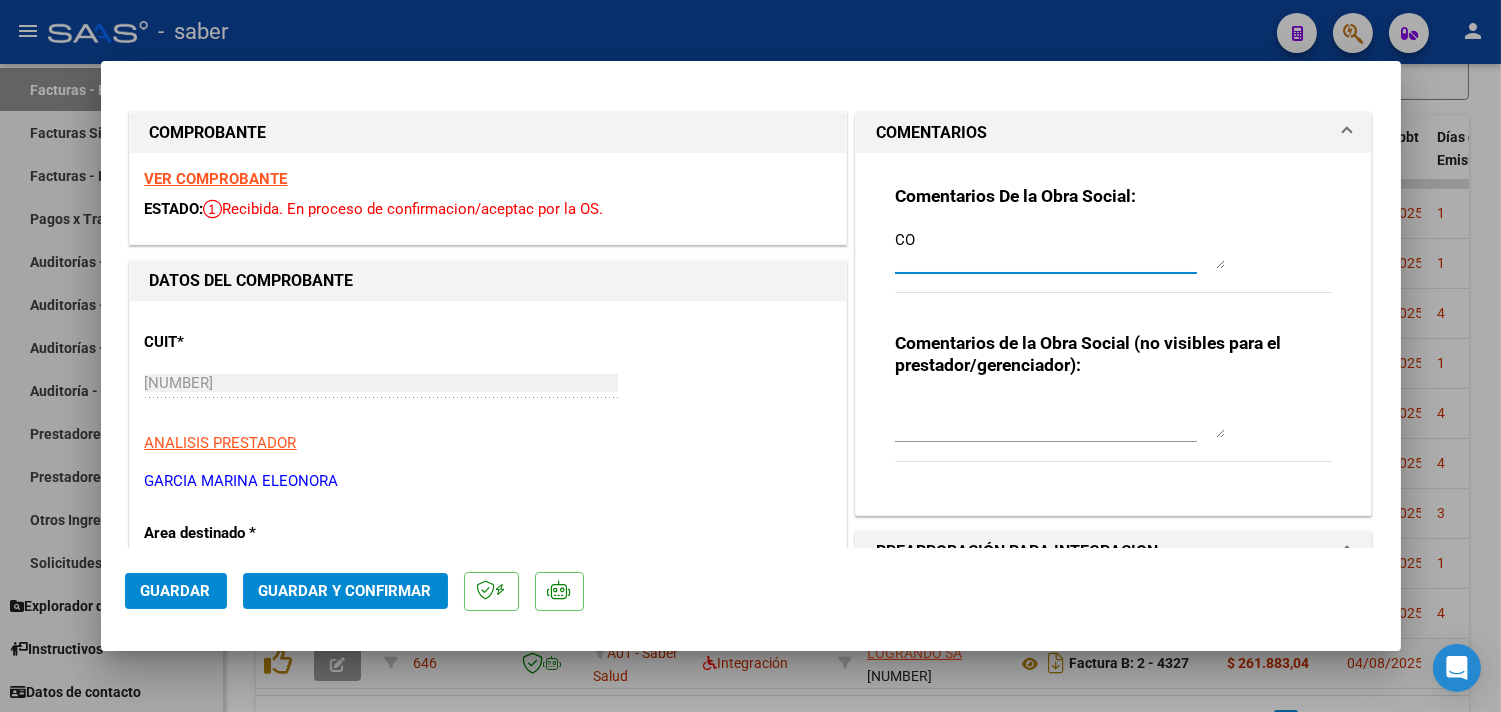 type on "C" 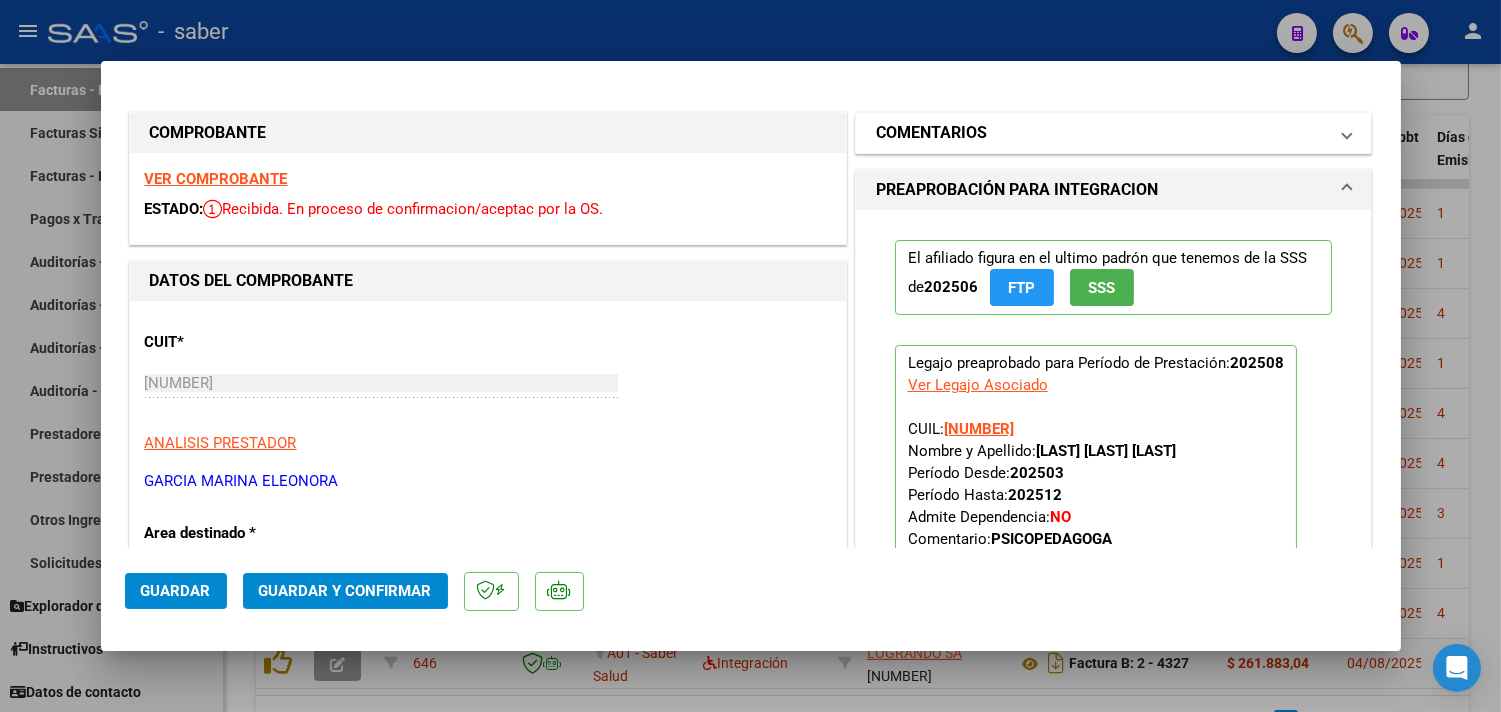 click on "COMENTARIOS" at bounding box center (1102, 133) 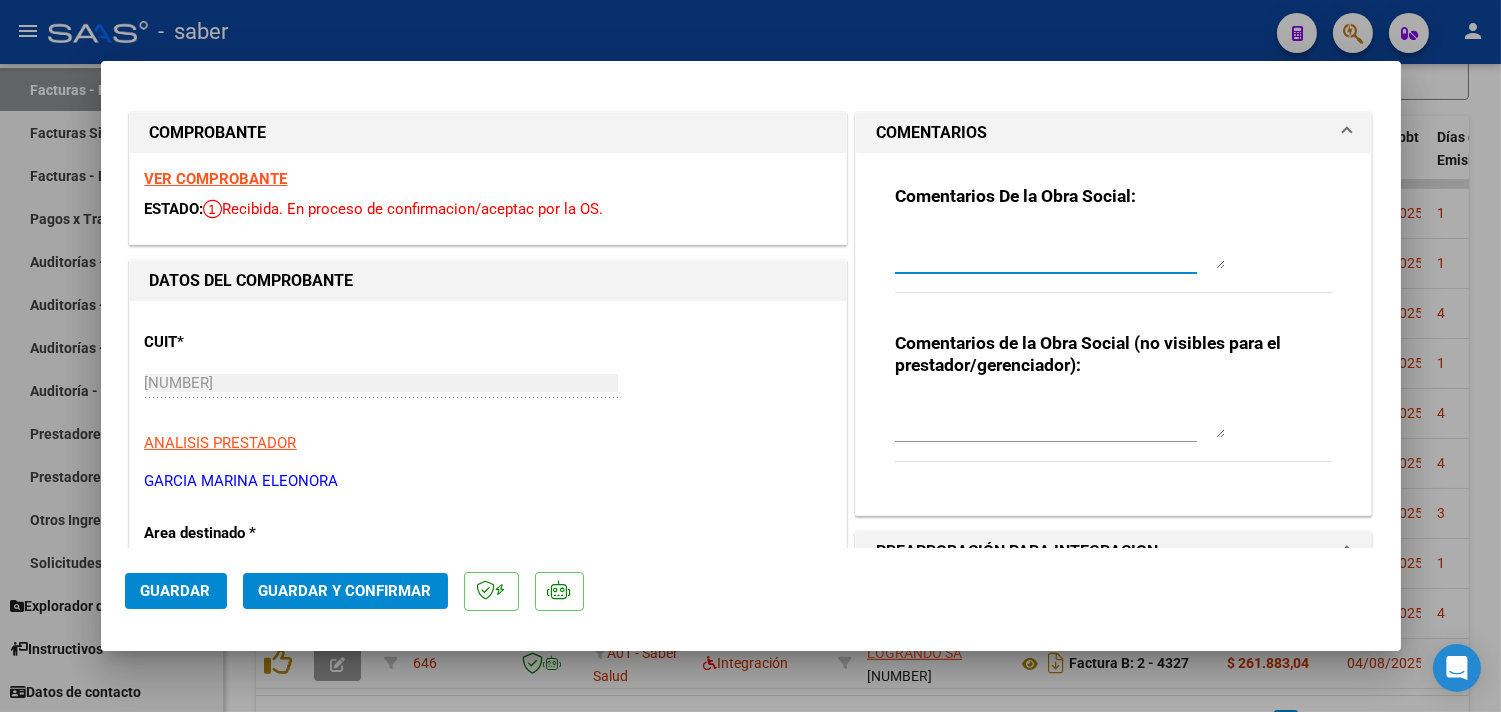 click at bounding box center [1060, 249] 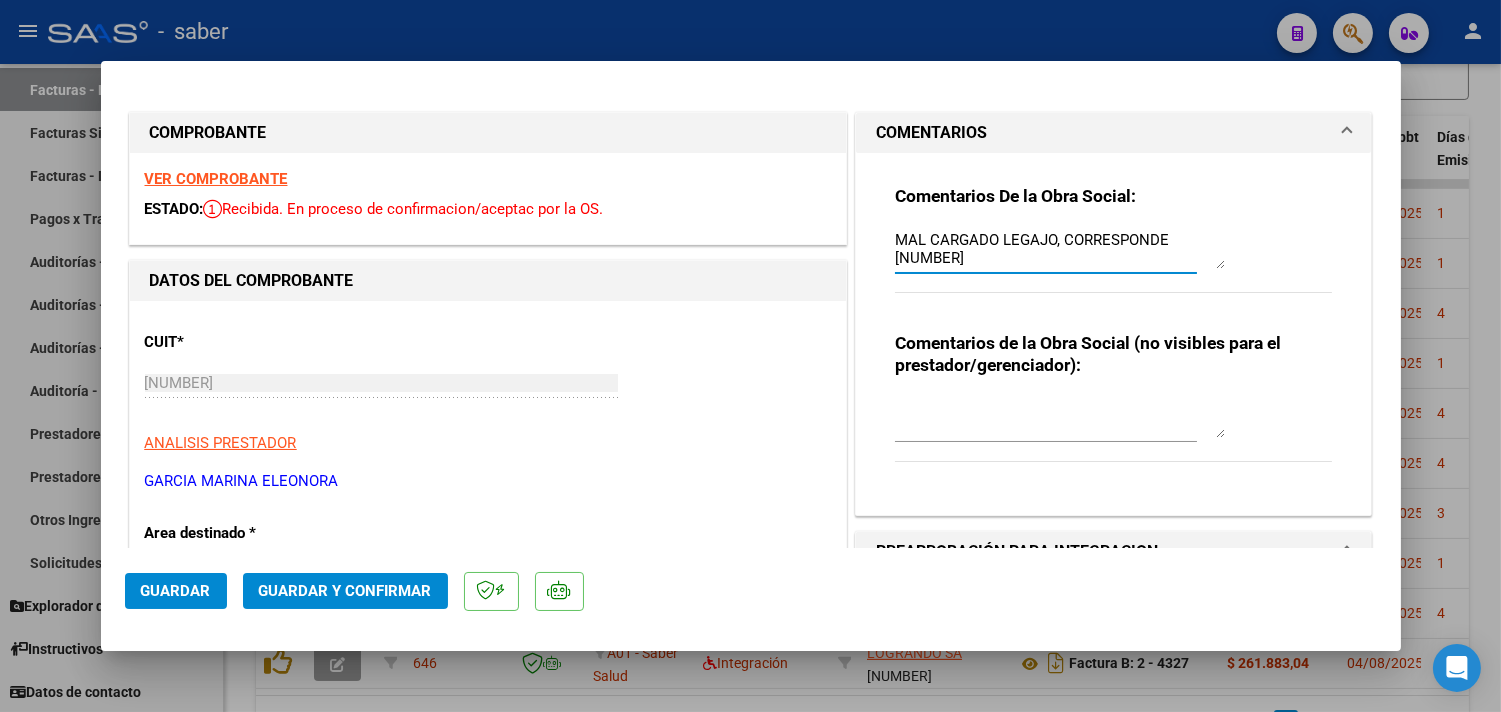 type on "MAL CARGADO LEGAJO, CORRESPONDE [NUMBER]" 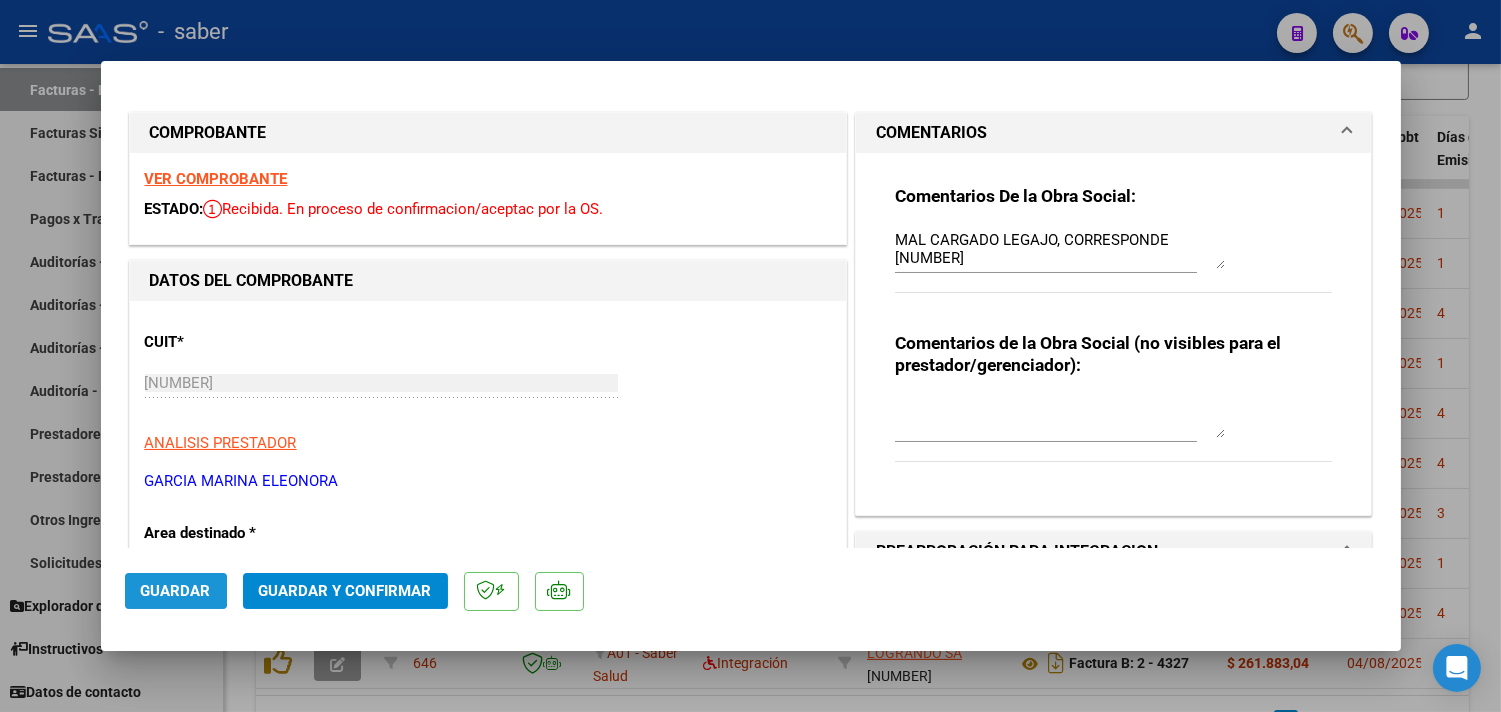 click on "Guardar" 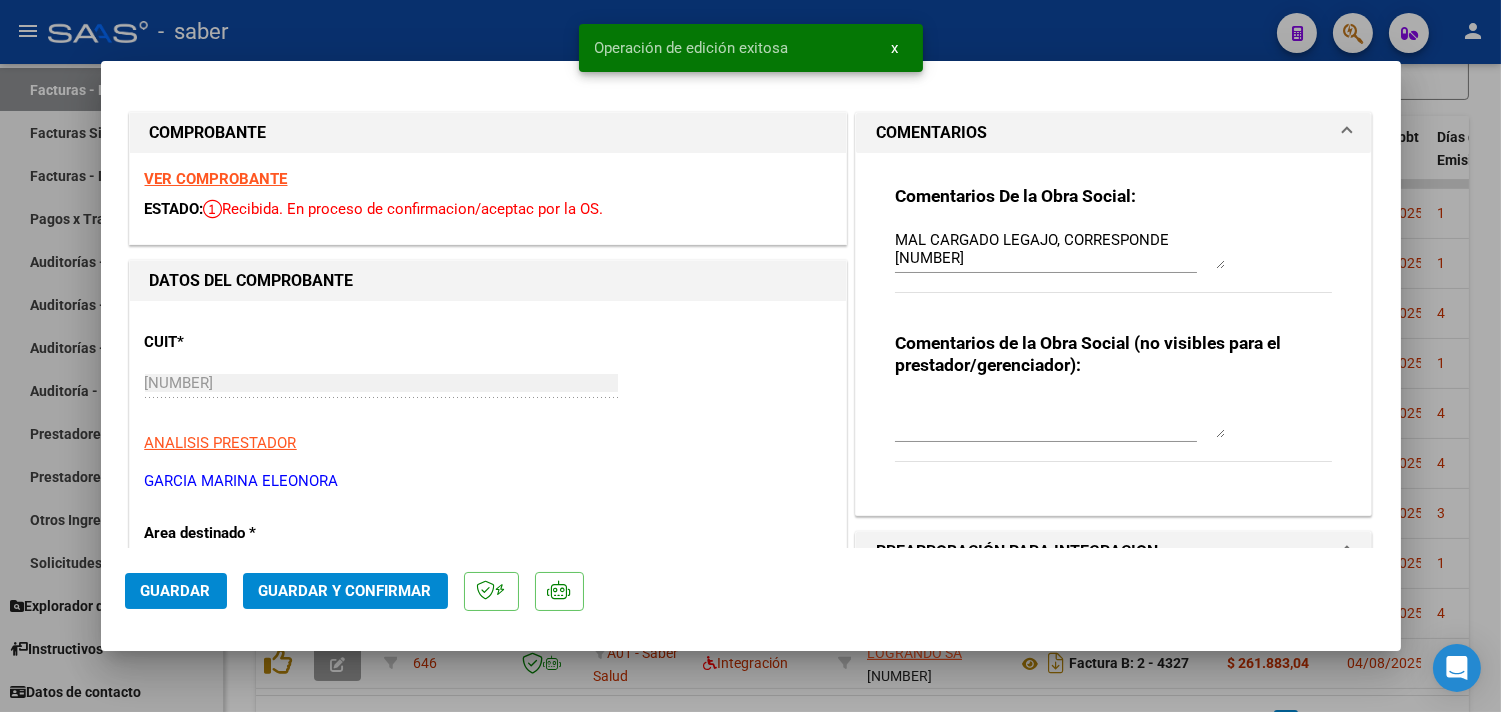 click at bounding box center [750, 356] 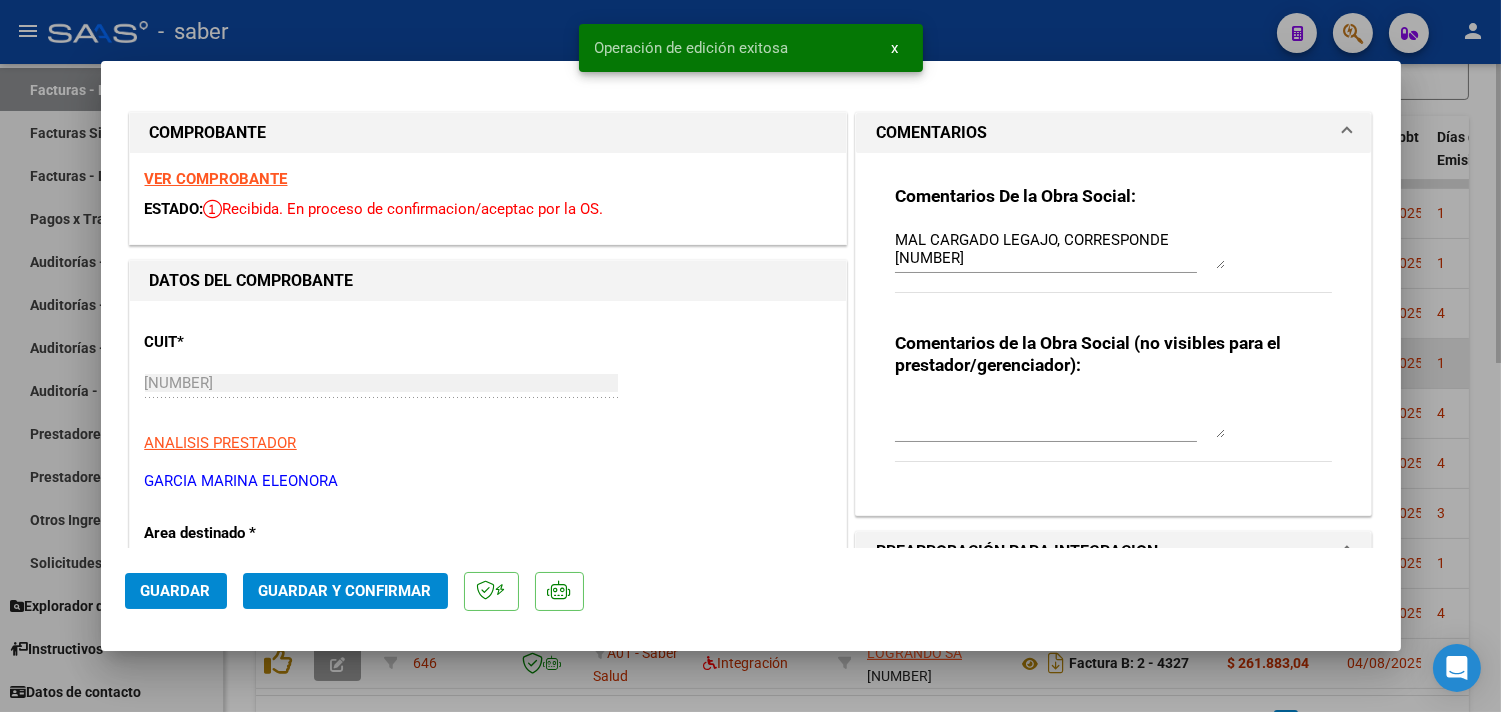 type 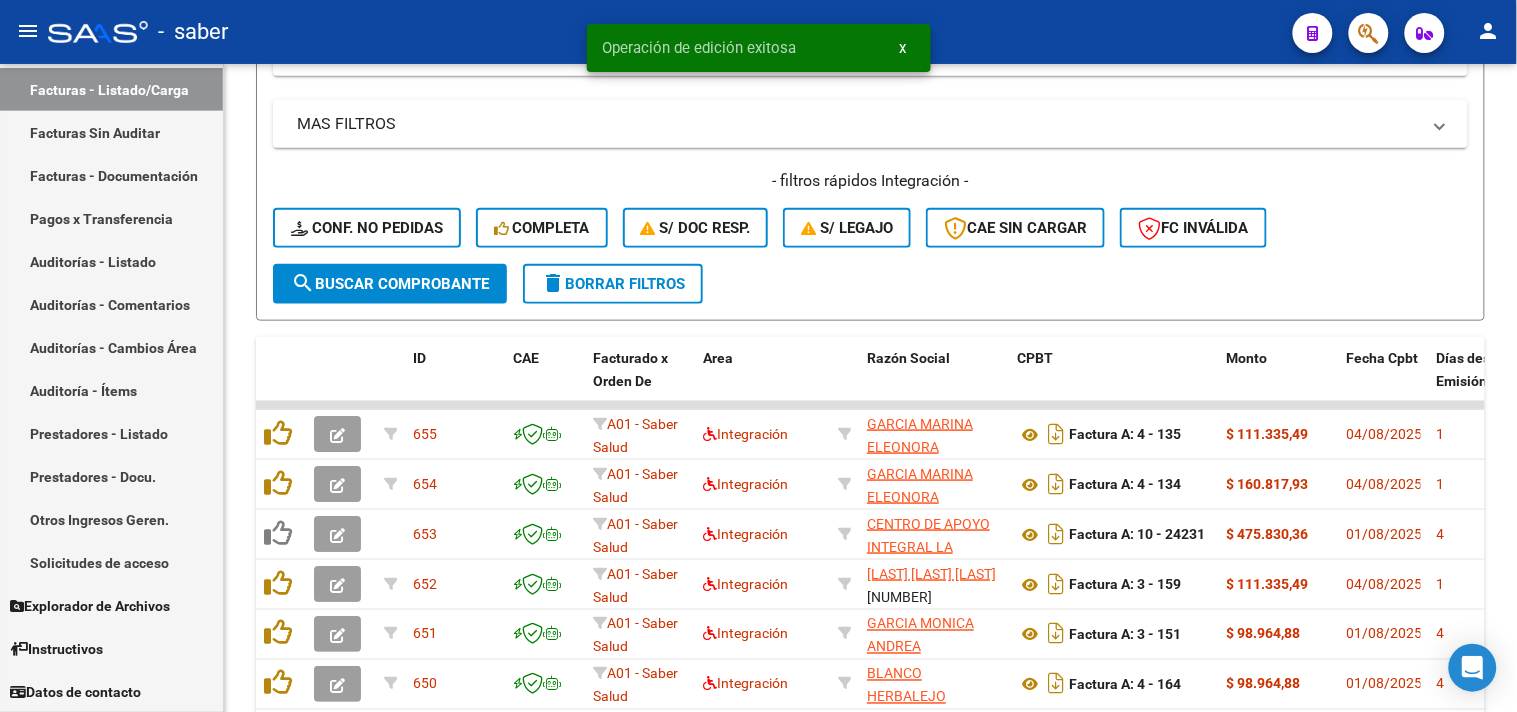 scroll, scrollTop: 423, scrollLeft: 0, axis: vertical 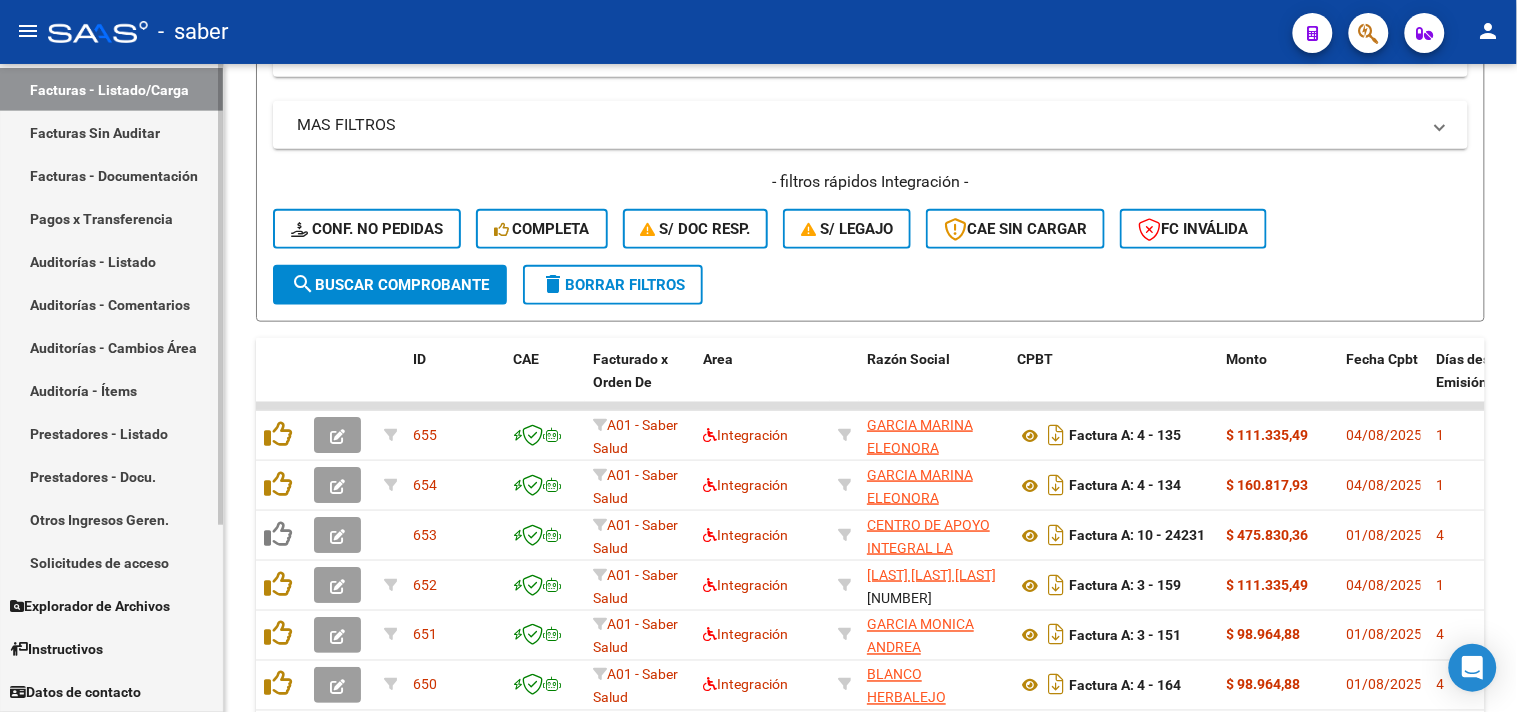 click on "Solicitudes de acceso" at bounding box center [111, 562] 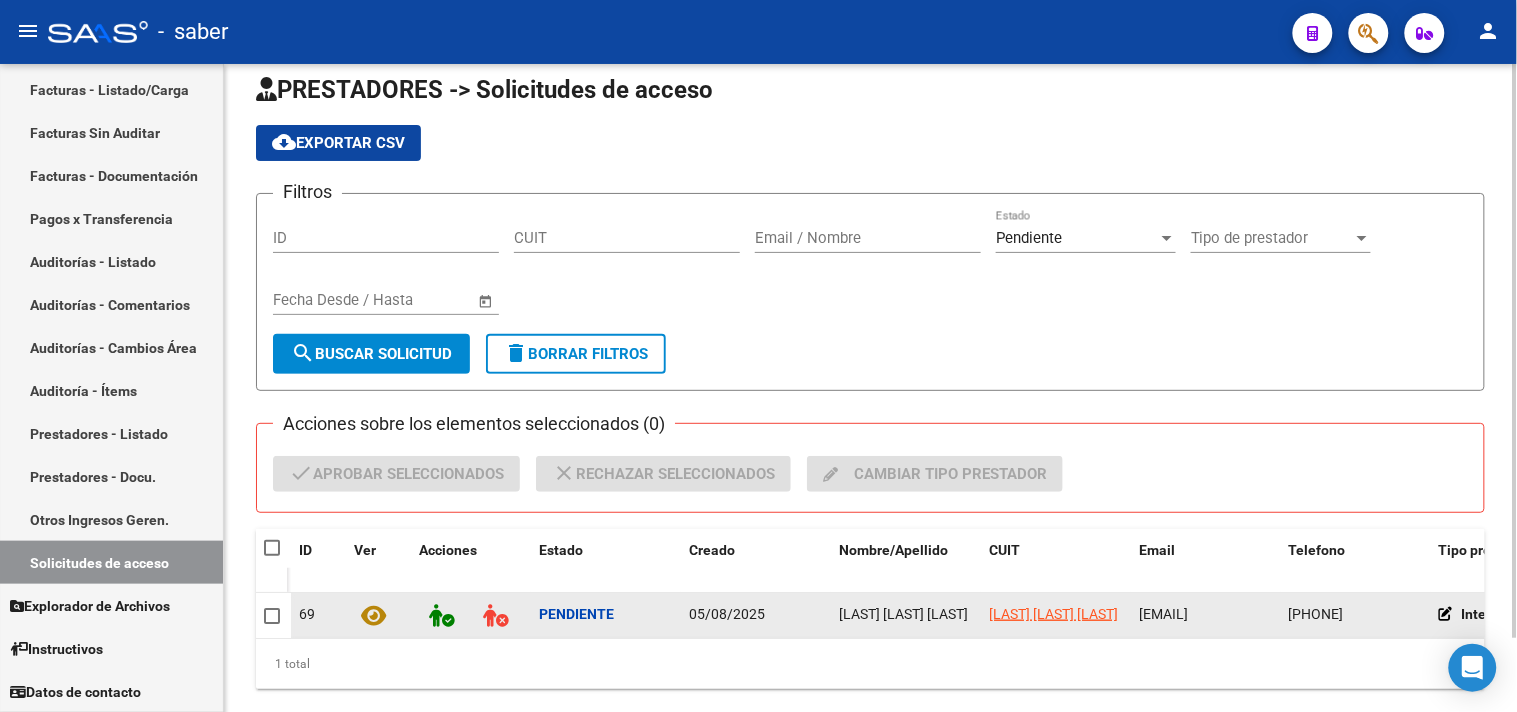 scroll, scrollTop: 84, scrollLeft: 0, axis: vertical 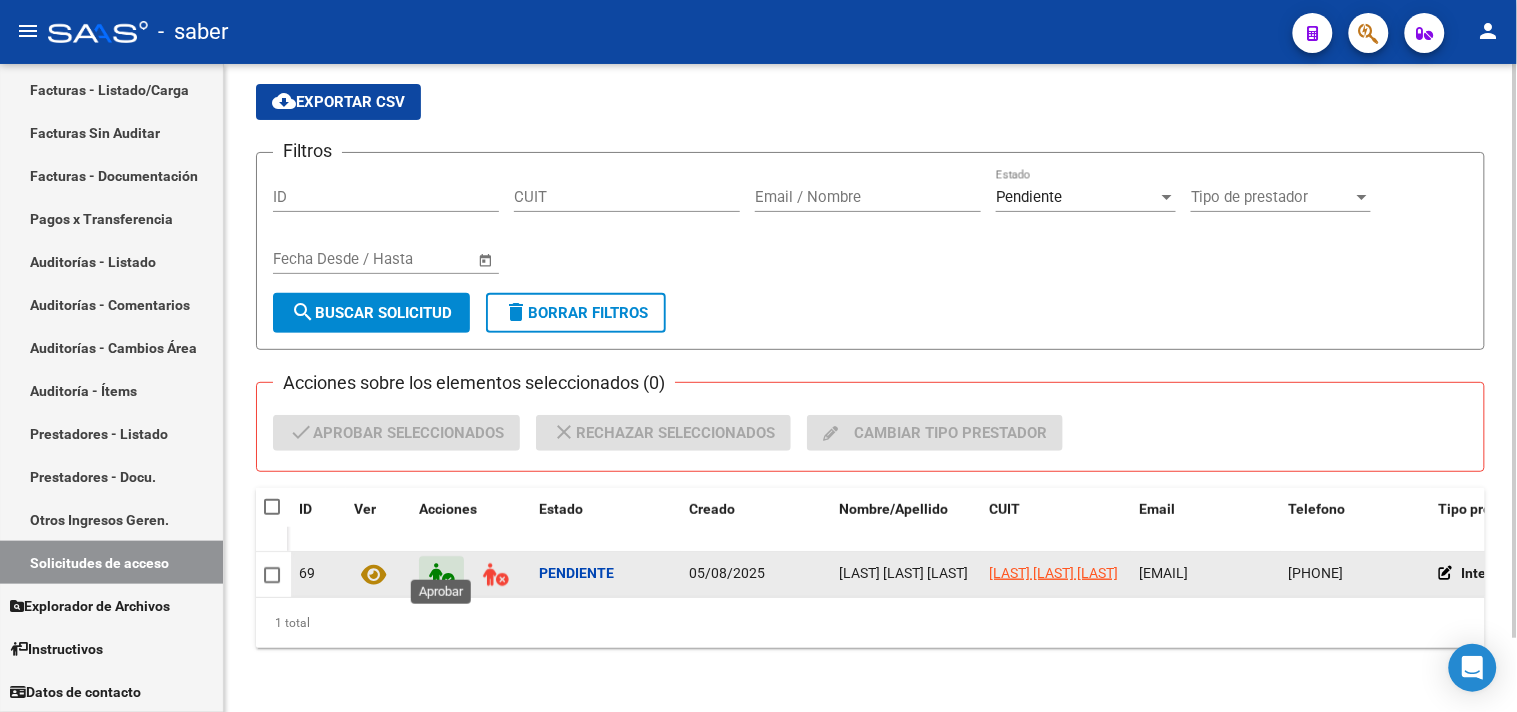 click 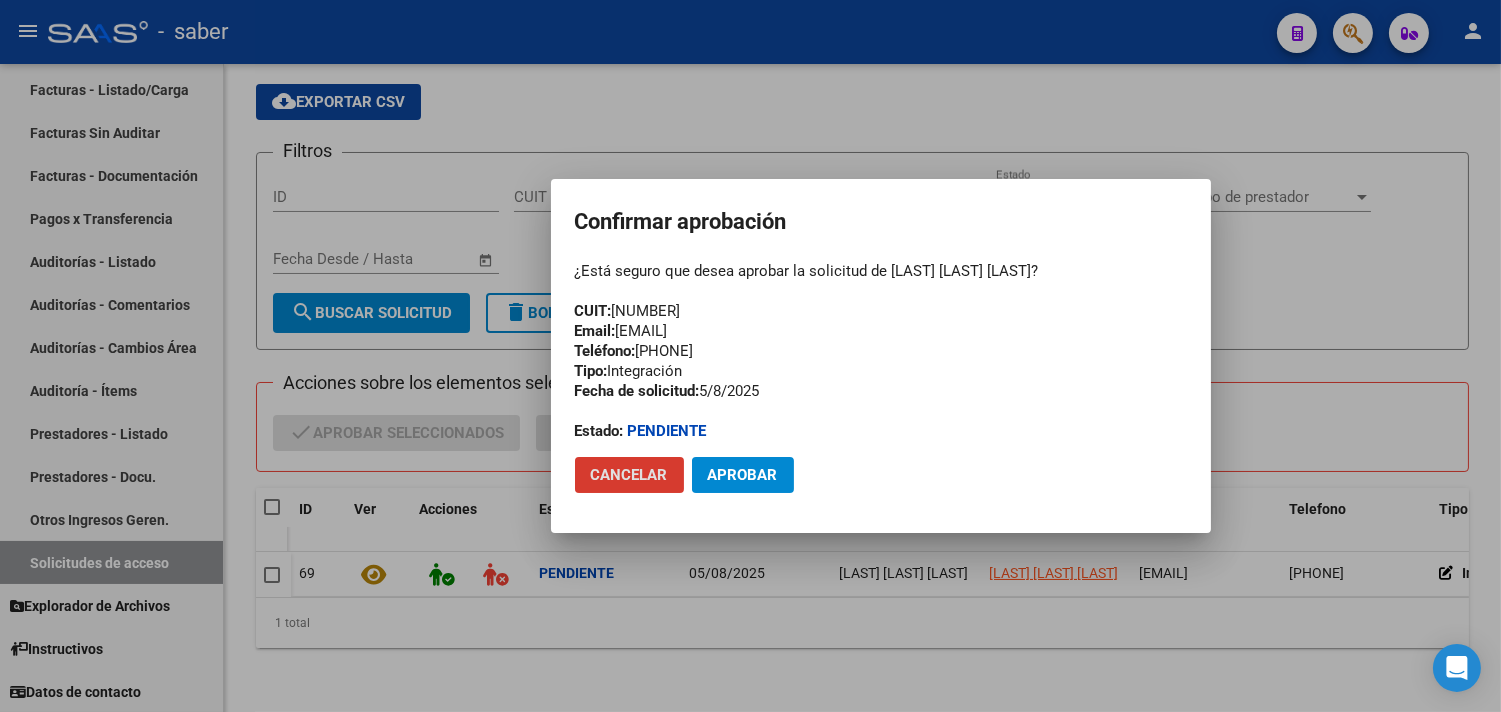 click on "Aprobar" 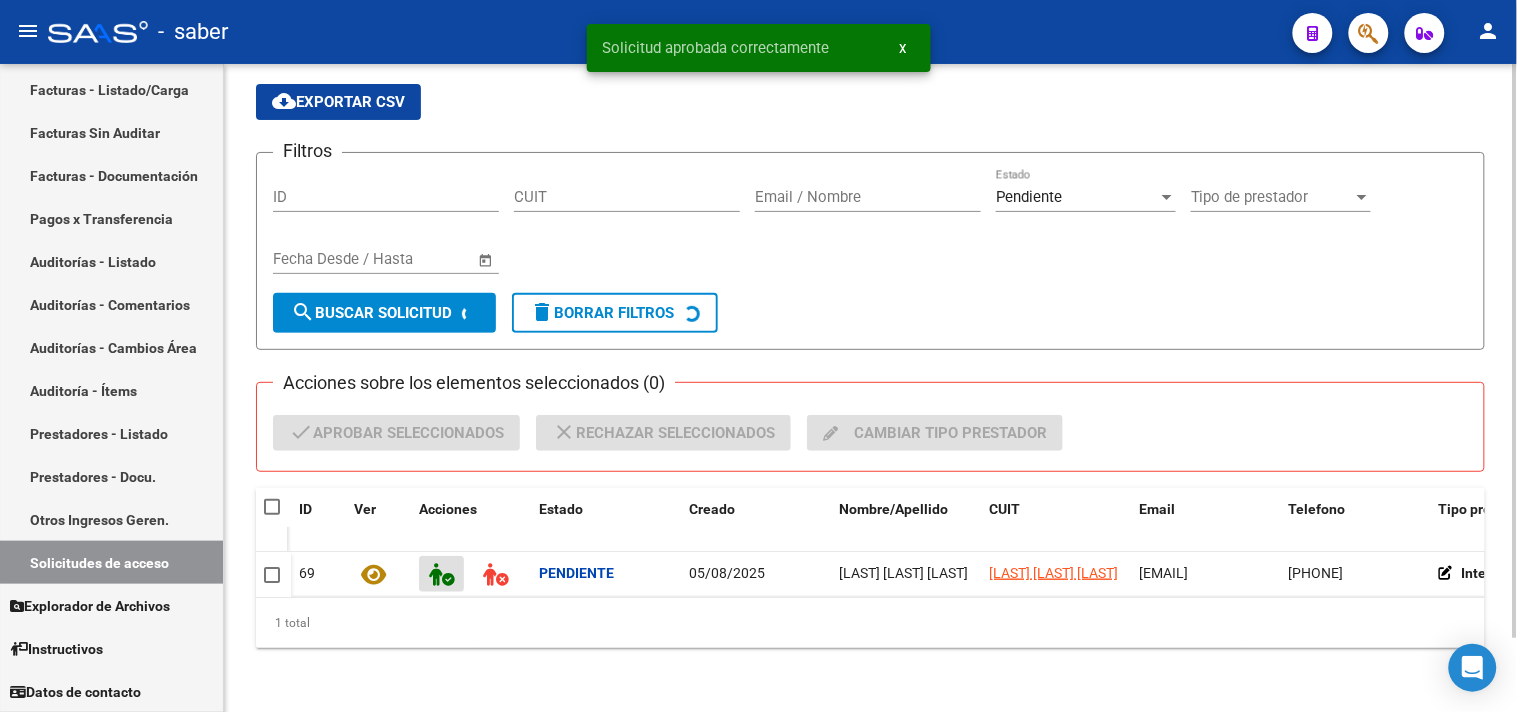 scroll, scrollTop: 67, scrollLeft: 0, axis: vertical 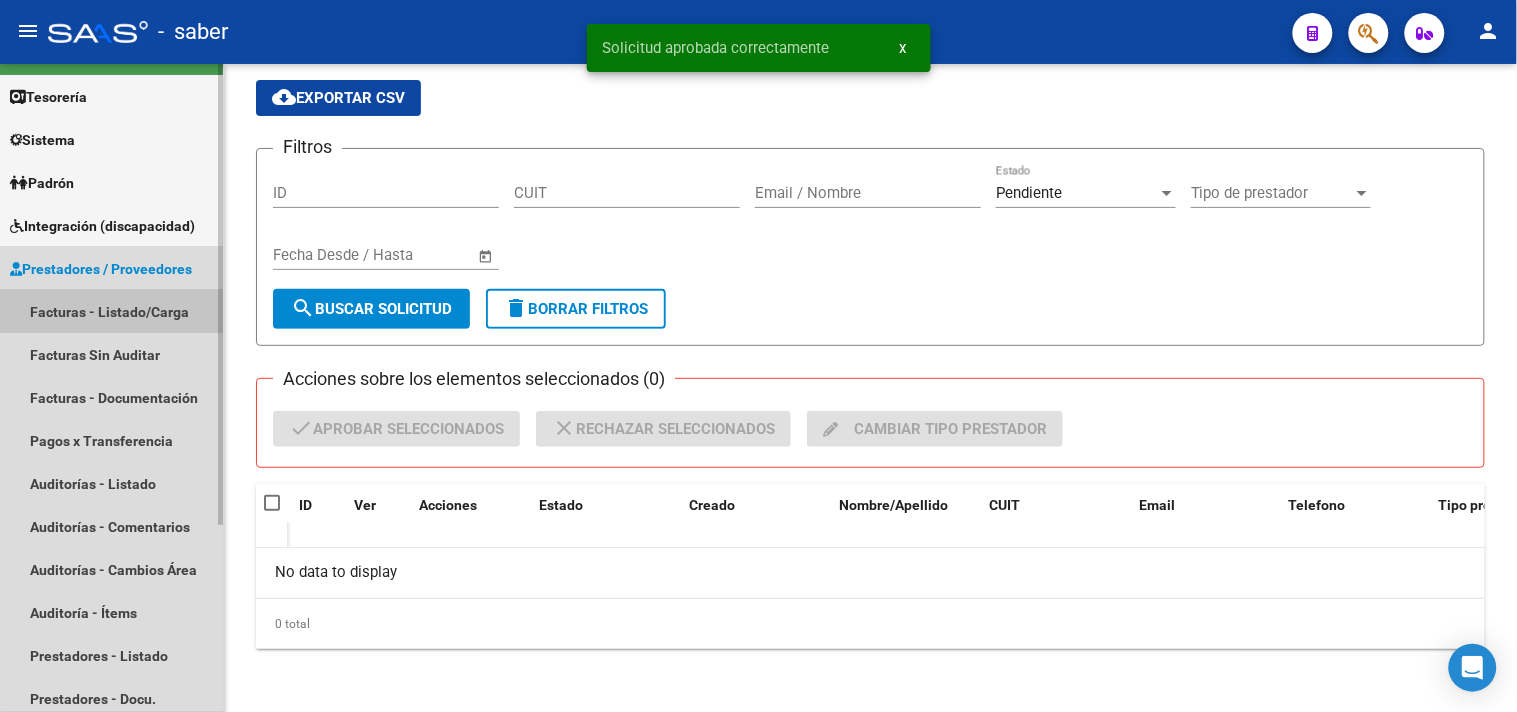 click on "Facturas - Listado/Carga" at bounding box center (111, 311) 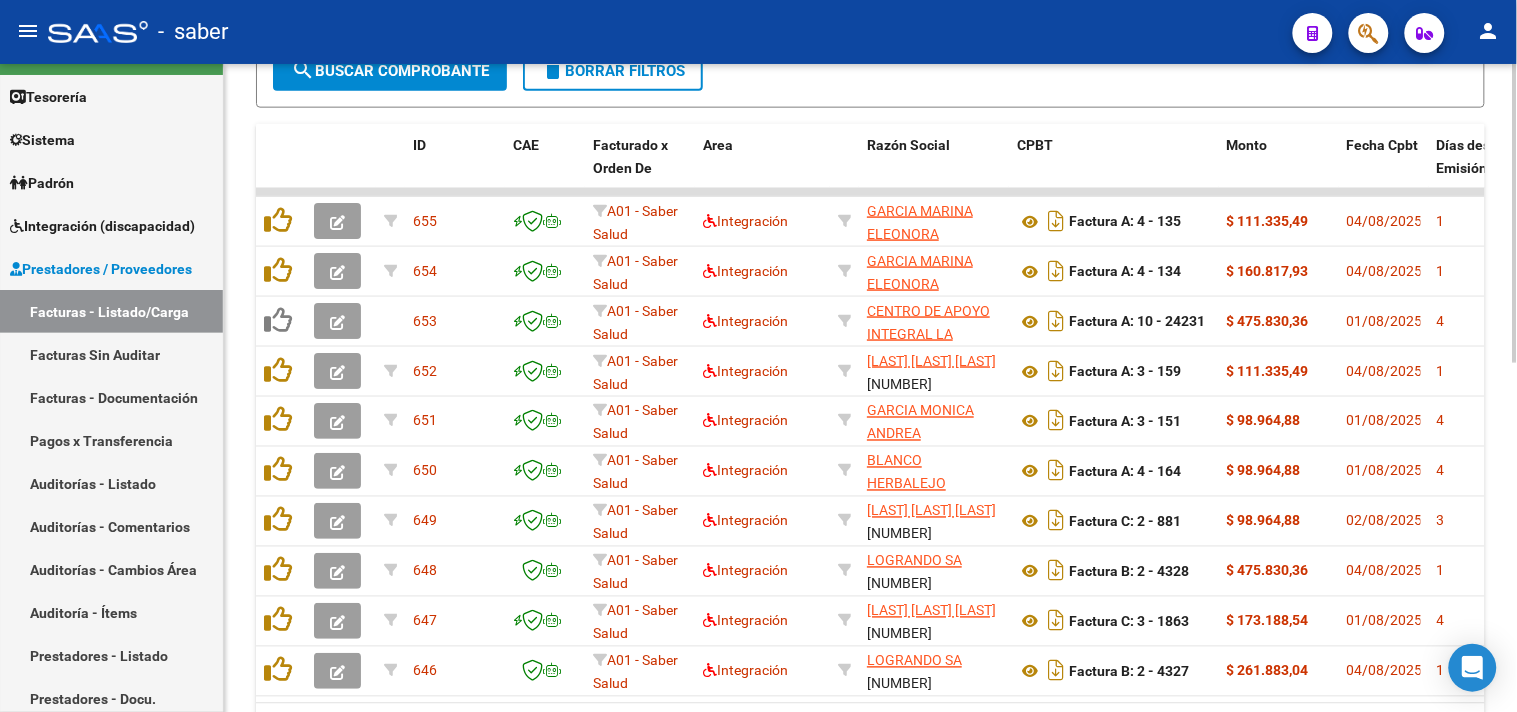 scroll, scrollTop: 674, scrollLeft: 0, axis: vertical 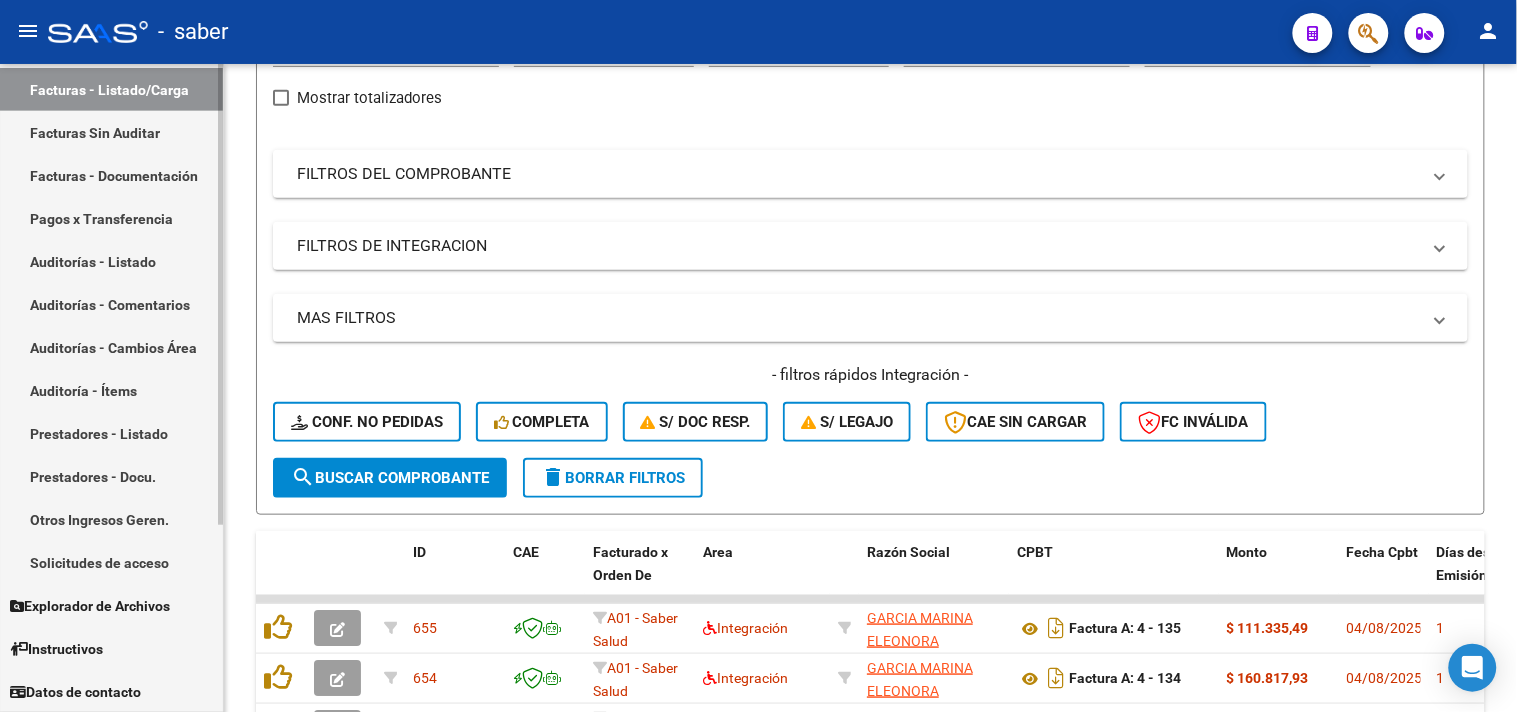click on "Solicitudes de acceso" at bounding box center [111, 562] 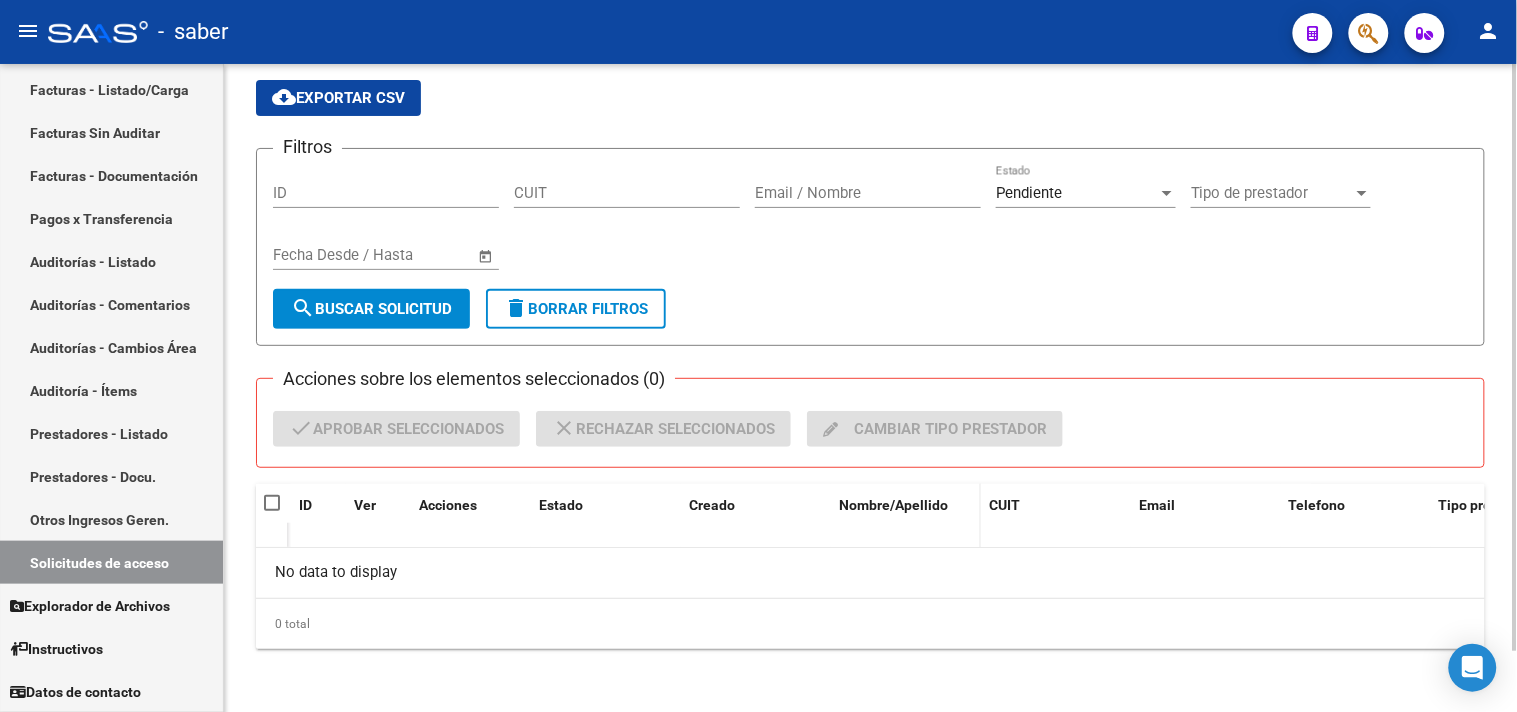 scroll, scrollTop: 66, scrollLeft: 0, axis: vertical 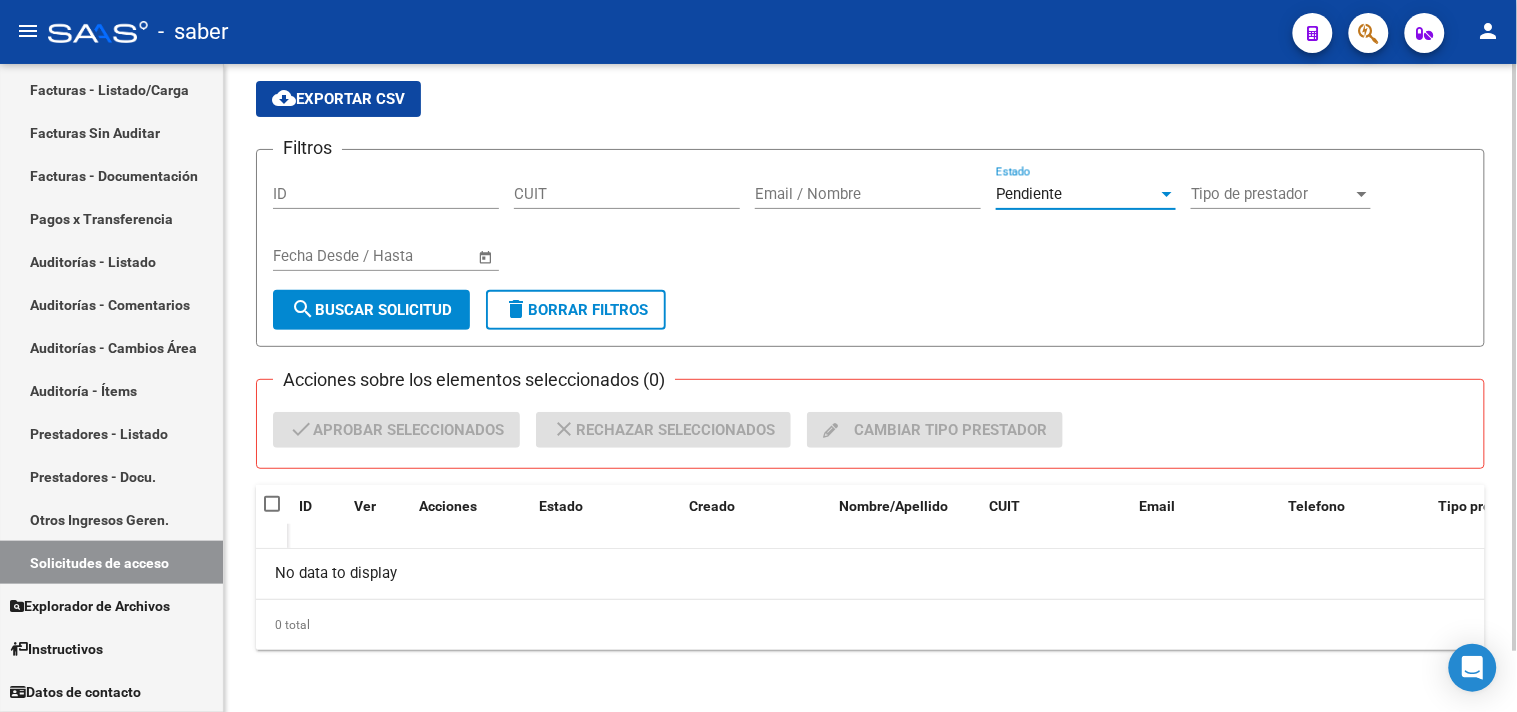 click on "Pendiente" at bounding box center (1029, 194) 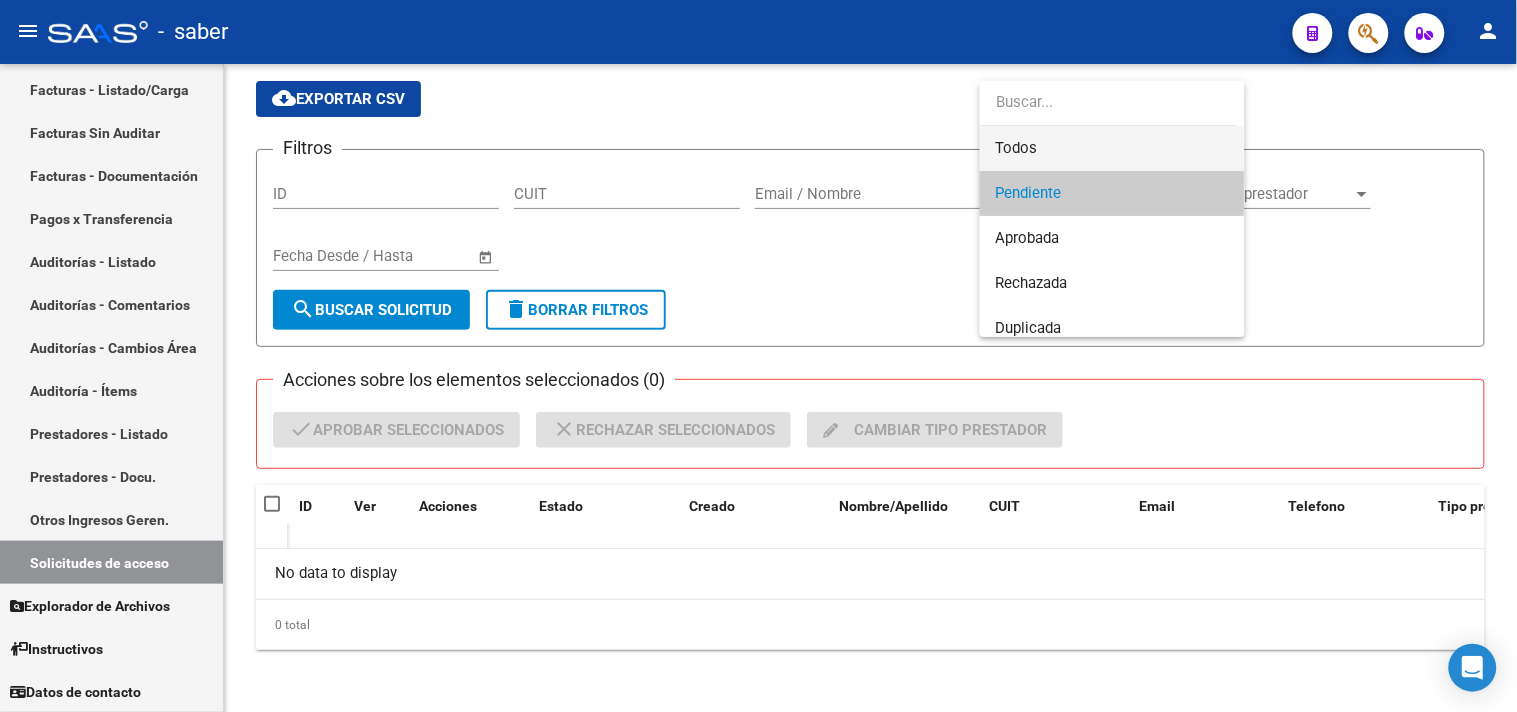 click on "Todos" at bounding box center (1112, 148) 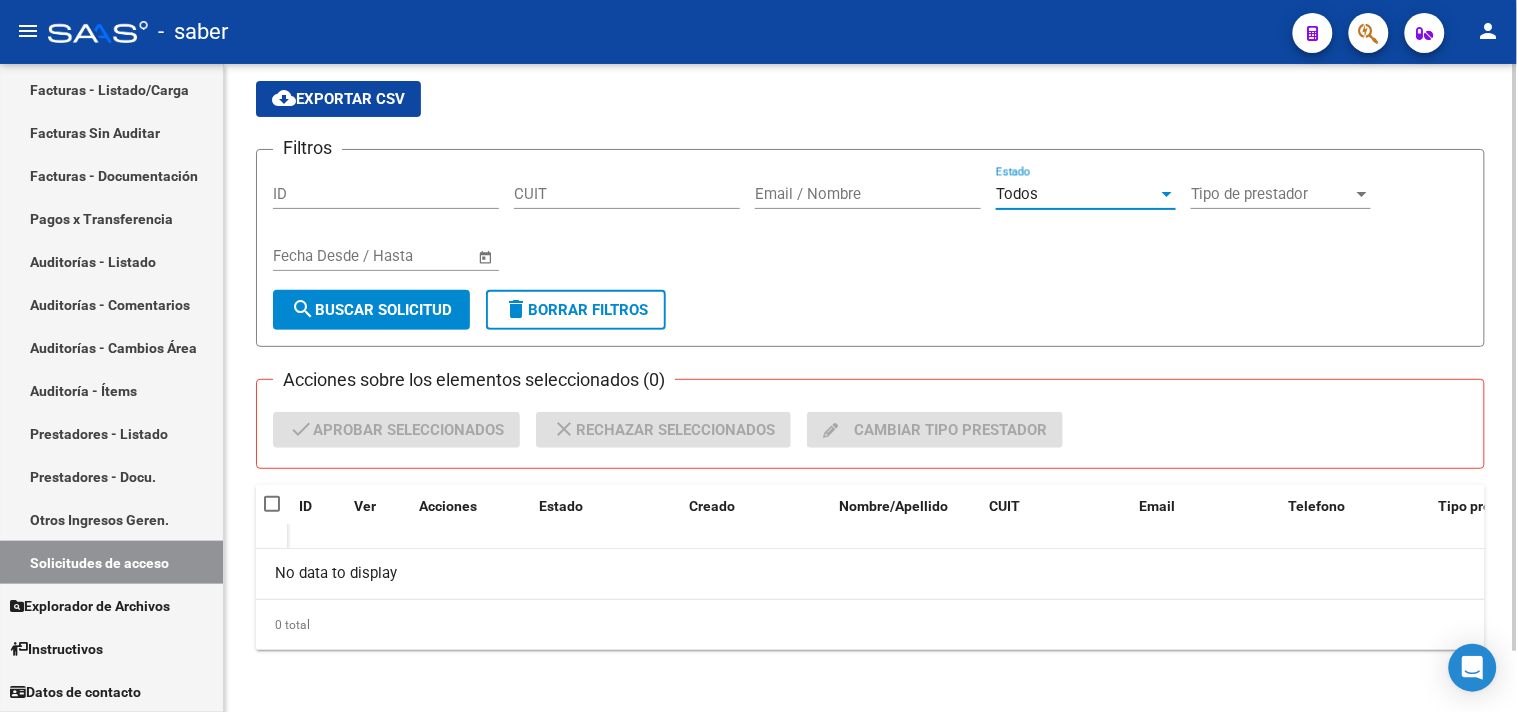 click on "Todos" at bounding box center [1077, 194] 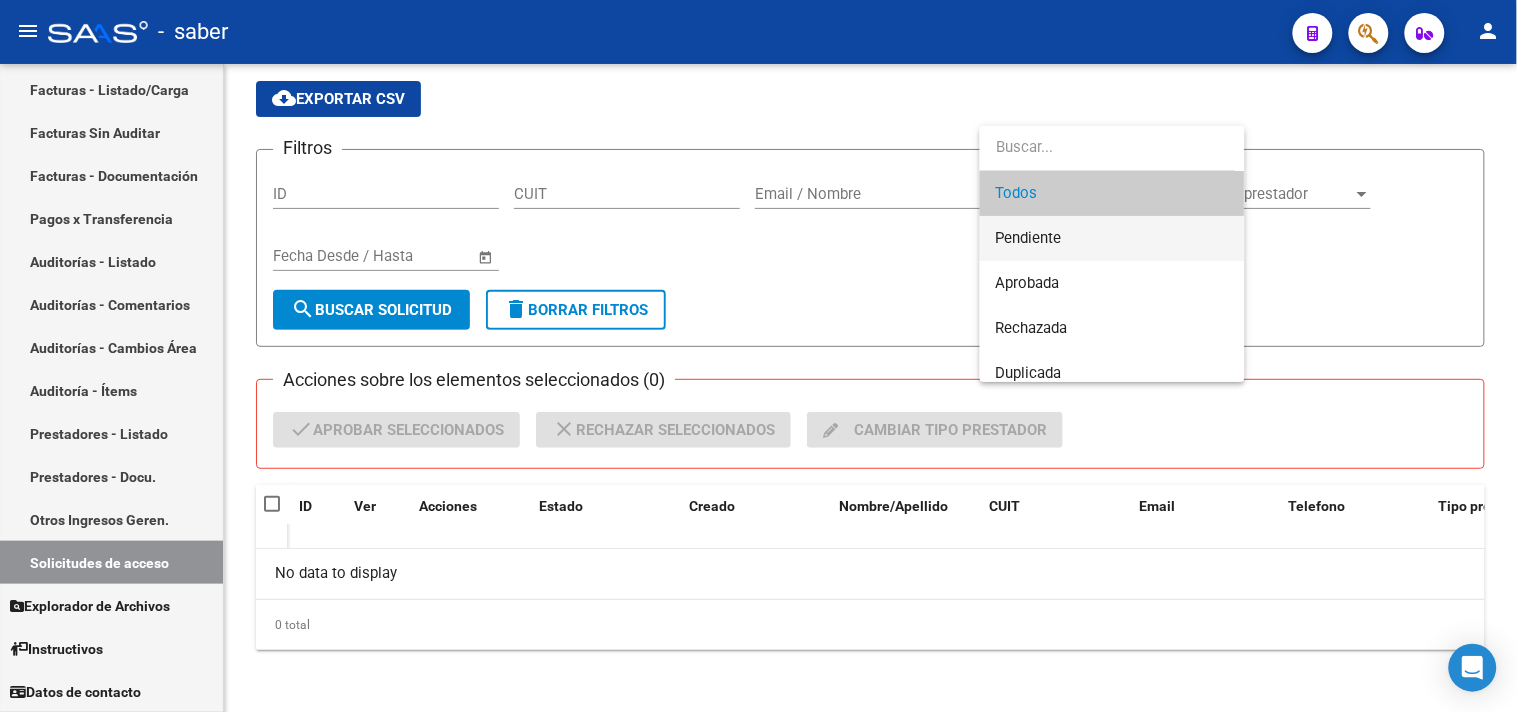 click on "Pendiente" at bounding box center (1029, 238) 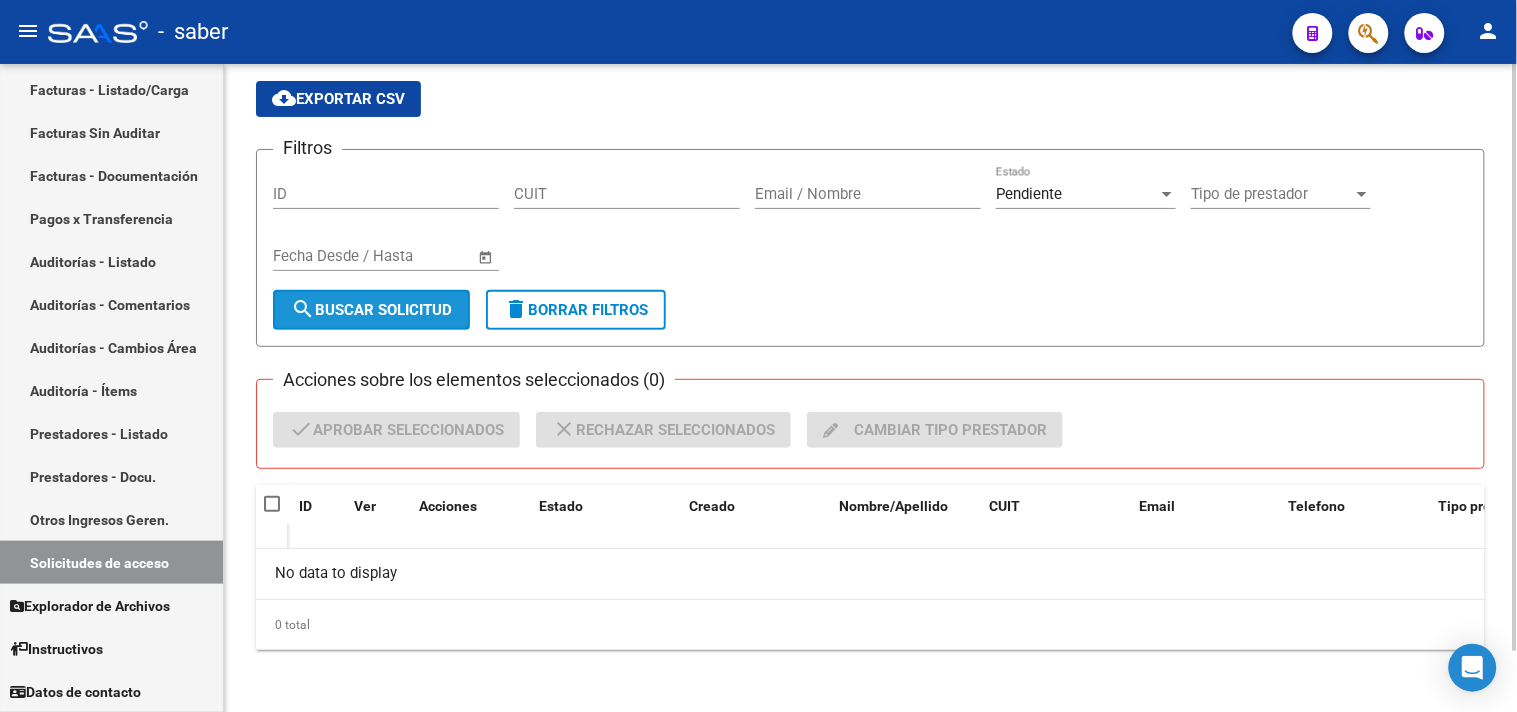 click on "search  Buscar solicitud" 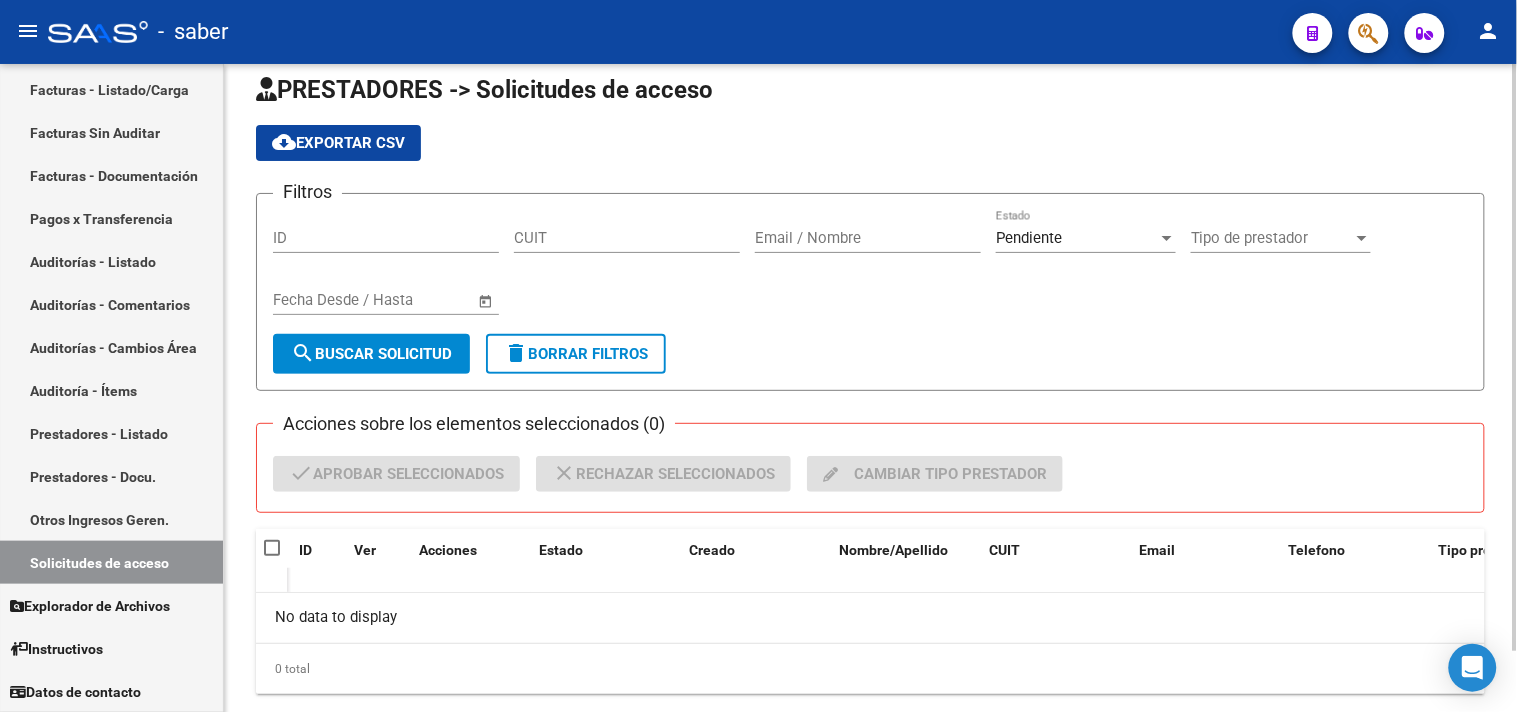 scroll, scrollTop: 66, scrollLeft: 0, axis: vertical 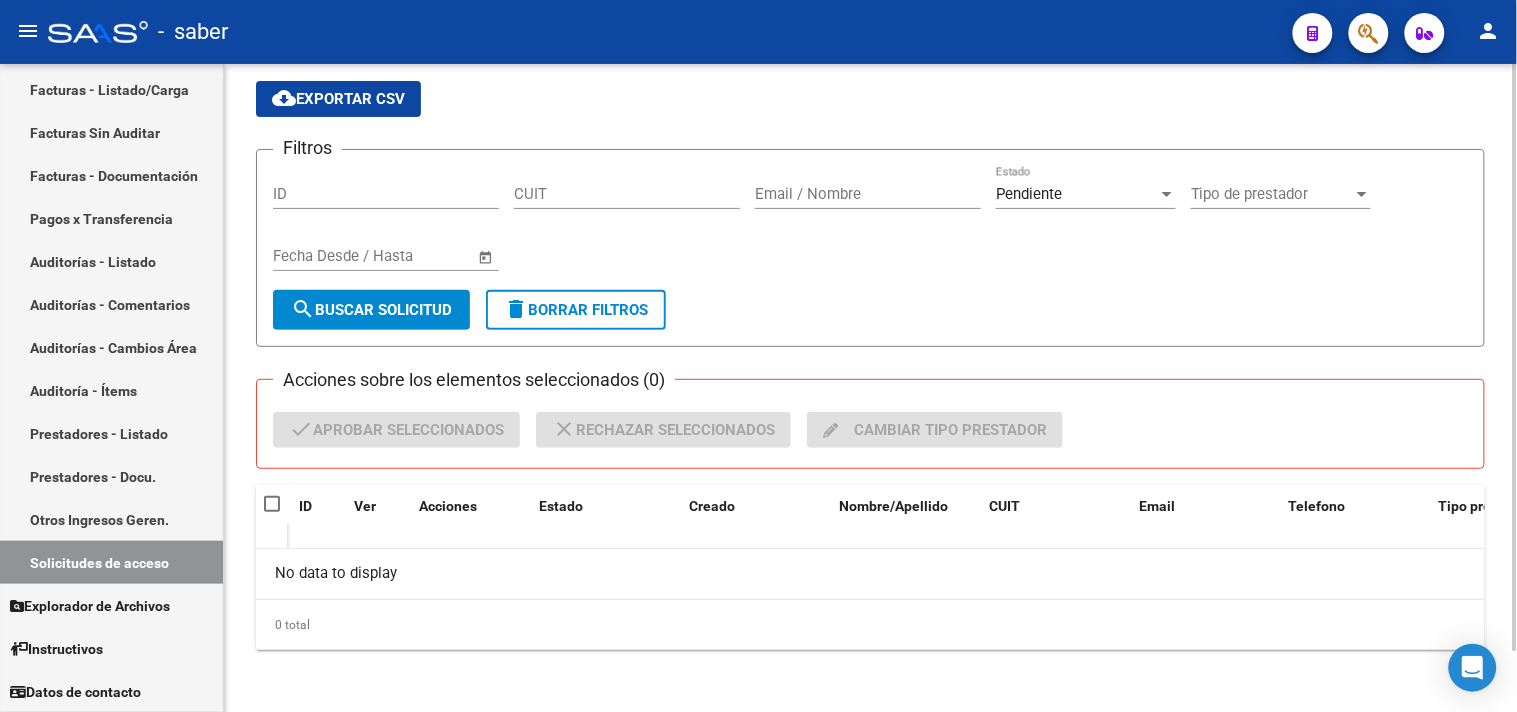drag, startPoint x: 785, startPoint y: 174, endPoint x: 824, endPoint y: 195, distance: 44.294468 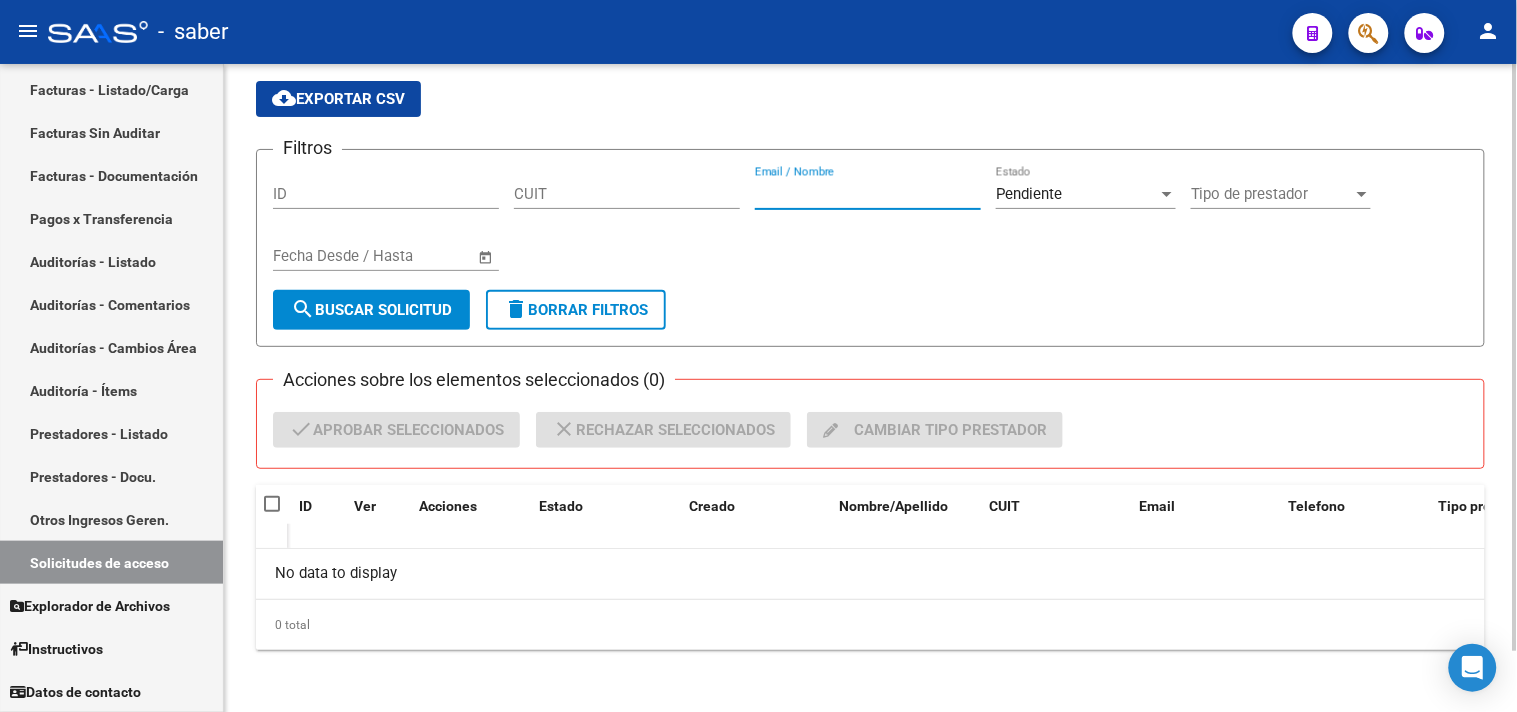 click on "Email / Nombre" at bounding box center (868, 194) 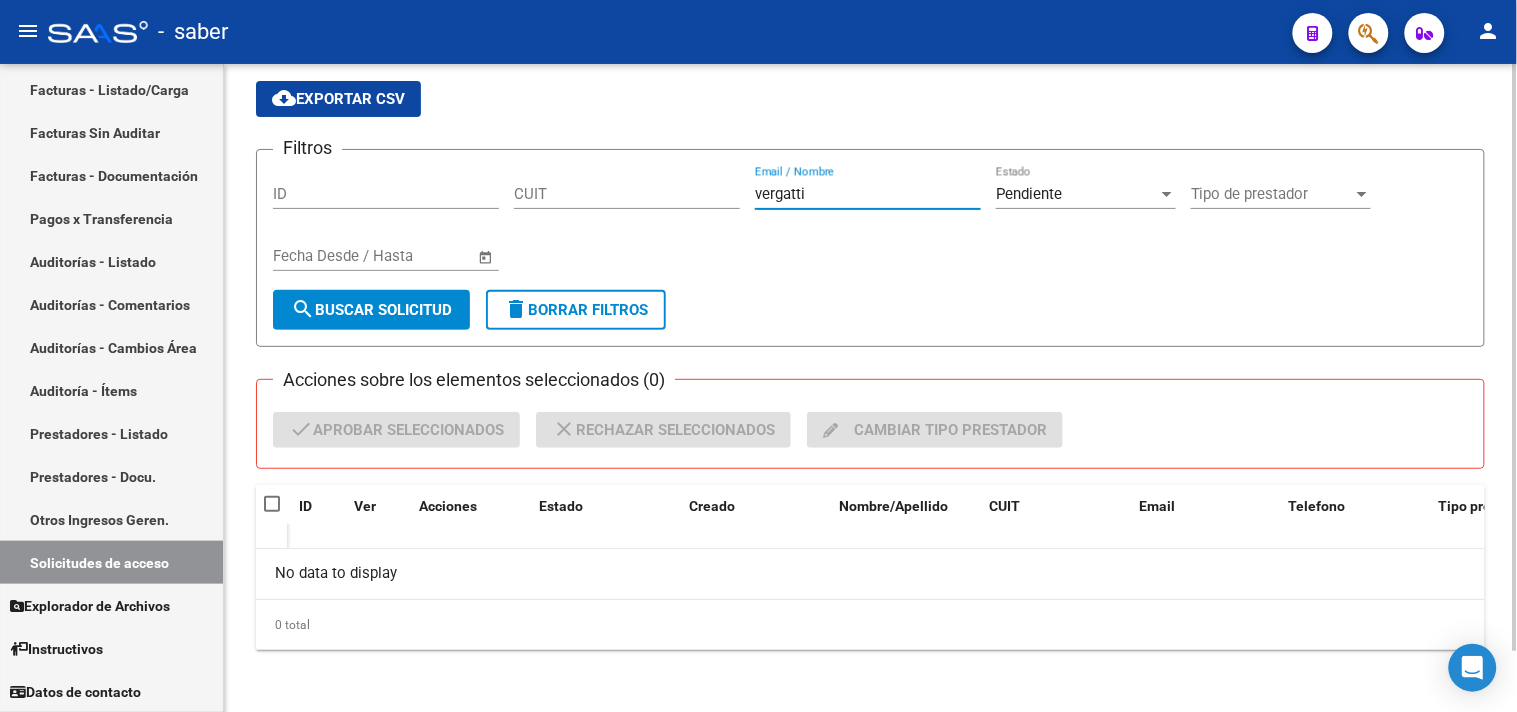 type on "vergatti" 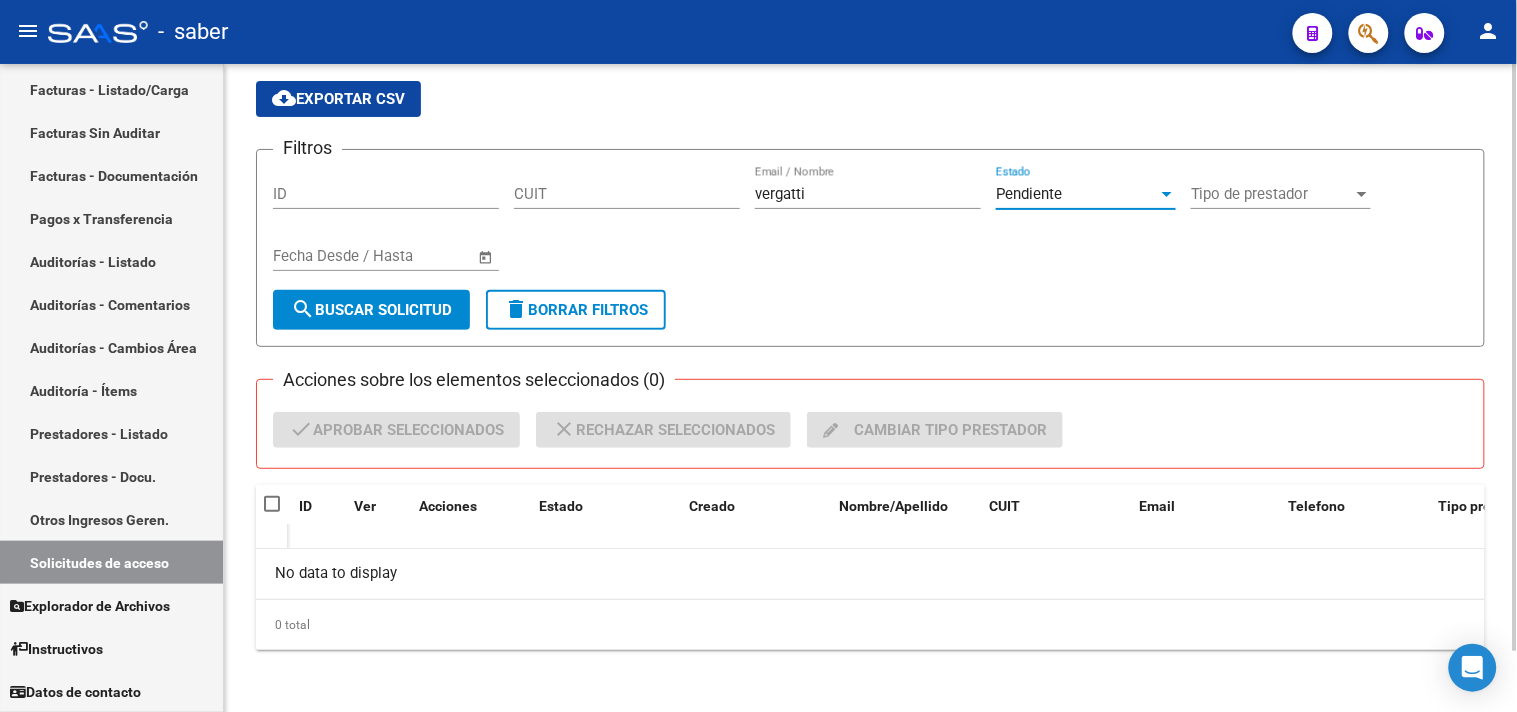 click on "Pendiente" at bounding box center [1077, 194] 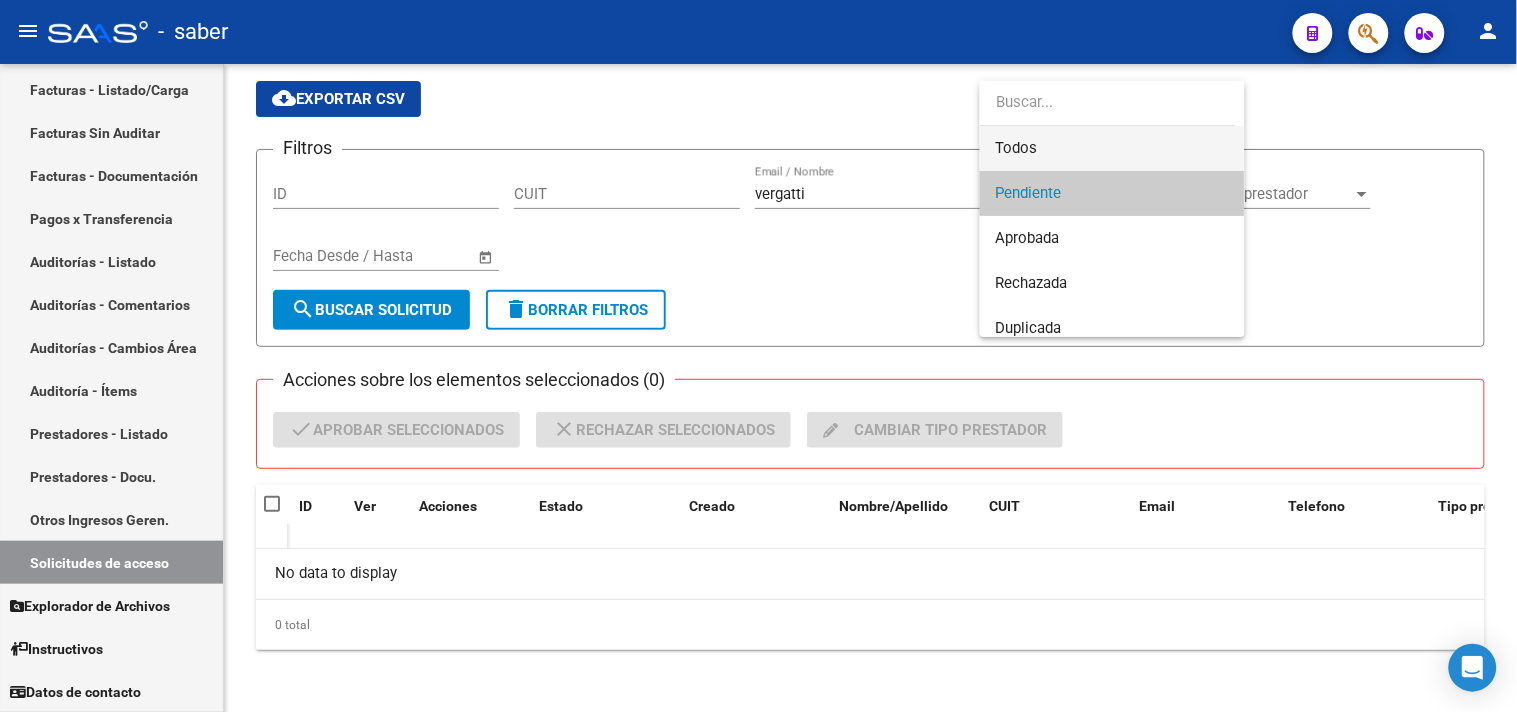 click on "Todos" at bounding box center [1112, 148] 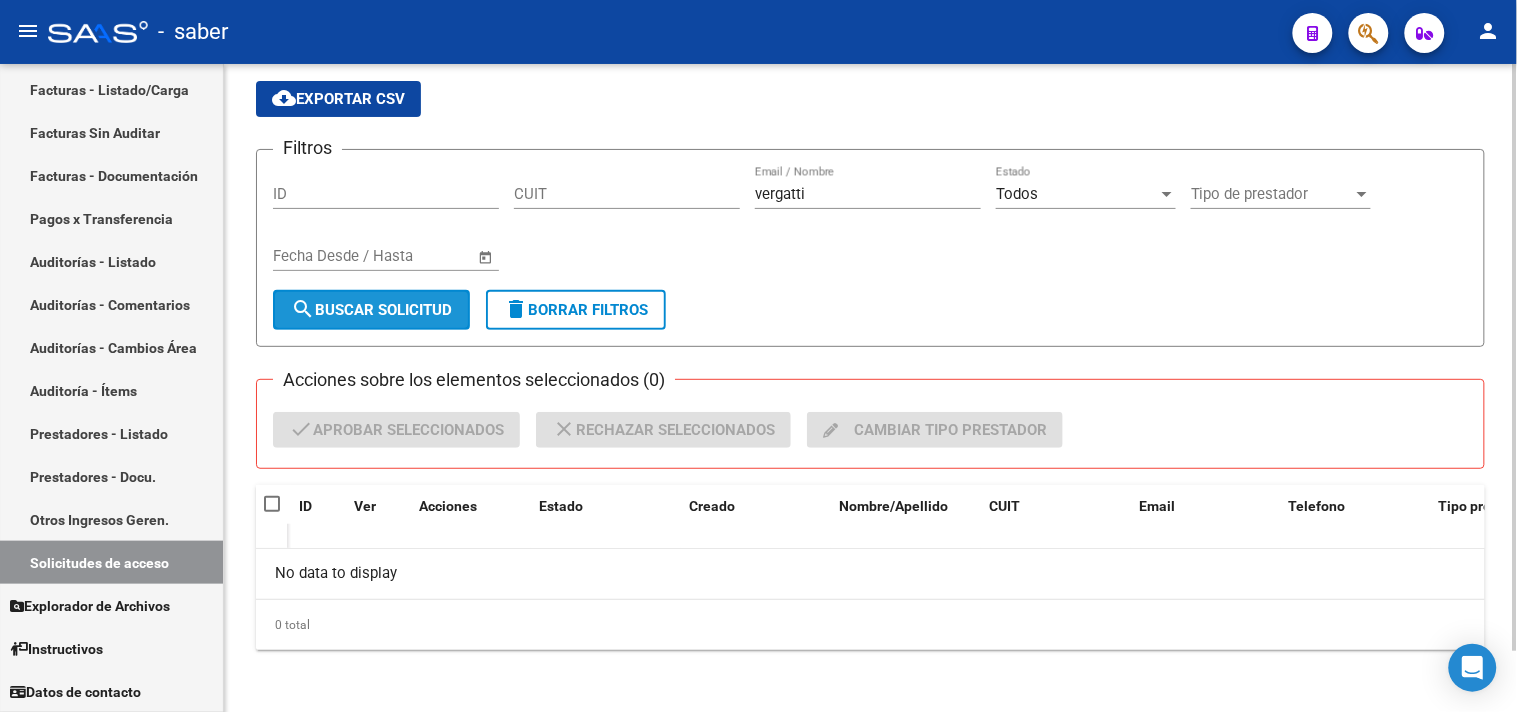 click on "search  Buscar solicitud" 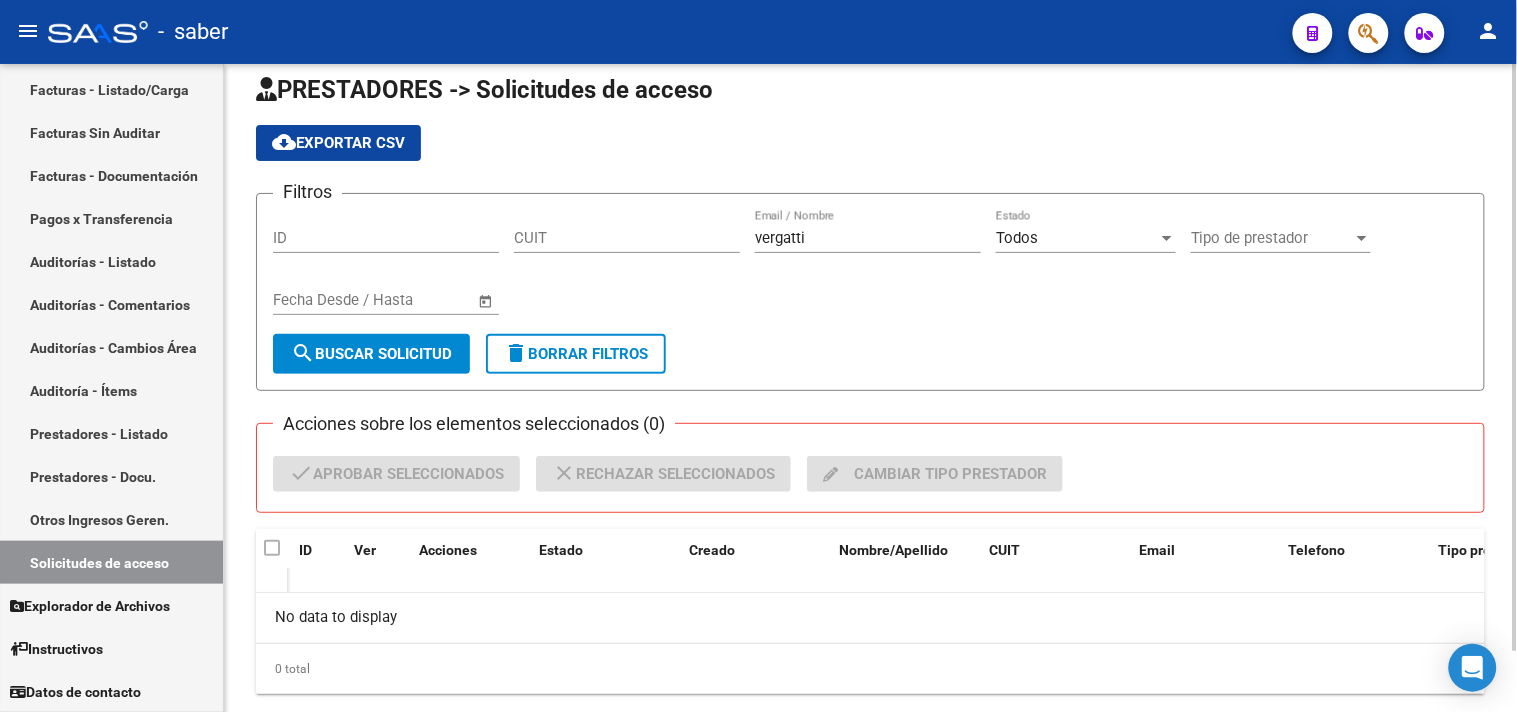 scroll, scrollTop: 66, scrollLeft: 0, axis: vertical 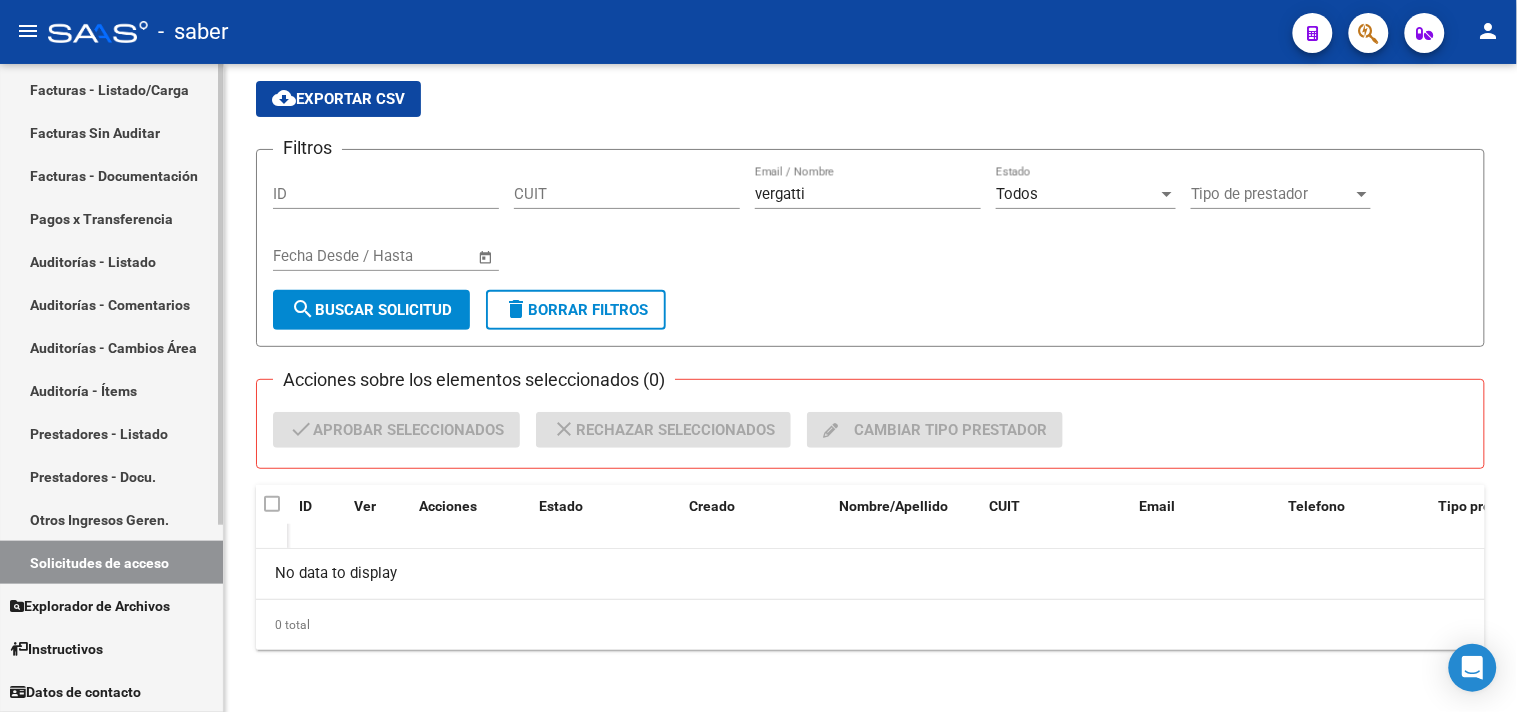 click on "Otros Ingresos Geren." at bounding box center [111, 519] 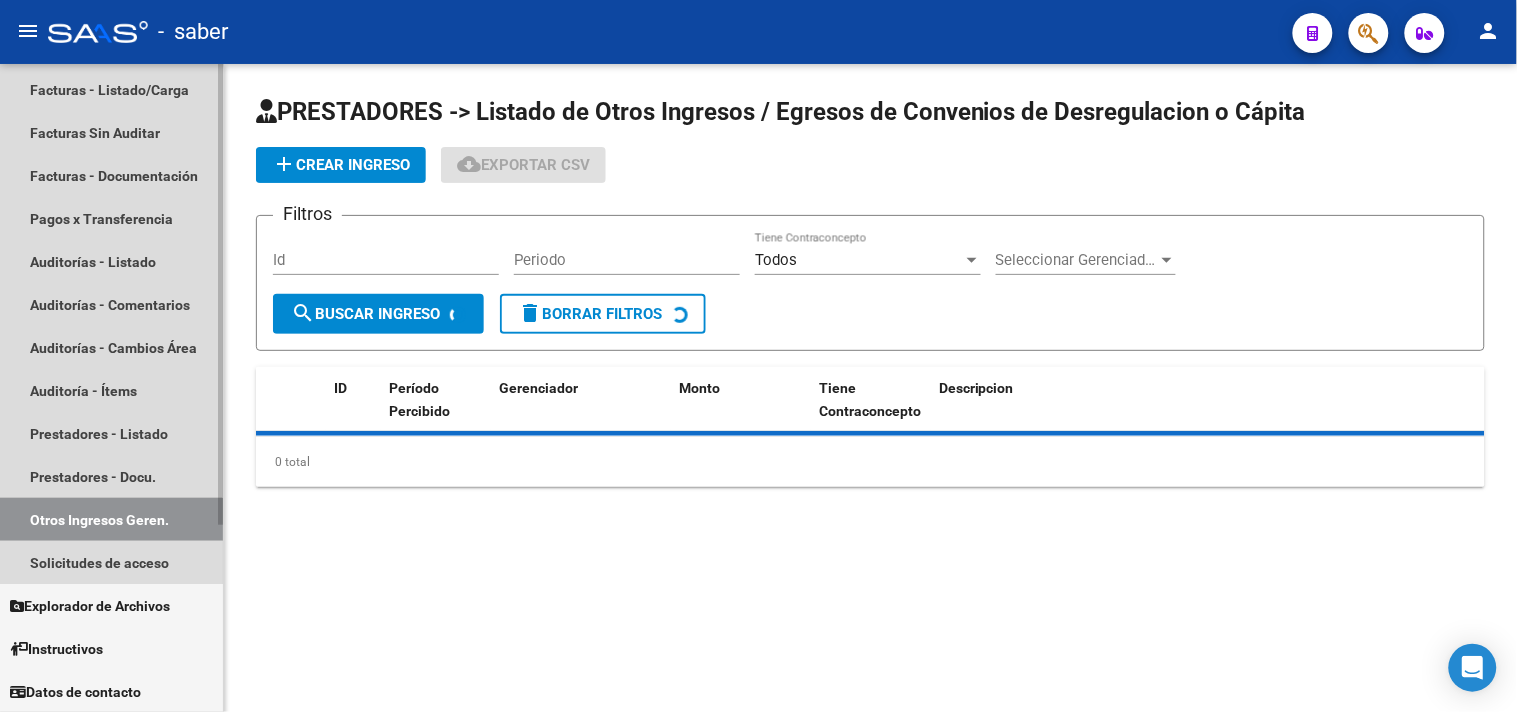 scroll, scrollTop: 0, scrollLeft: 0, axis: both 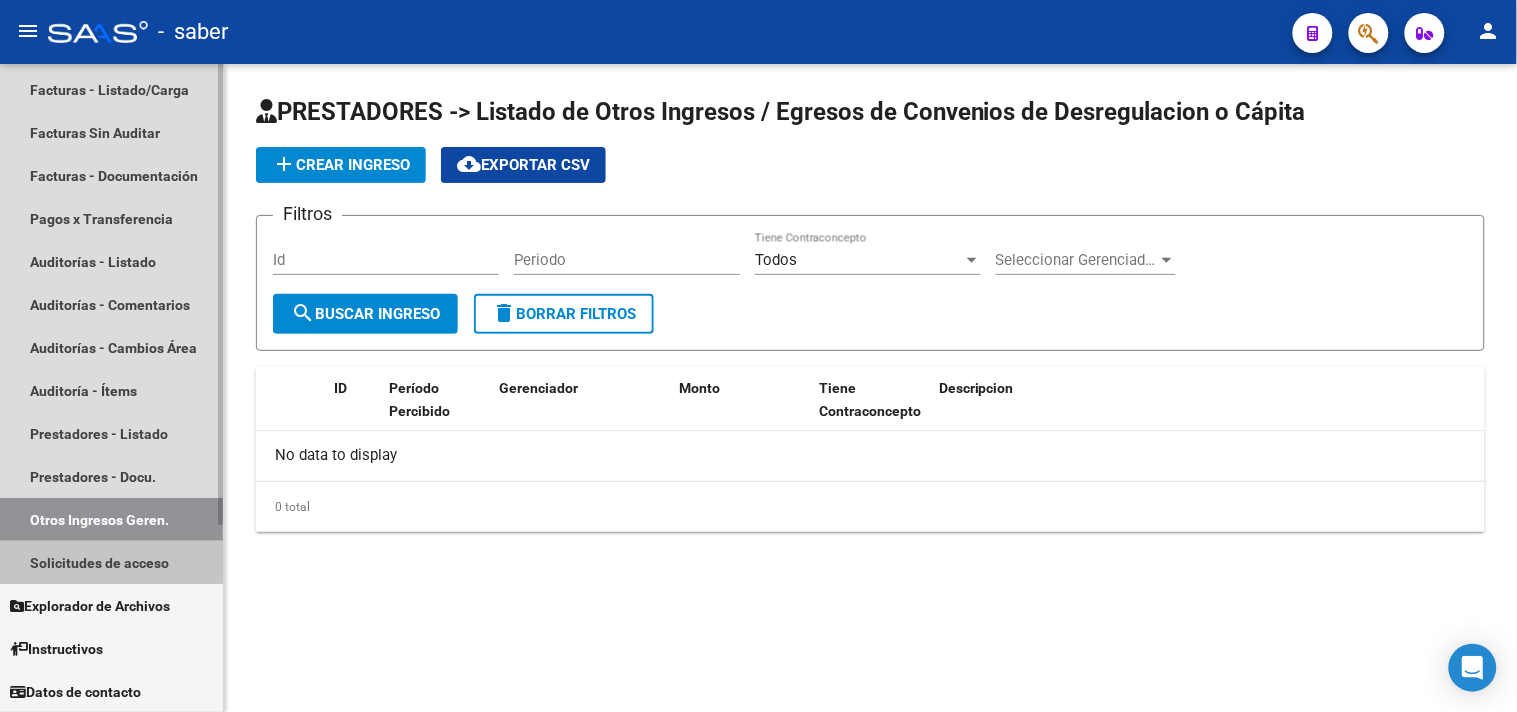 click on "Solicitudes de acceso" at bounding box center [111, 562] 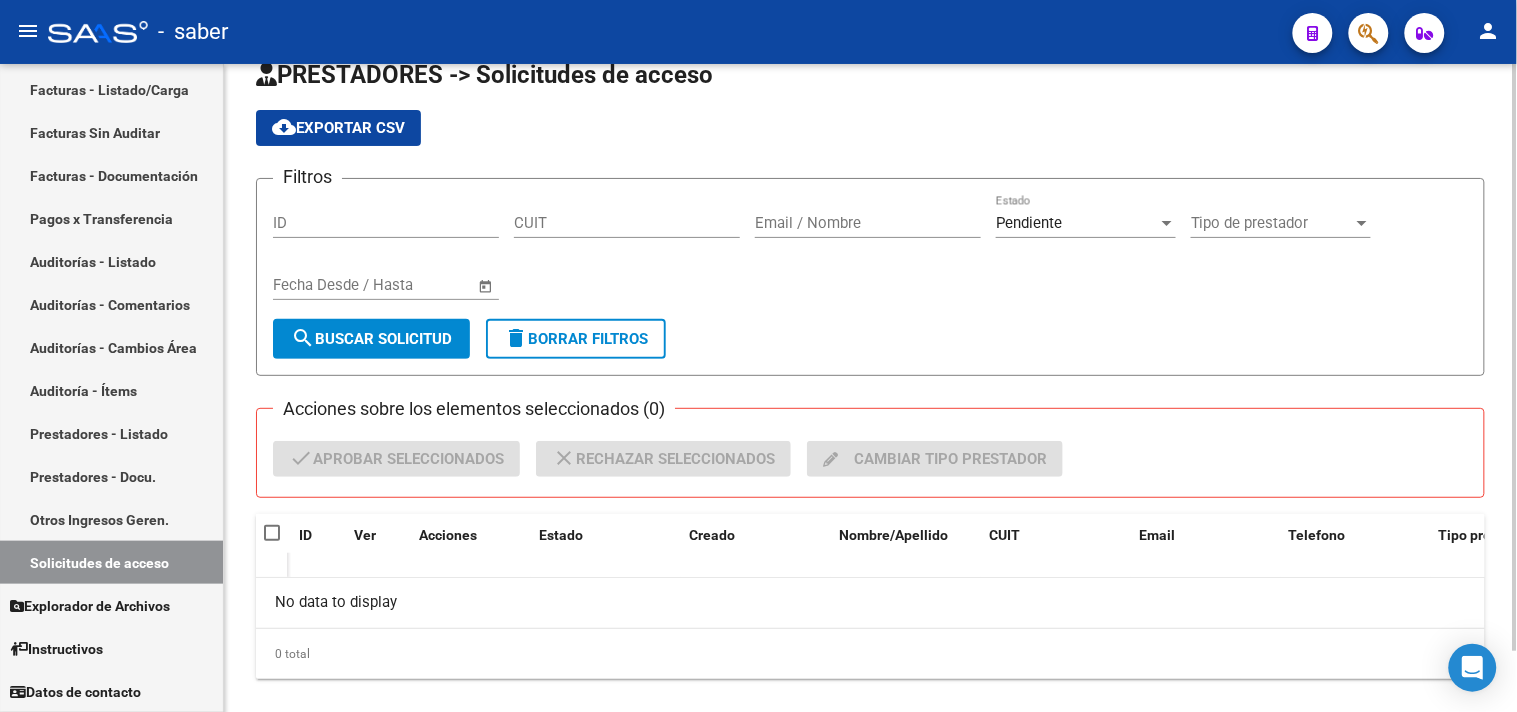scroll, scrollTop: 66, scrollLeft: 0, axis: vertical 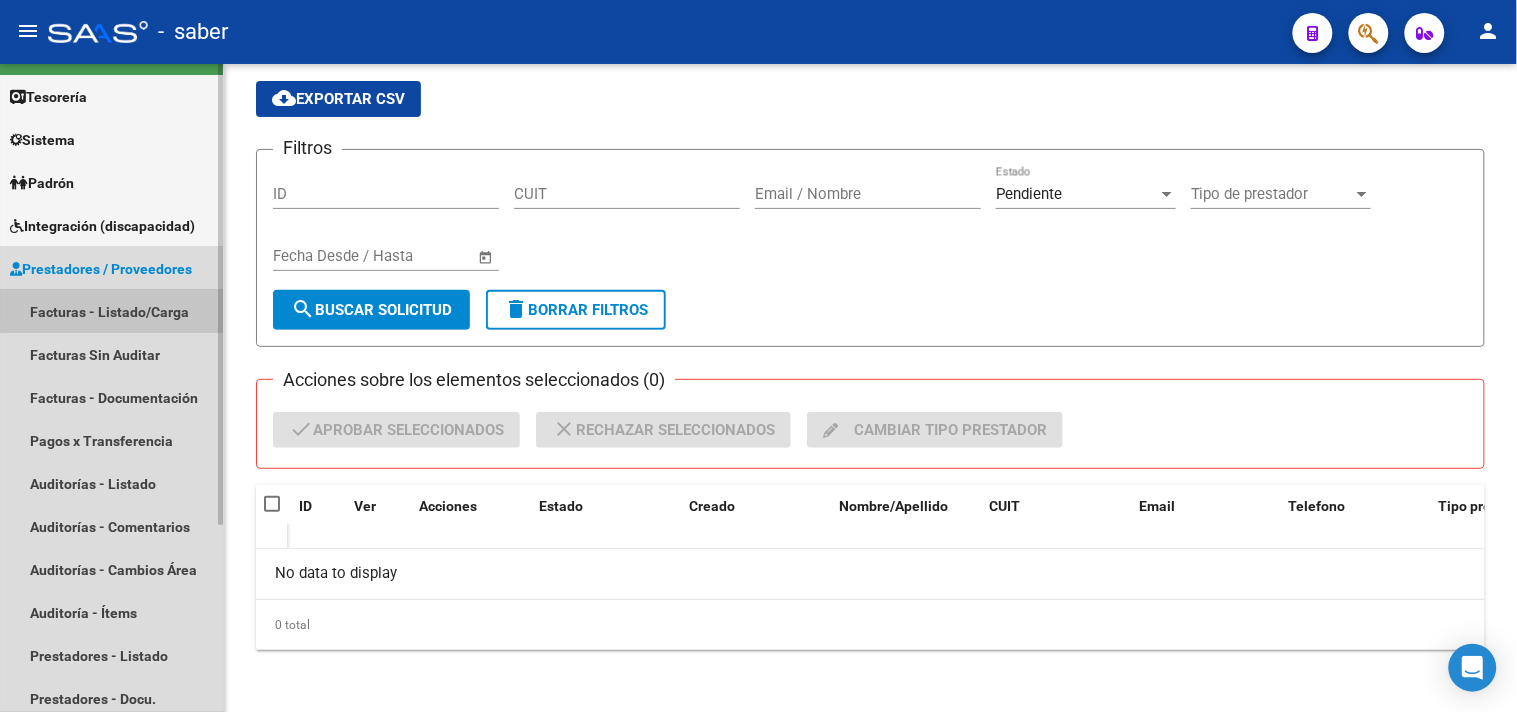 click on "Facturas - Listado/Carga" at bounding box center [111, 311] 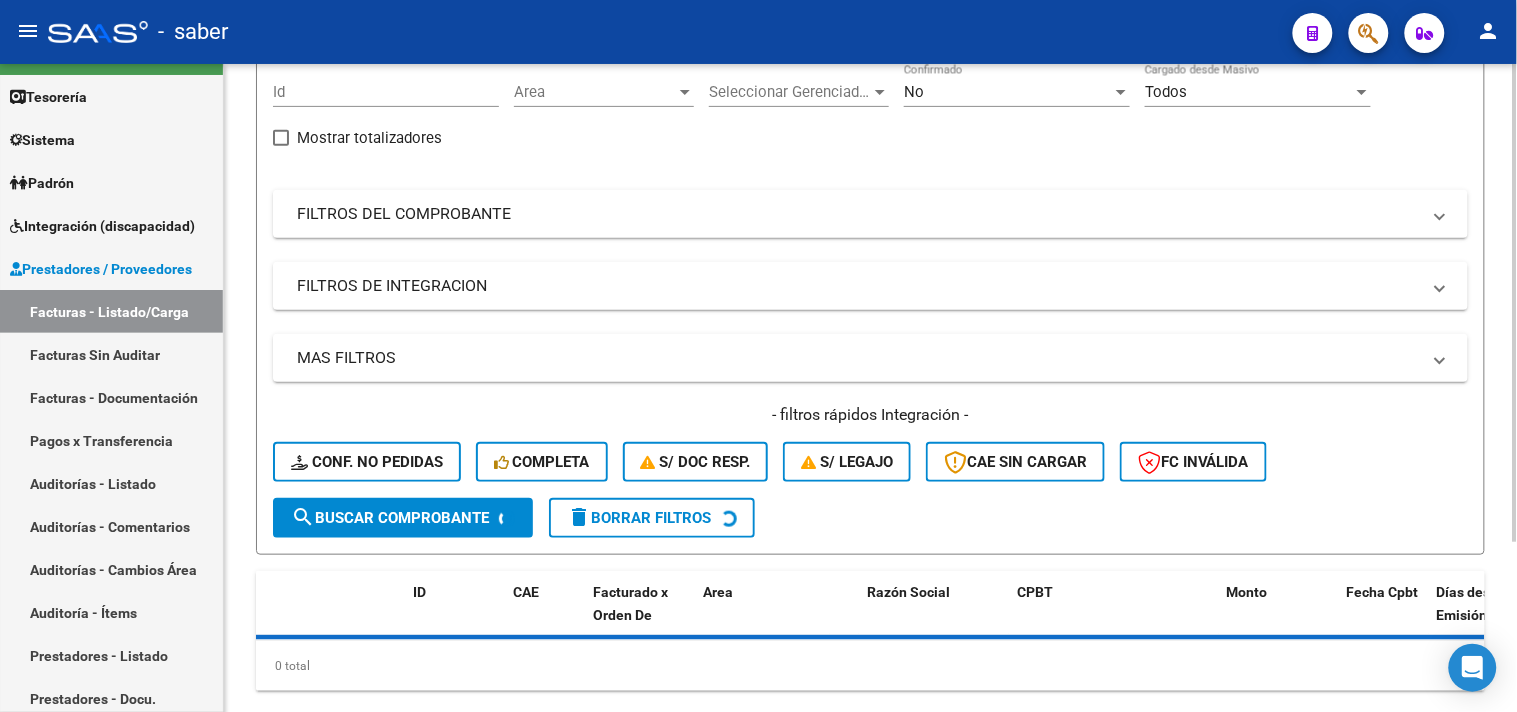 scroll, scrollTop: 230, scrollLeft: 0, axis: vertical 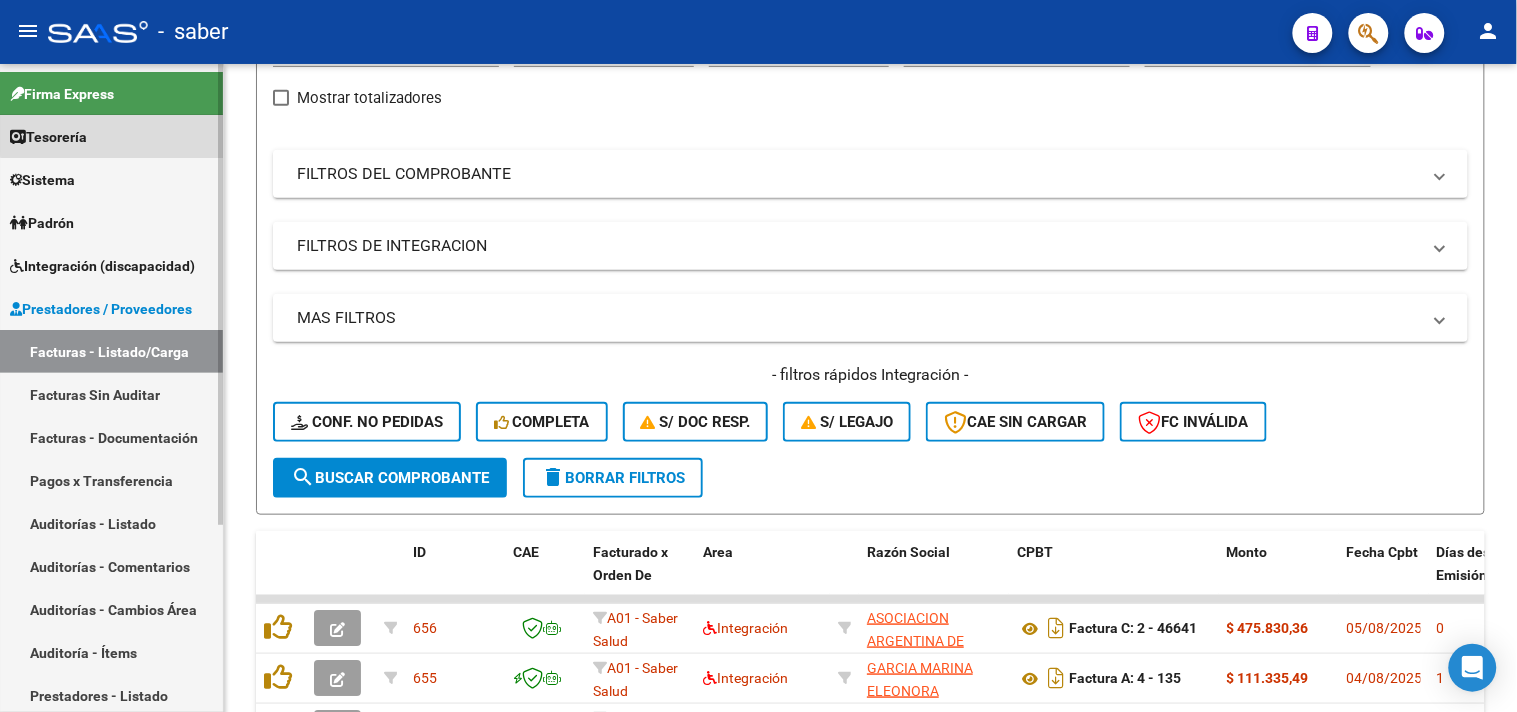 click on "Tesorería" at bounding box center [111, 136] 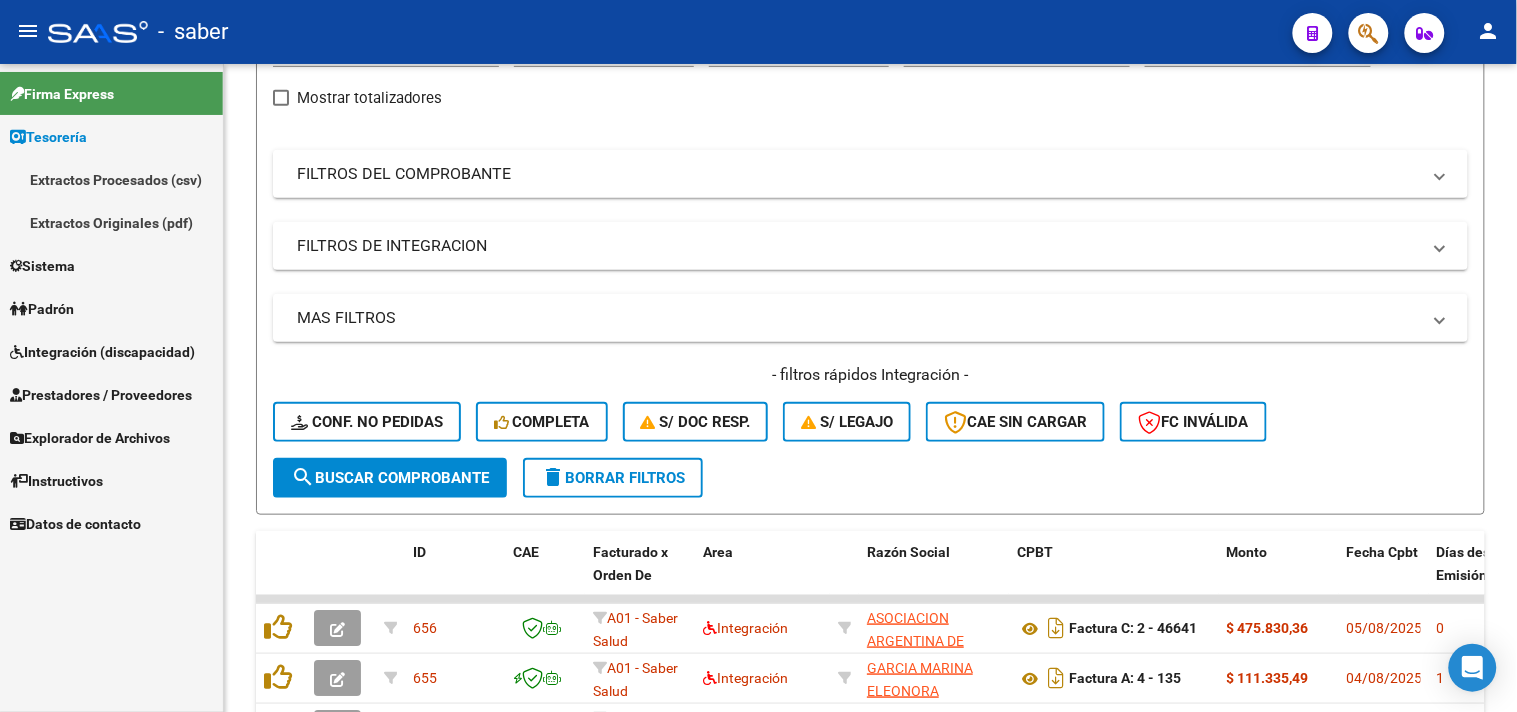click on "Tesorería" at bounding box center [48, 137] 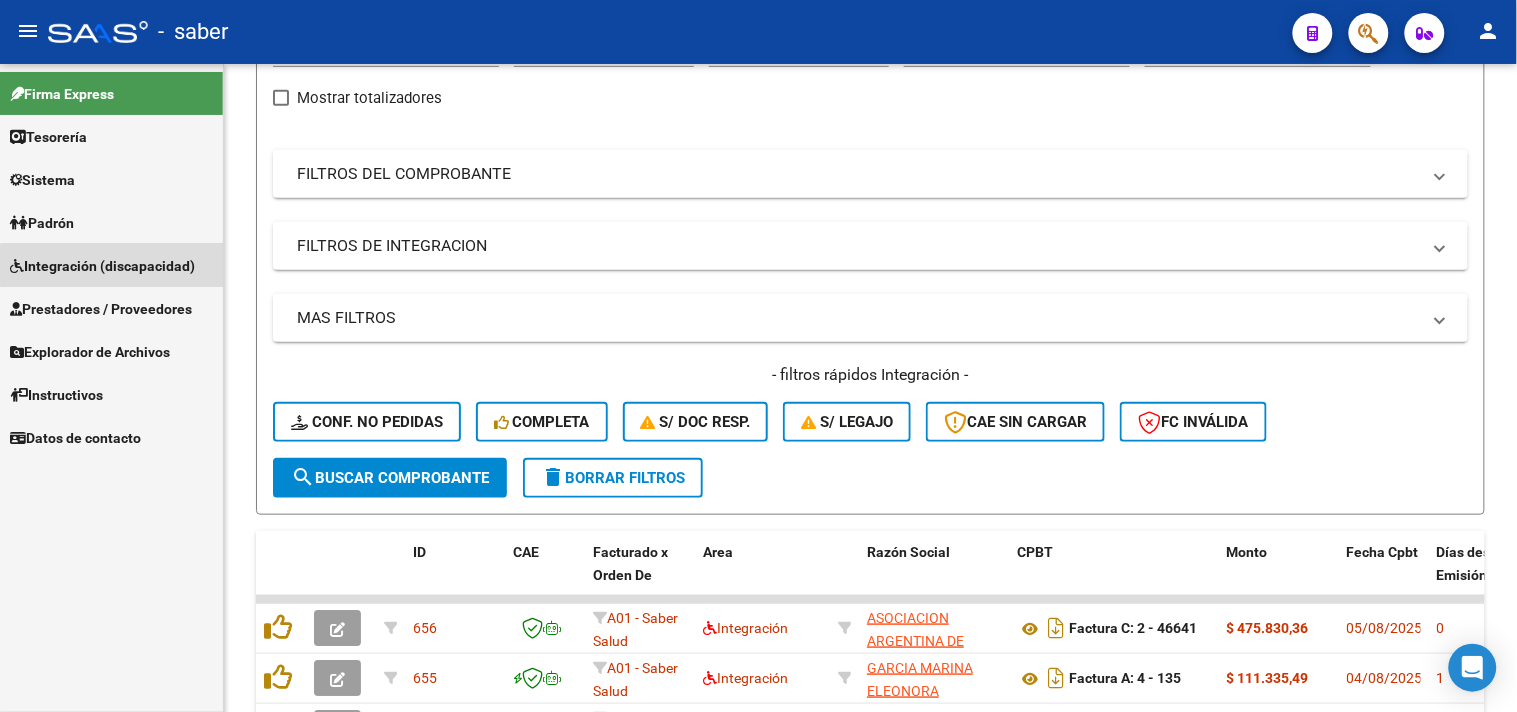 click on "Integración (discapacidad)" at bounding box center [102, 266] 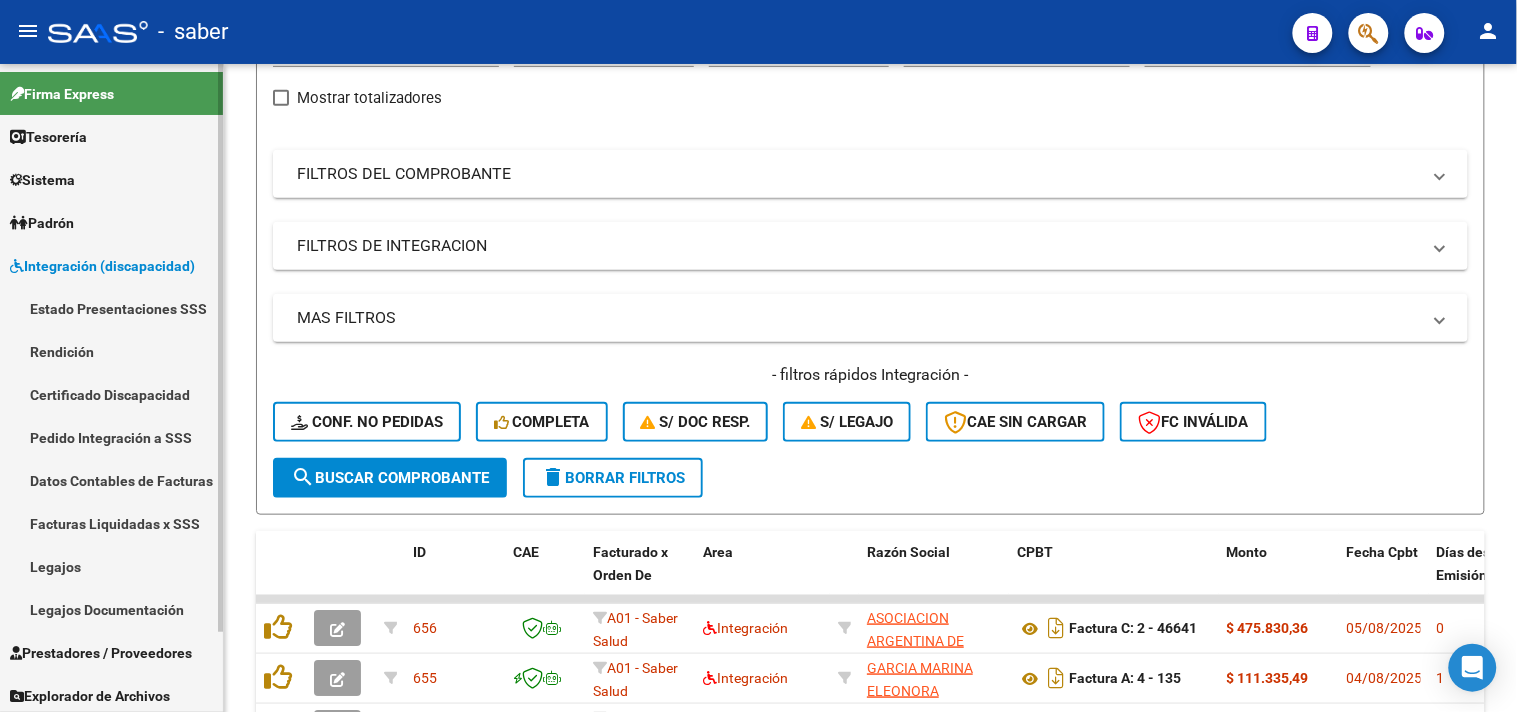 click on "Estado Presentaciones SSS" at bounding box center [111, 308] 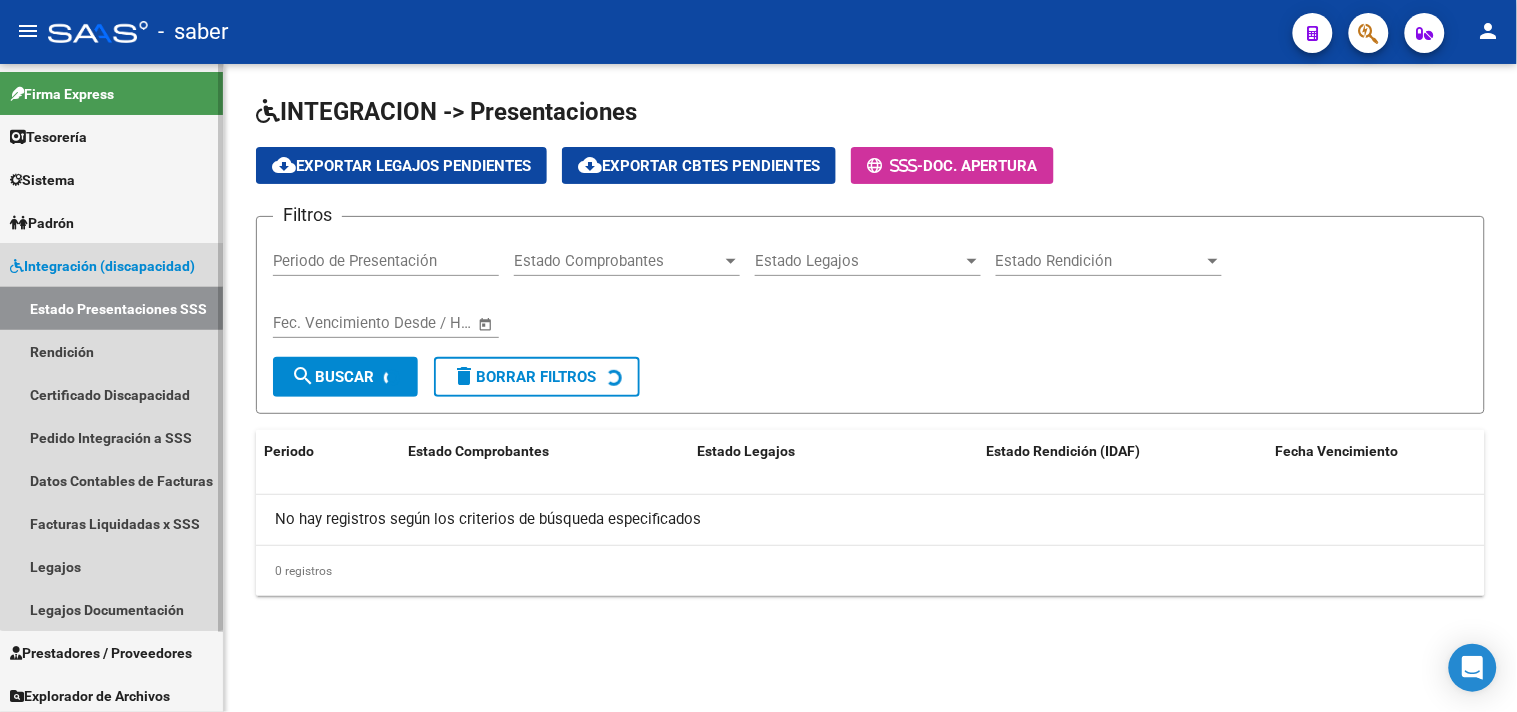 scroll, scrollTop: 0, scrollLeft: 0, axis: both 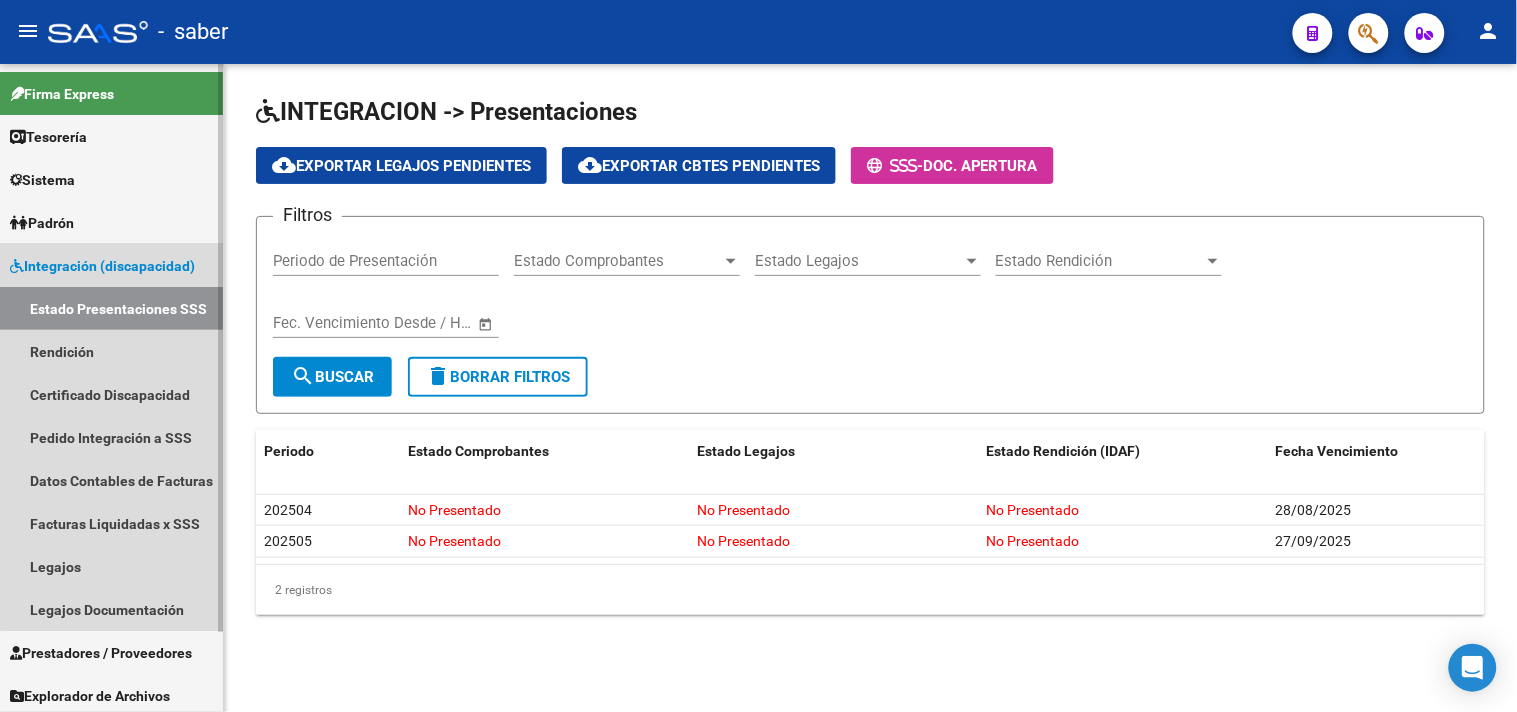 click on "Integración (discapacidad)" at bounding box center [102, 266] 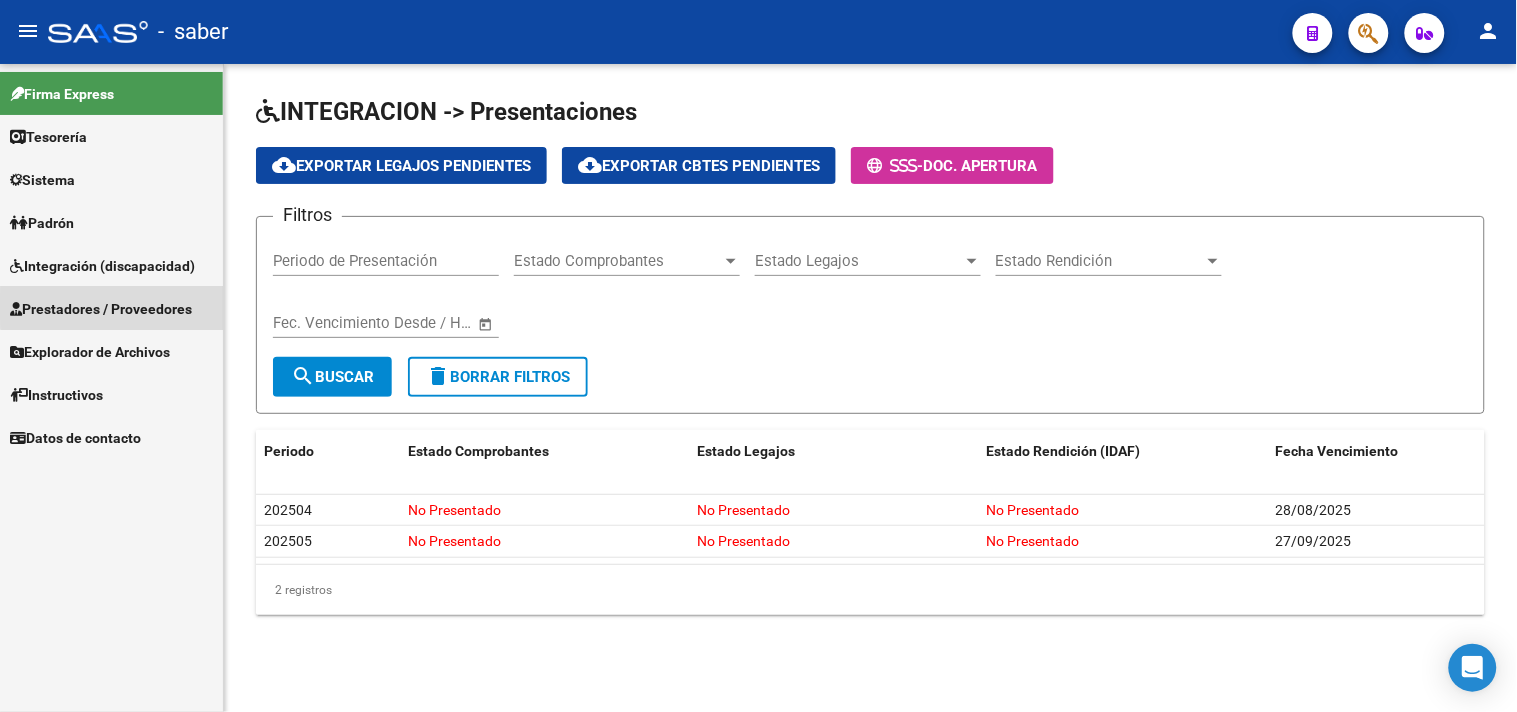 click on "Prestadores / Proveedores" at bounding box center [101, 309] 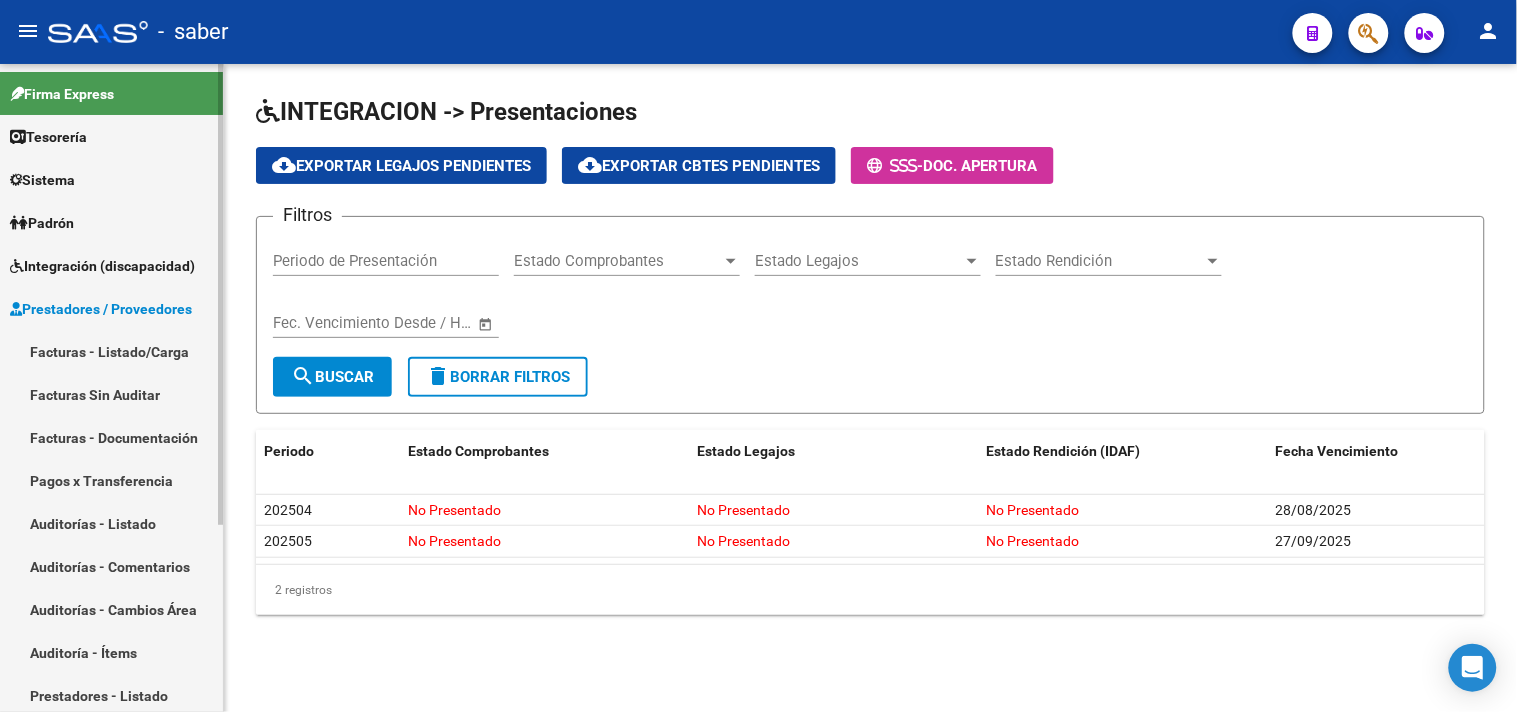 click on "Facturas - Listado/Carga" at bounding box center (111, 351) 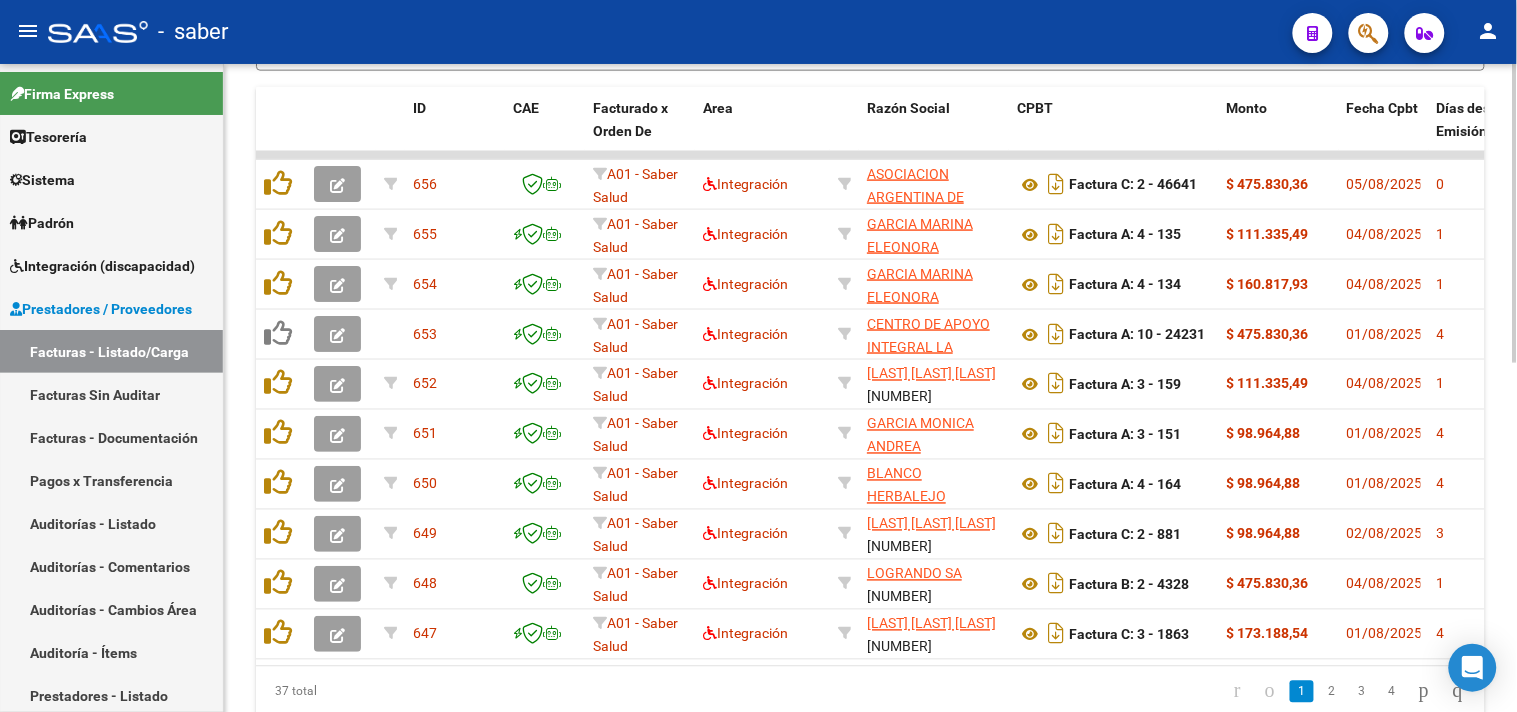 scroll, scrollTop: 756, scrollLeft: 0, axis: vertical 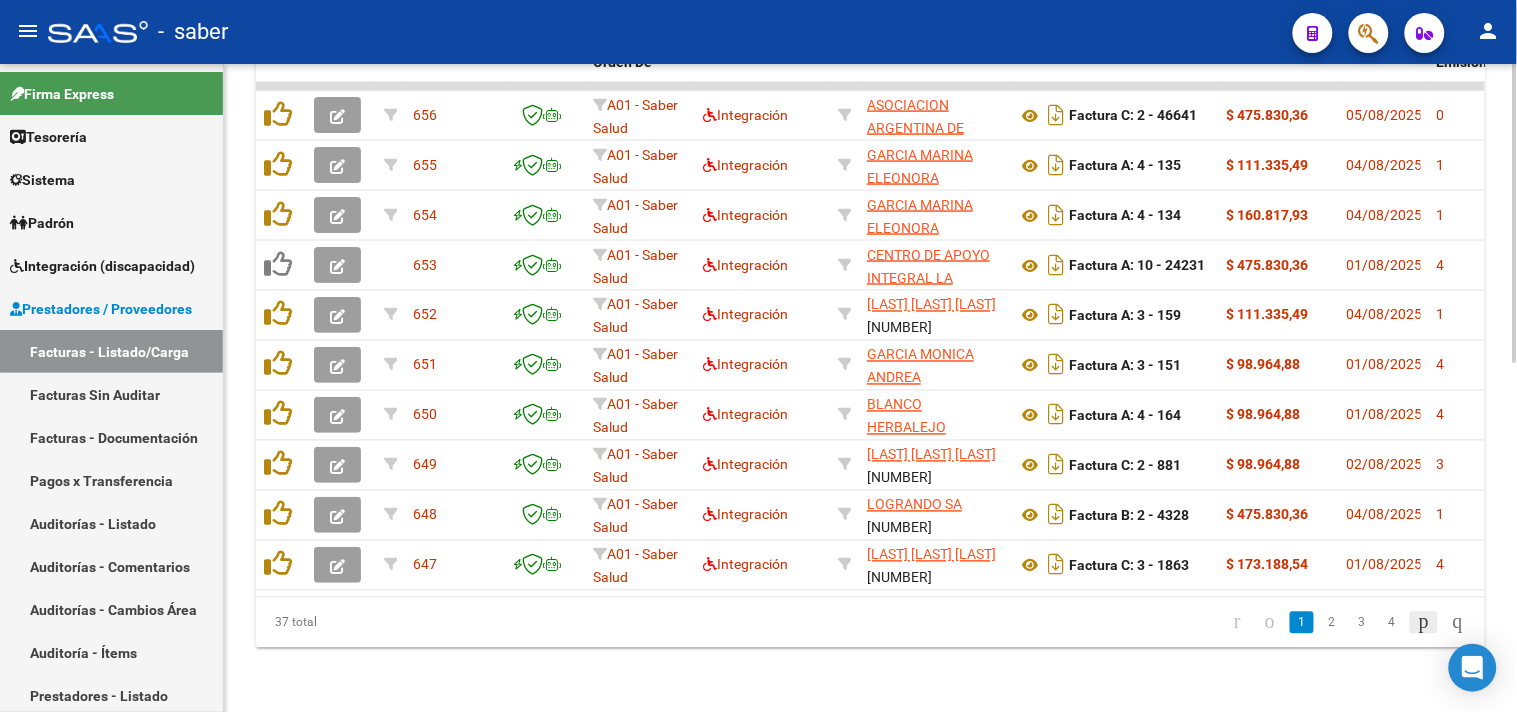 click 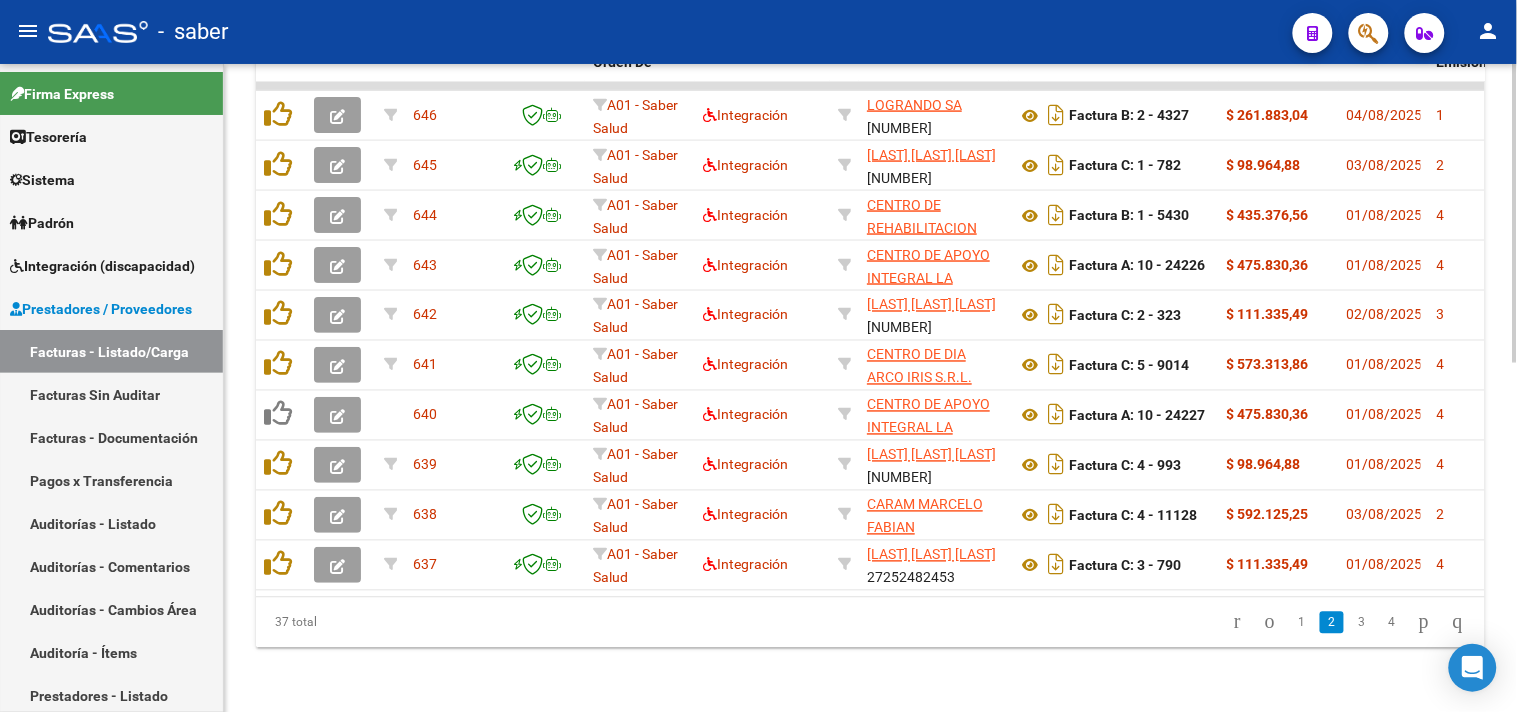 click 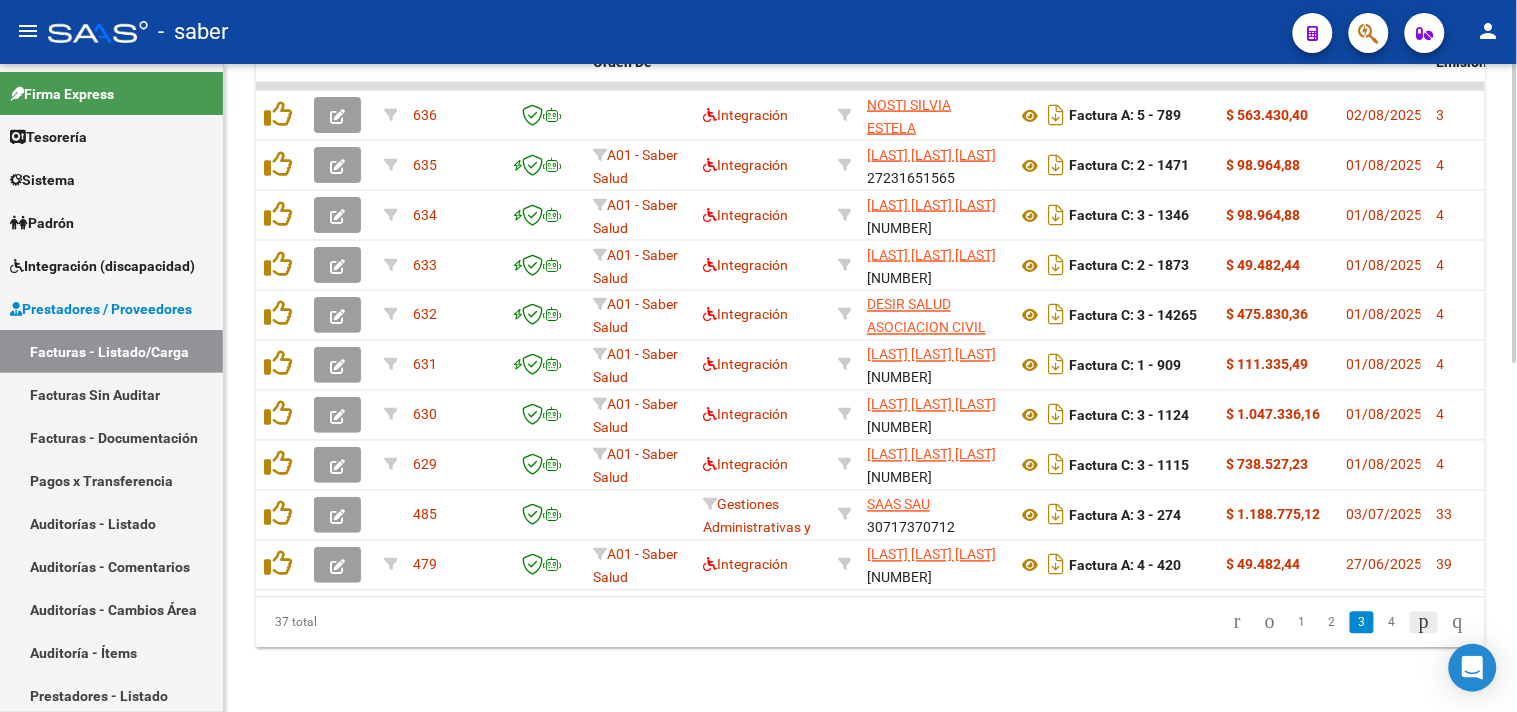 click 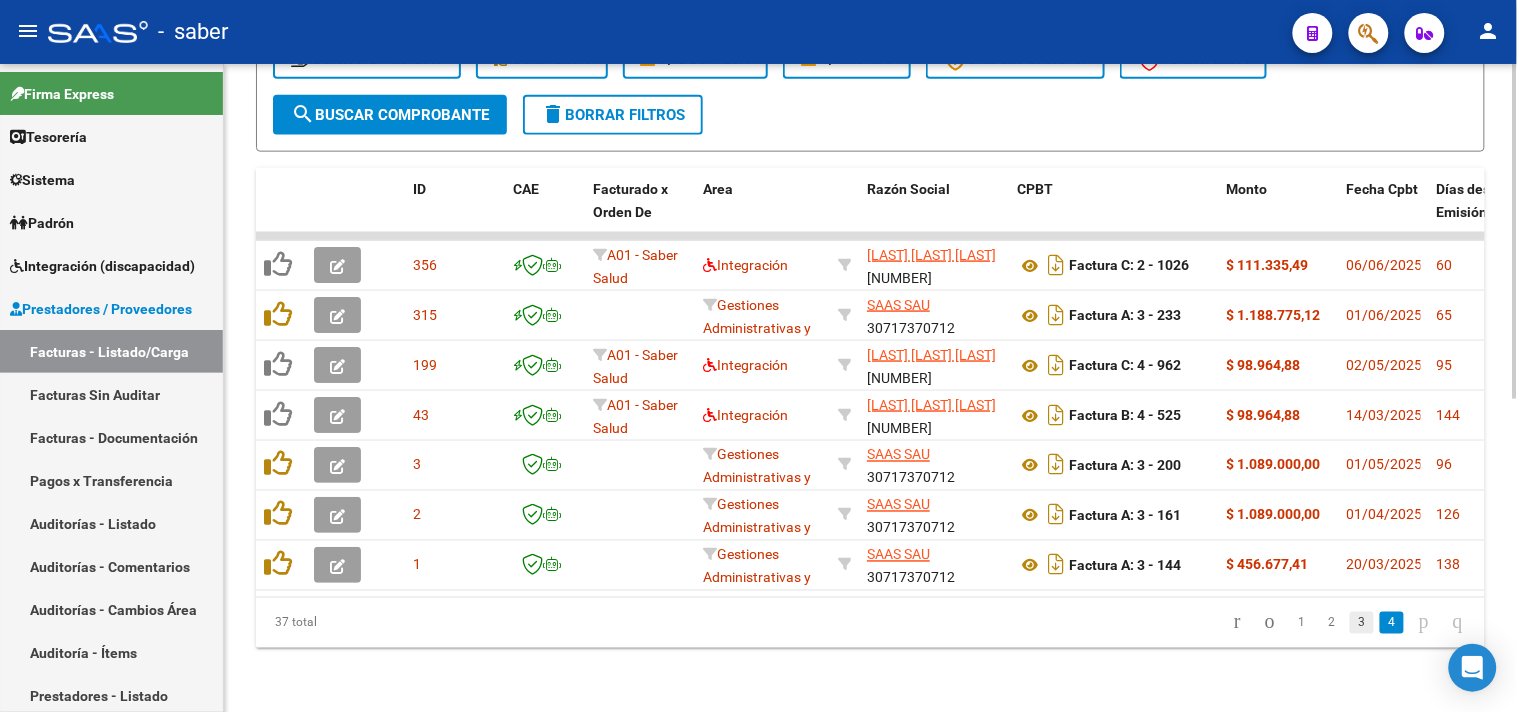 scroll, scrollTop: 607, scrollLeft: 0, axis: vertical 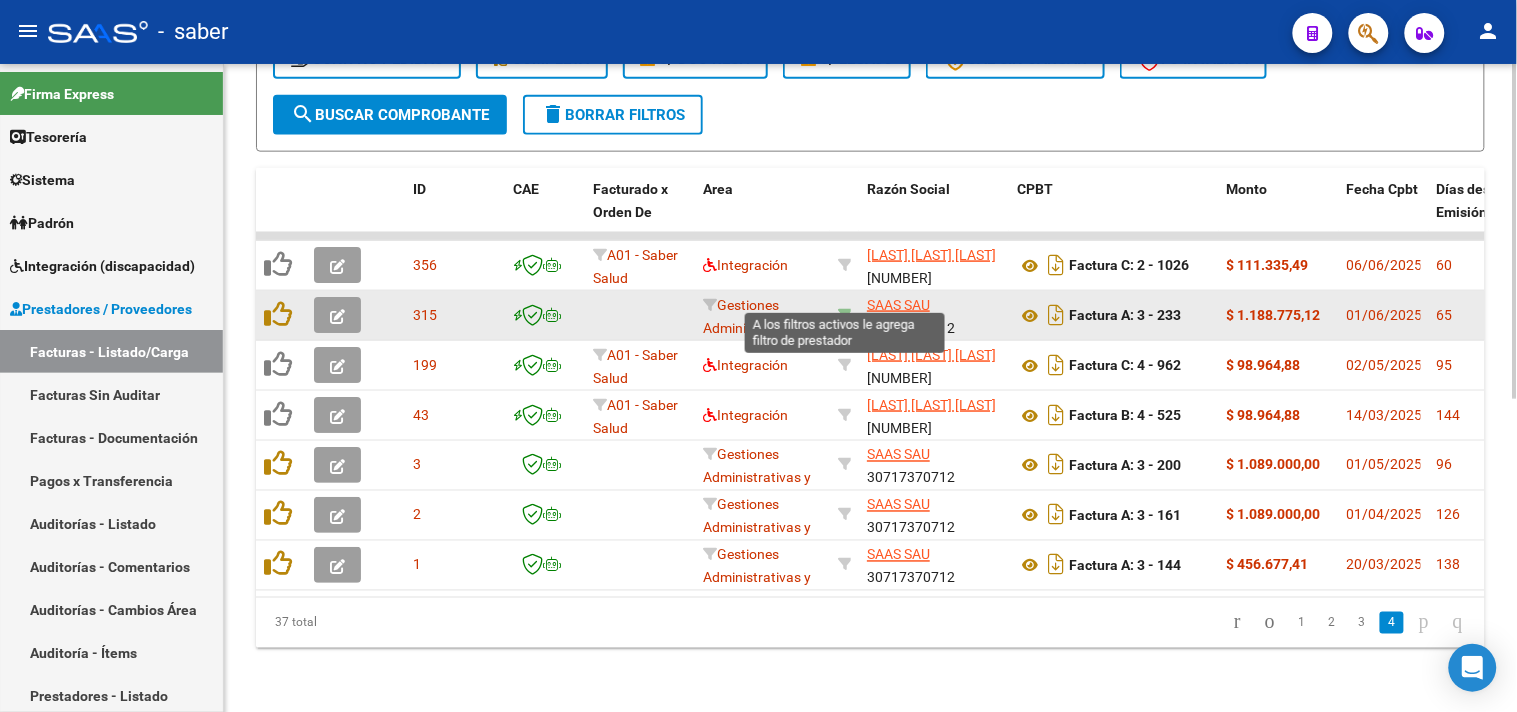 click 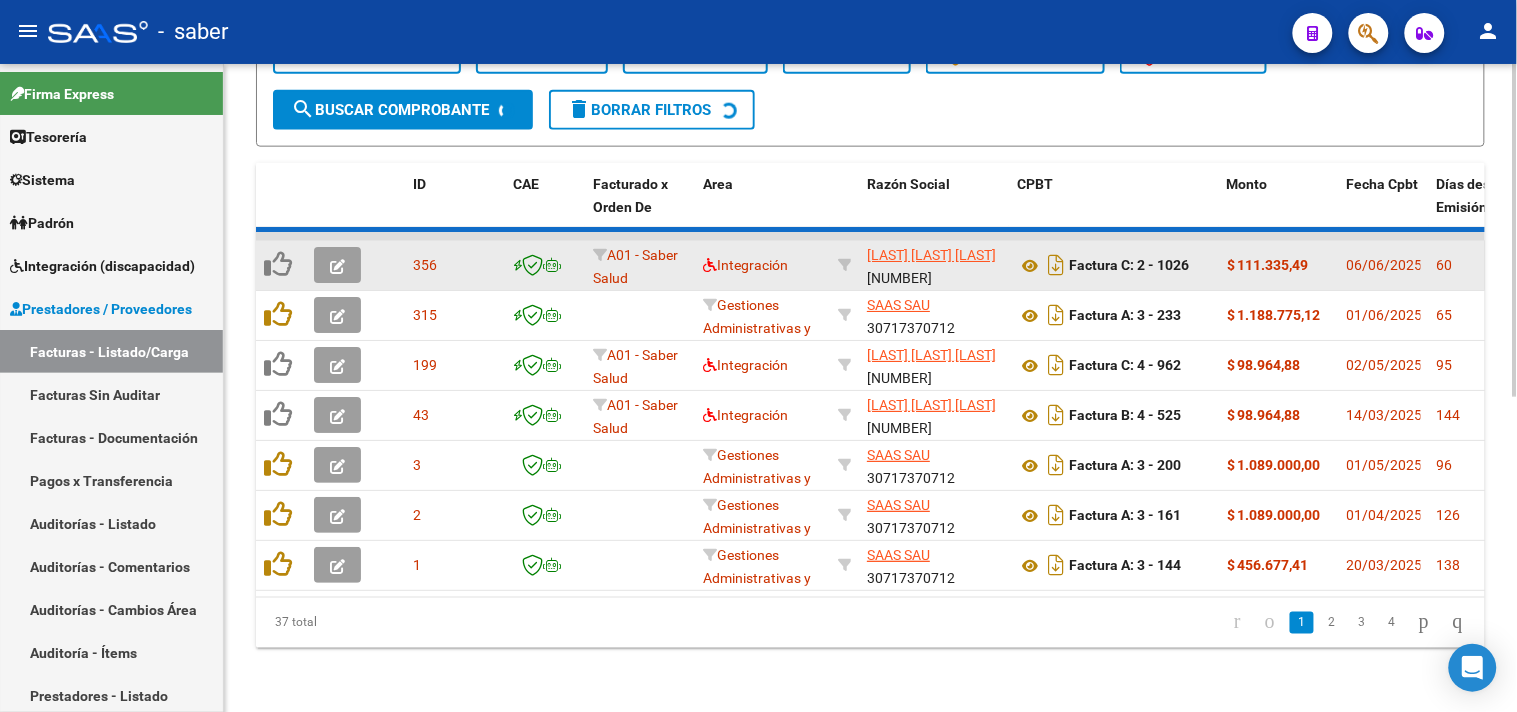 scroll, scrollTop: 507, scrollLeft: 0, axis: vertical 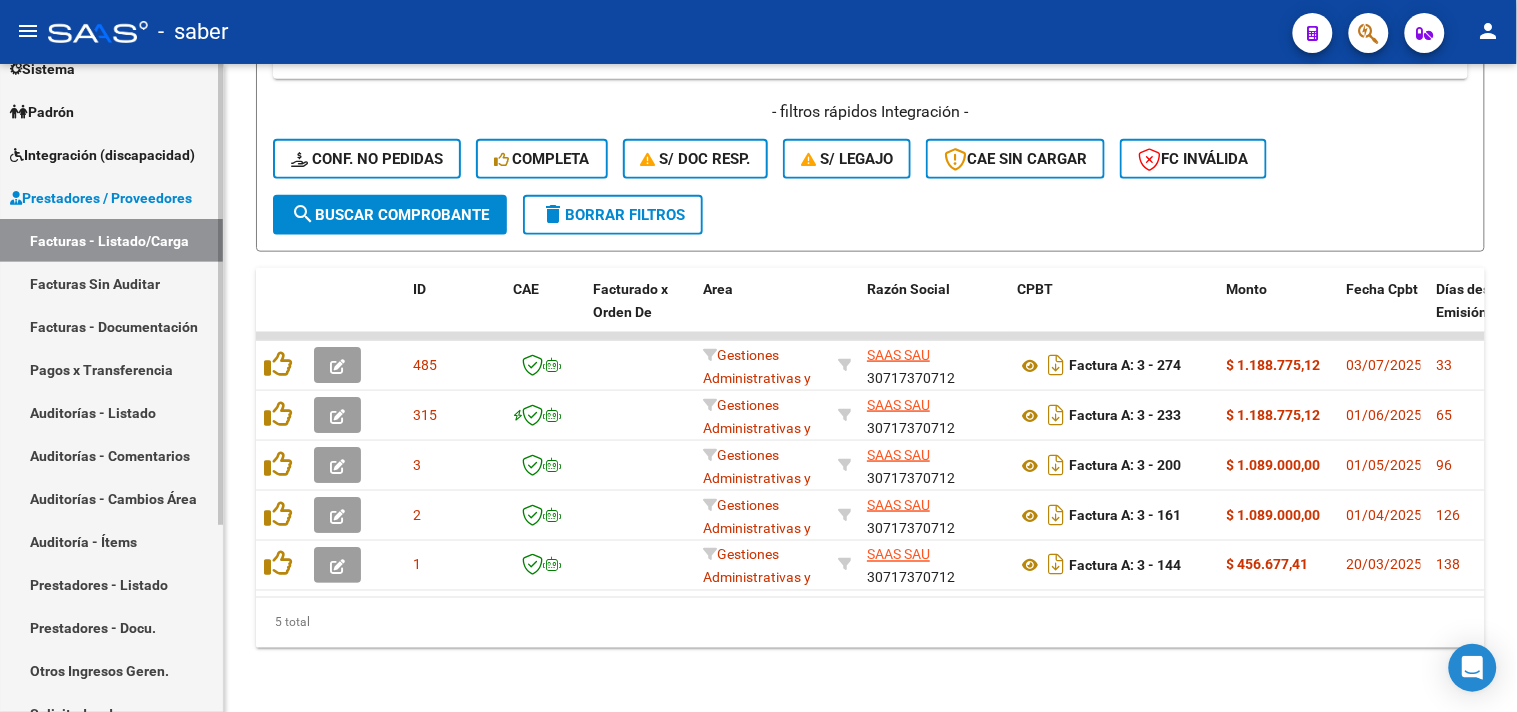 click on "Facturas - Listado/Carga" at bounding box center (111, 240) 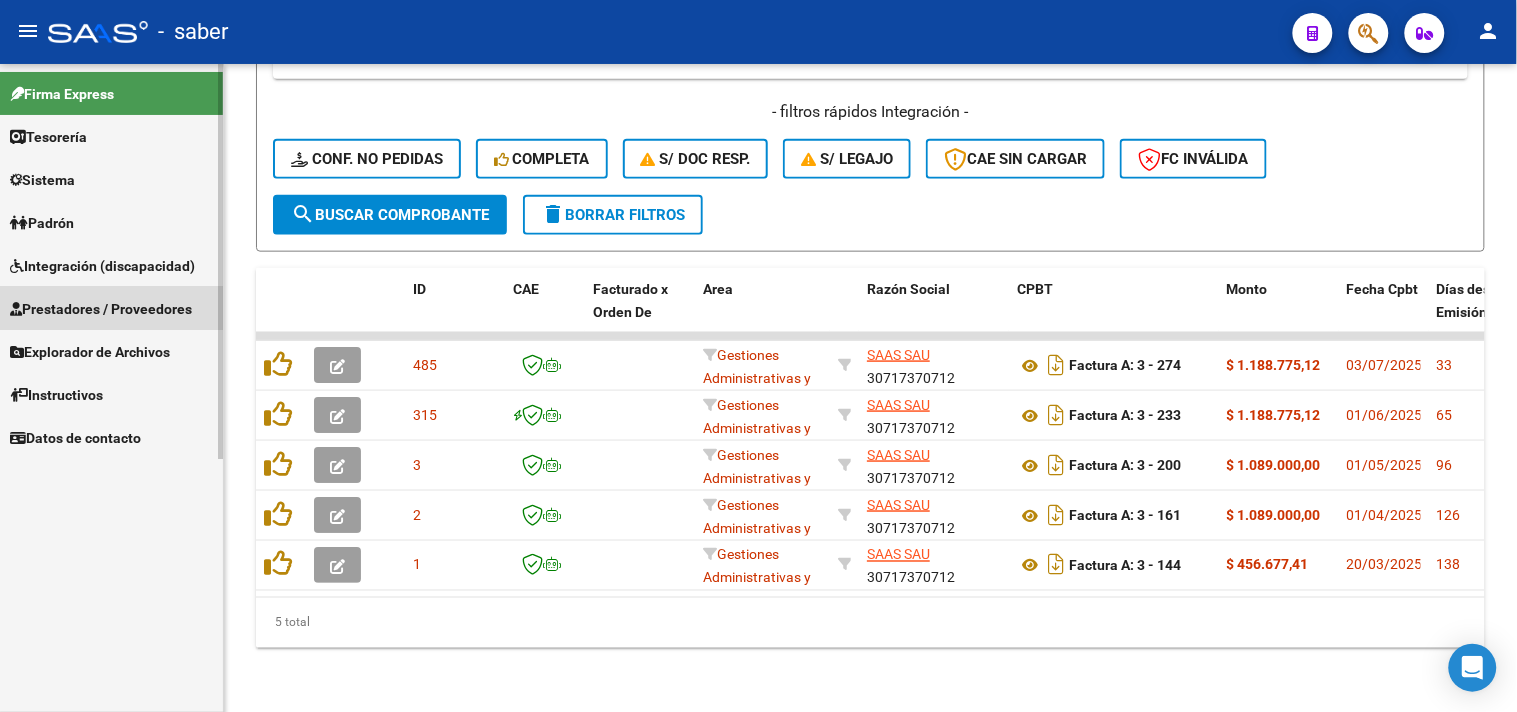 scroll, scrollTop: 0, scrollLeft: 0, axis: both 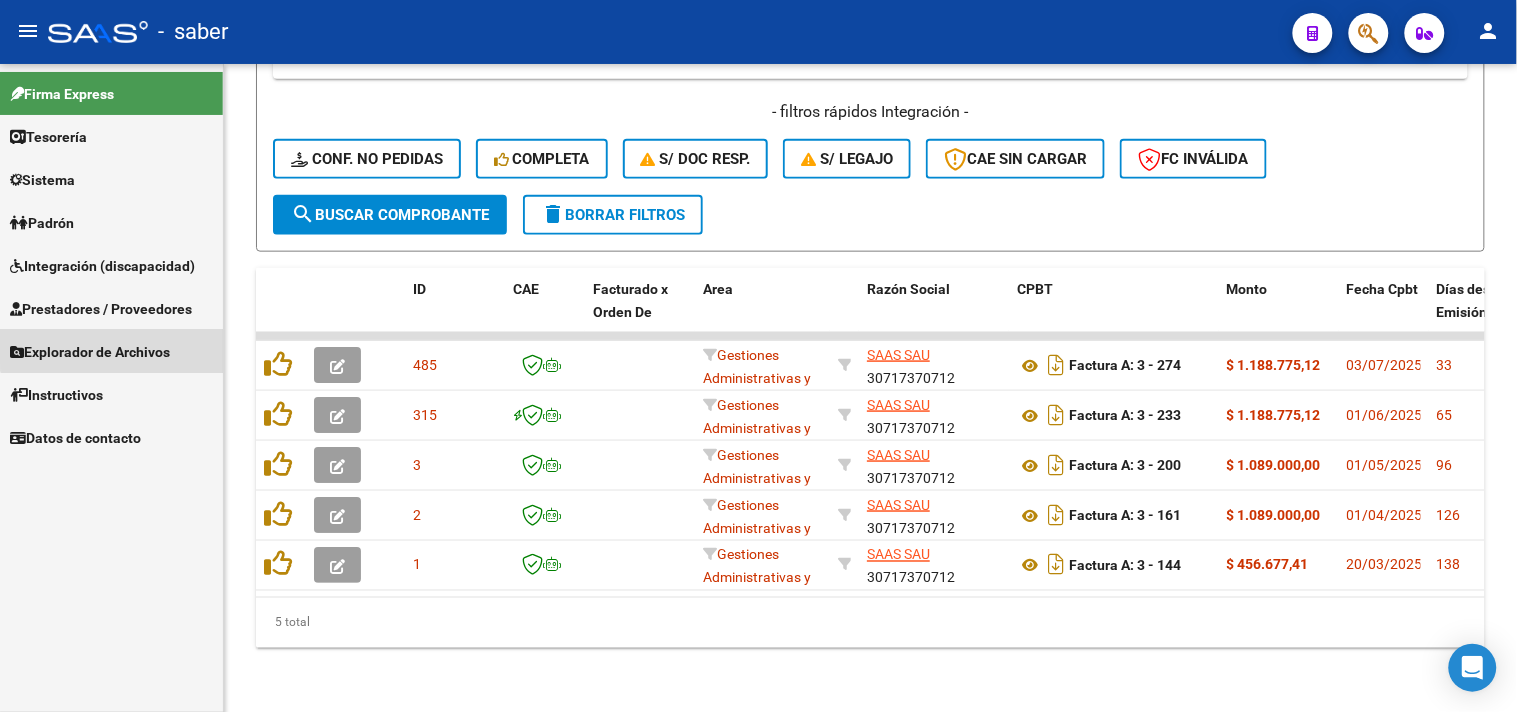 click on "Explorador de Archivos" at bounding box center (90, 352) 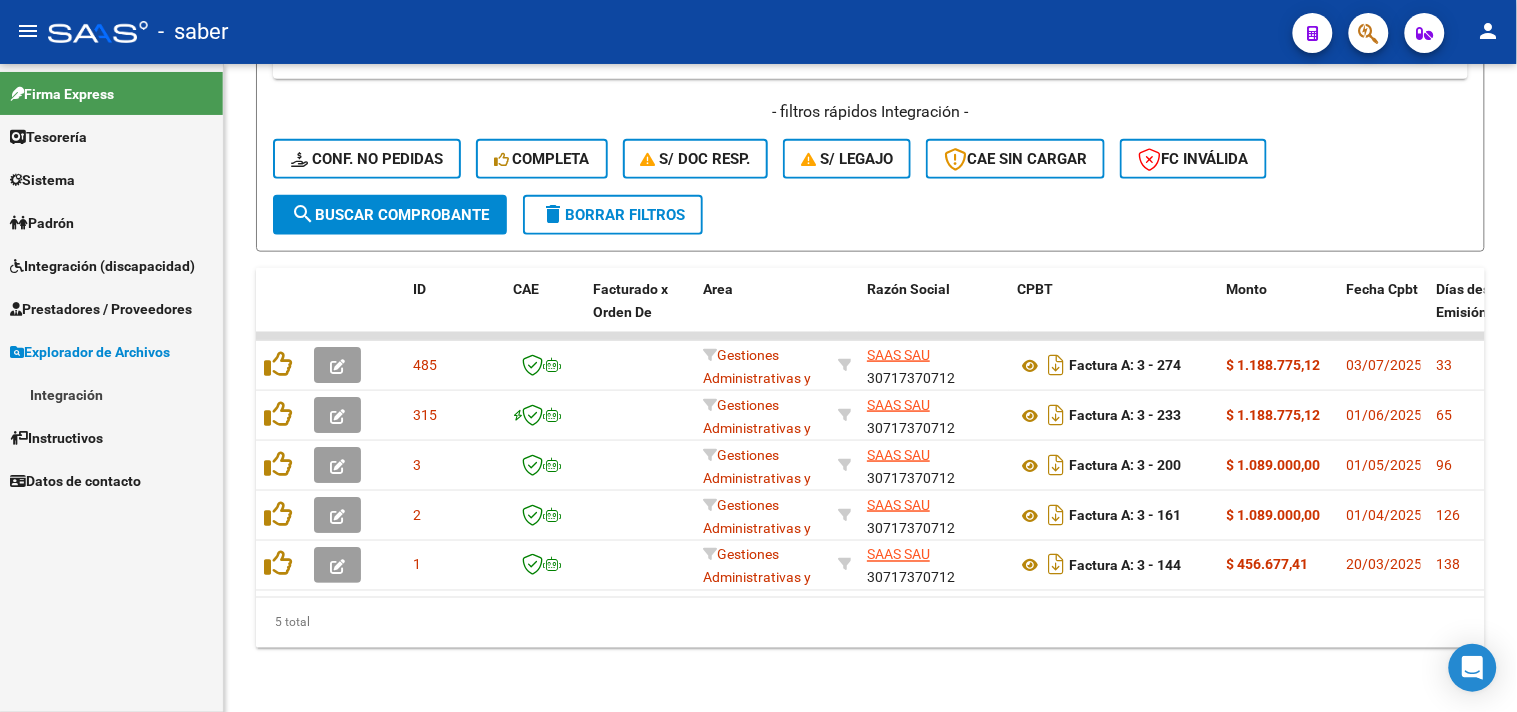 click on "Integración" at bounding box center (111, 394) 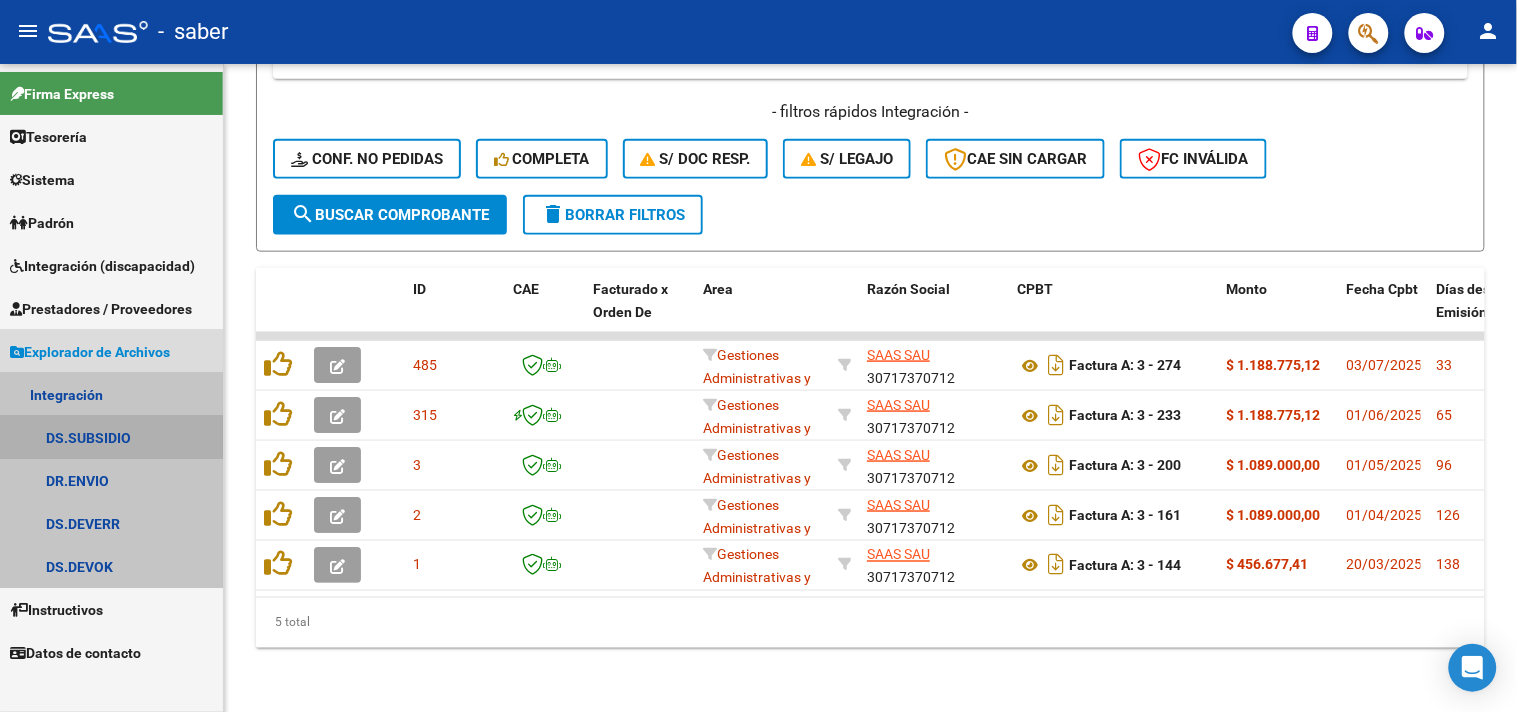 click on "DS.SUBSIDIO" at bounding box center [111, 437] 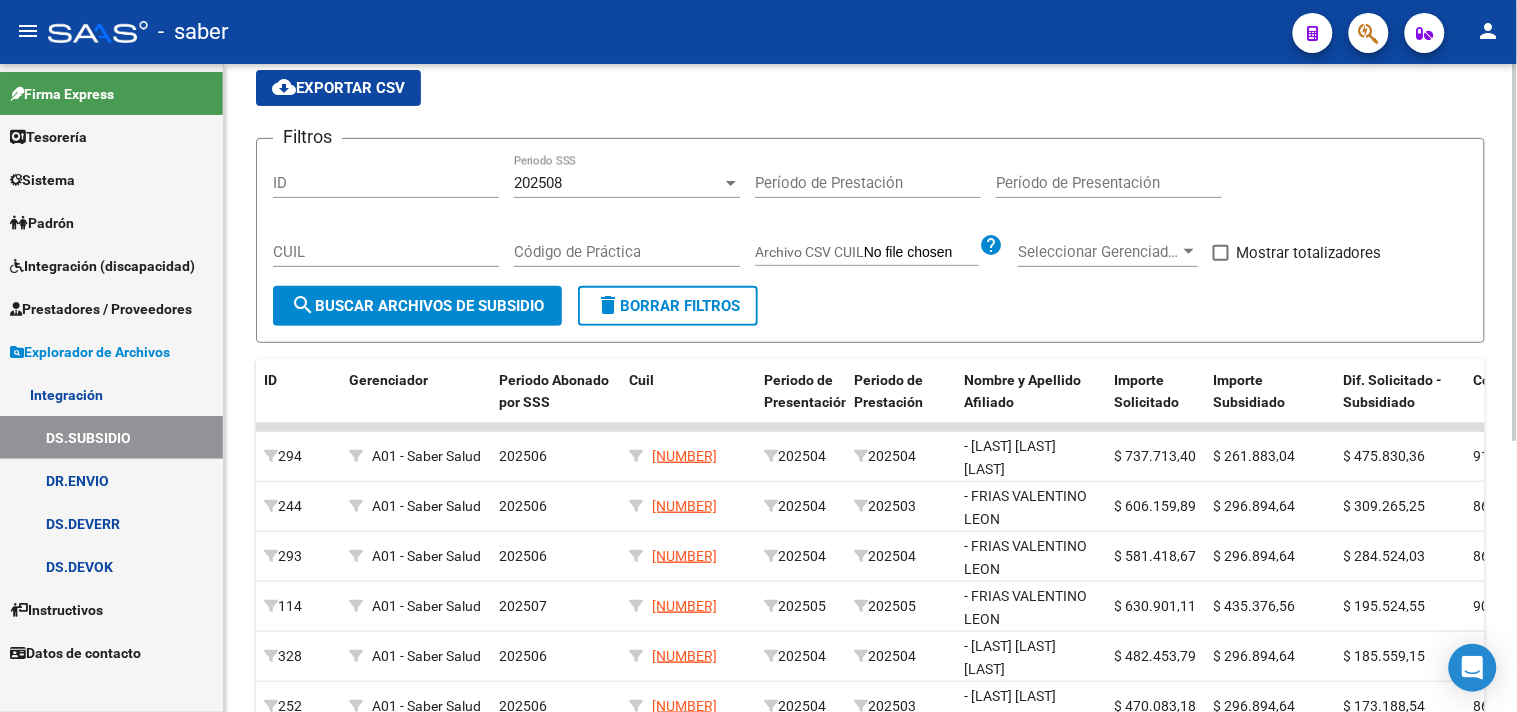 scroll, scrollTop: 0, scrollLeft: 0, axis: both 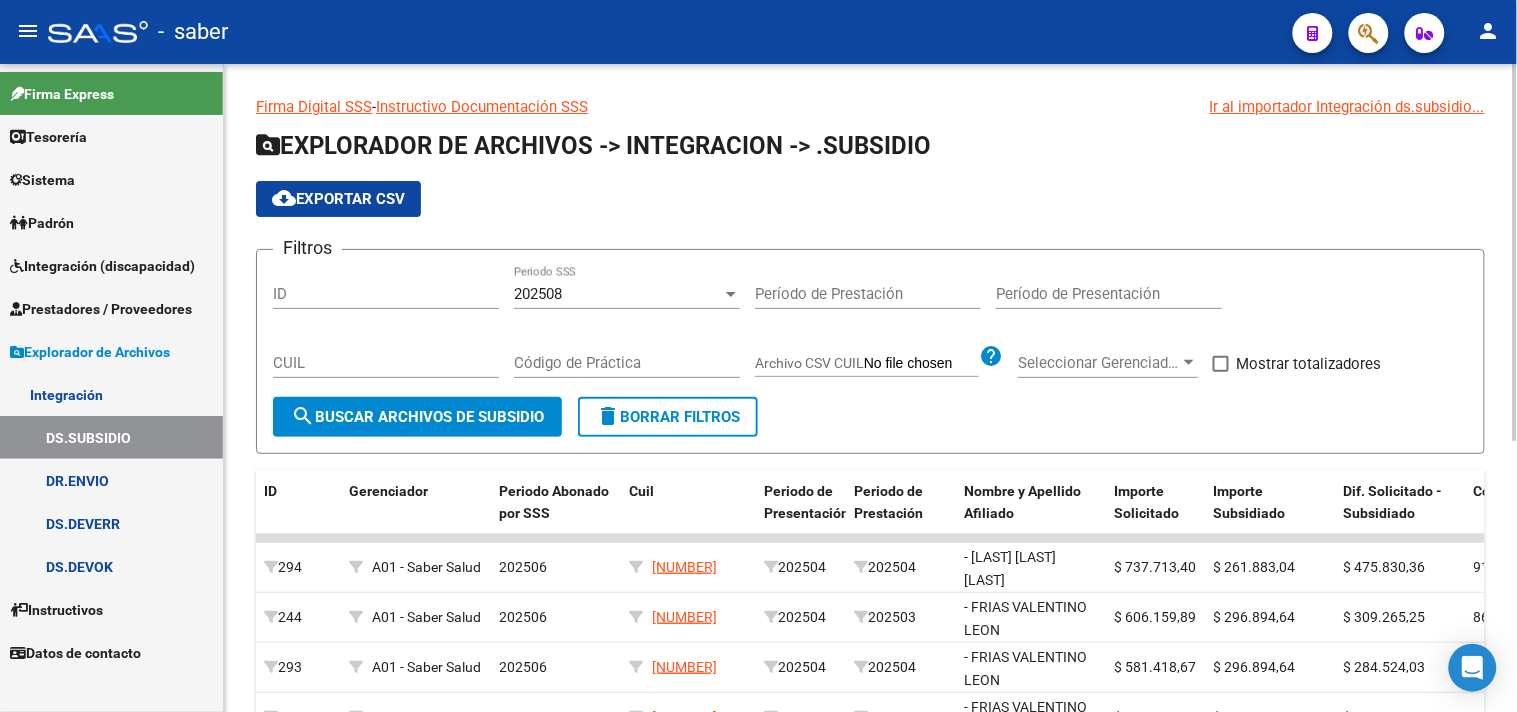 click on "cloud_download  Exportar CSV" 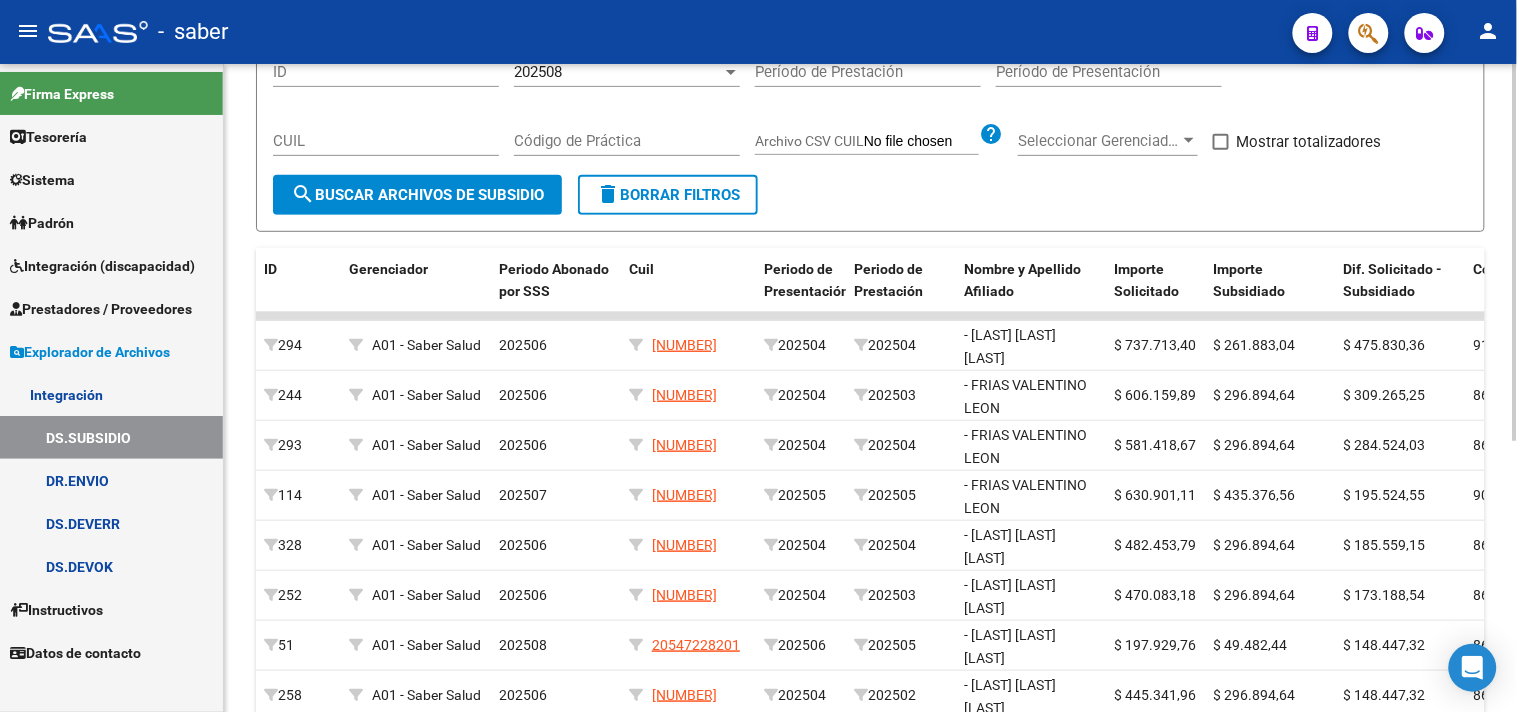 scroll, scrollTop: 111, scrollLeft: 0, axis: vertical 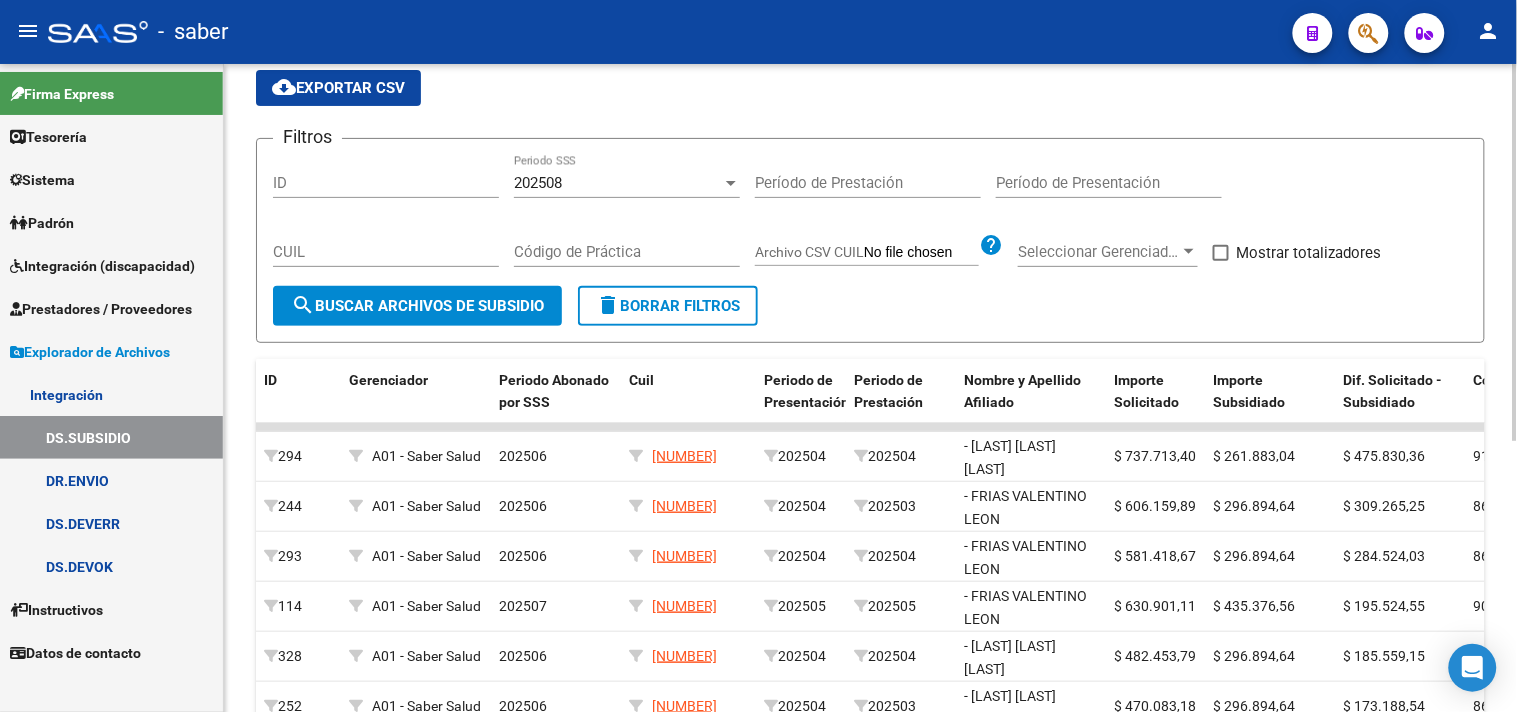 click on "Período de Presentación" at bounding box center (1109, 183) 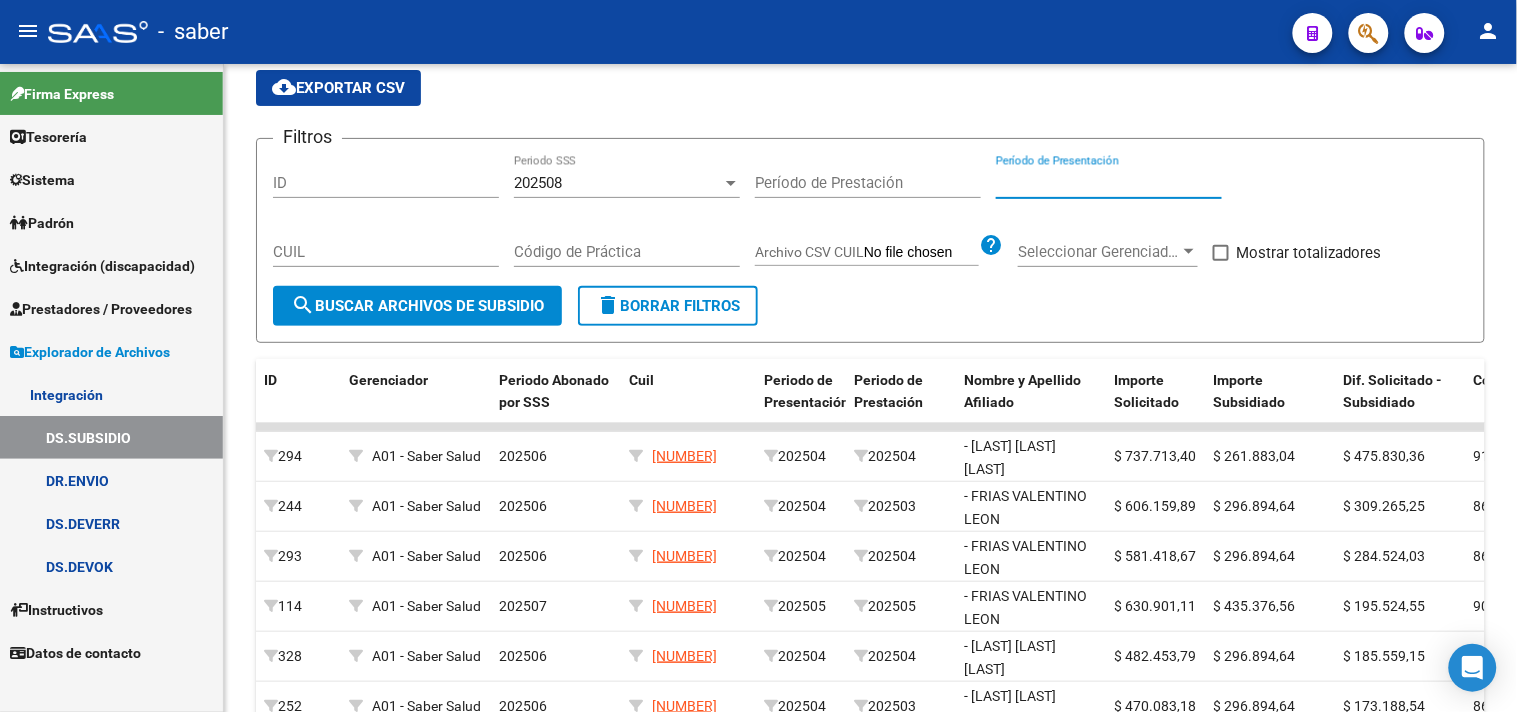 click on "Explorador de Archivos" at bounding box center (90, 352) 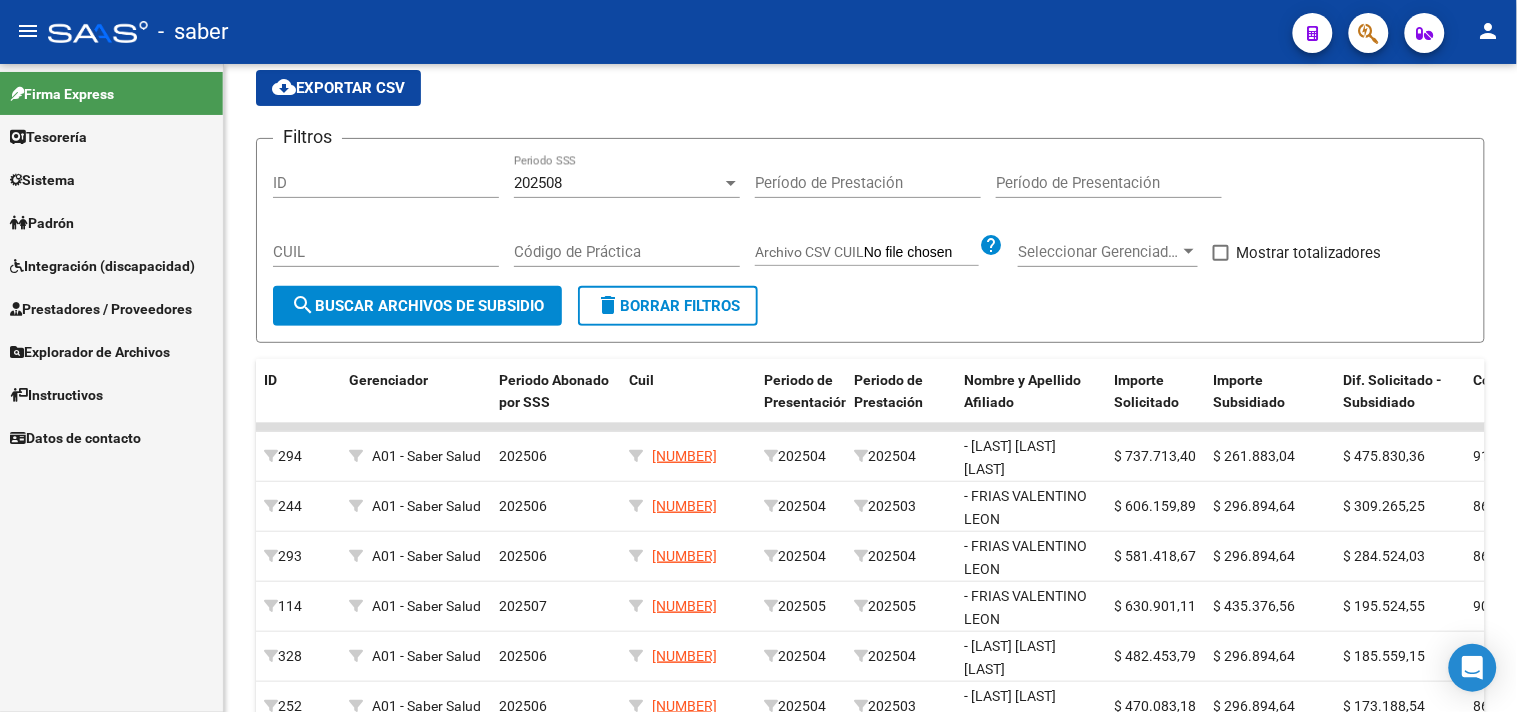 click on "Prestadores / Proveedores" at bounding box center [101, 309] 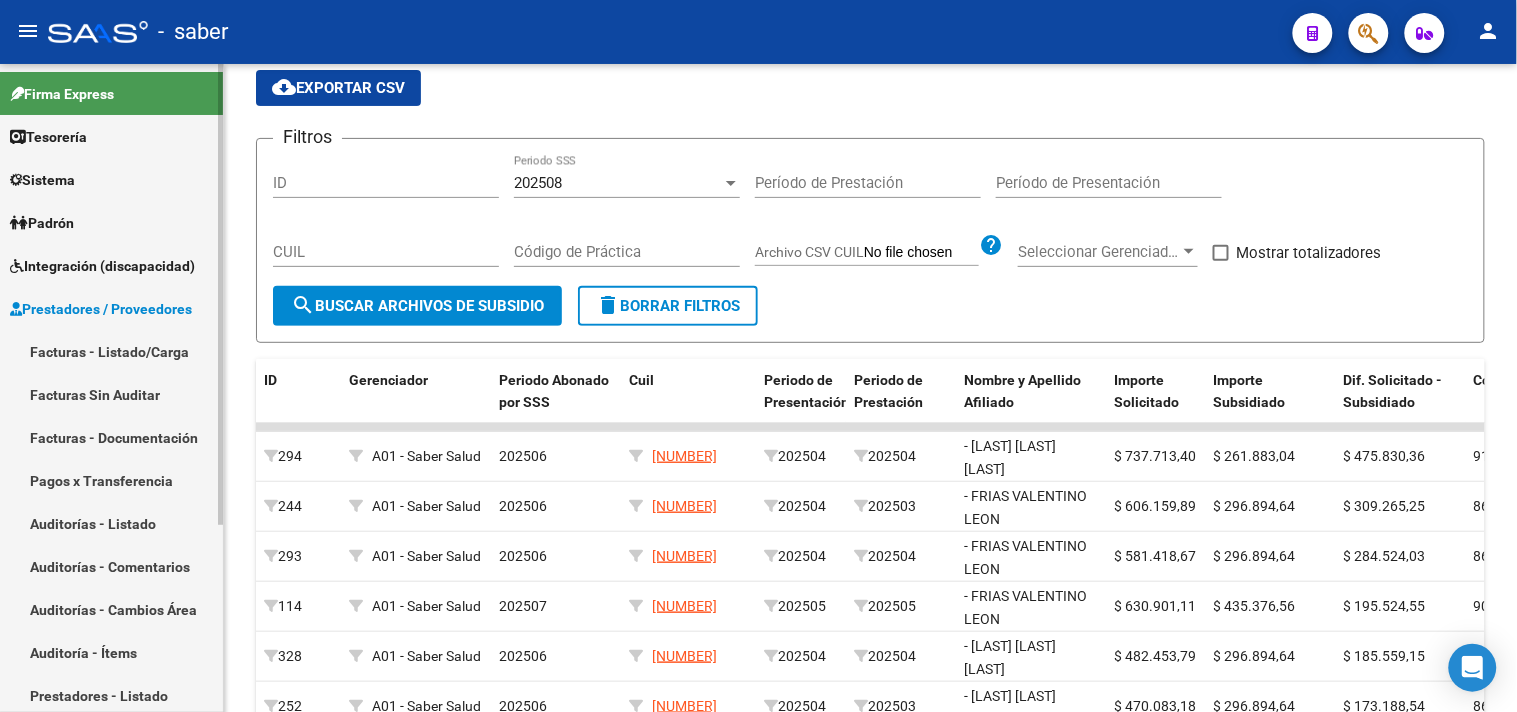 click on "Facturas - Listado/Carga" at bounding box center [111, 351] 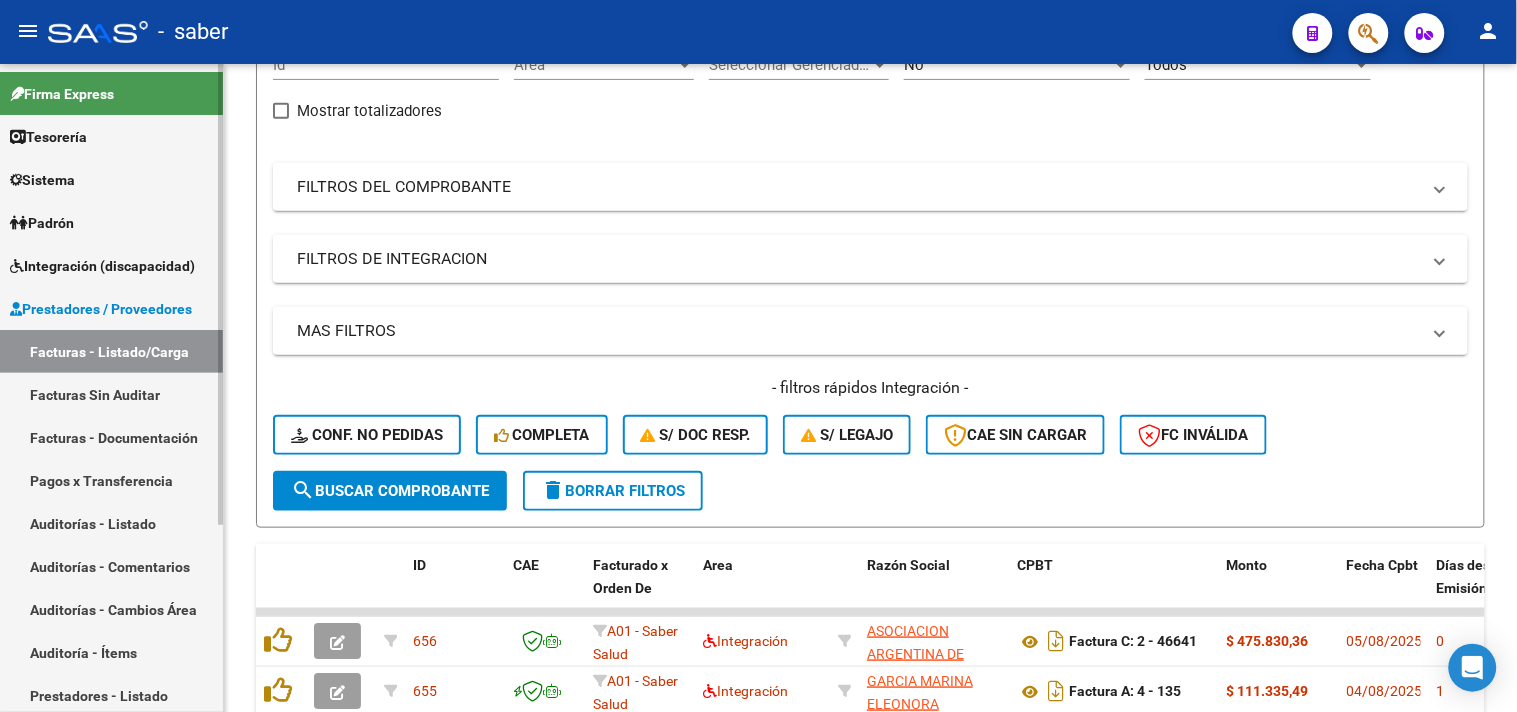 scroll, scrollTop: 222, scrollLeft: 0, axis: vertical 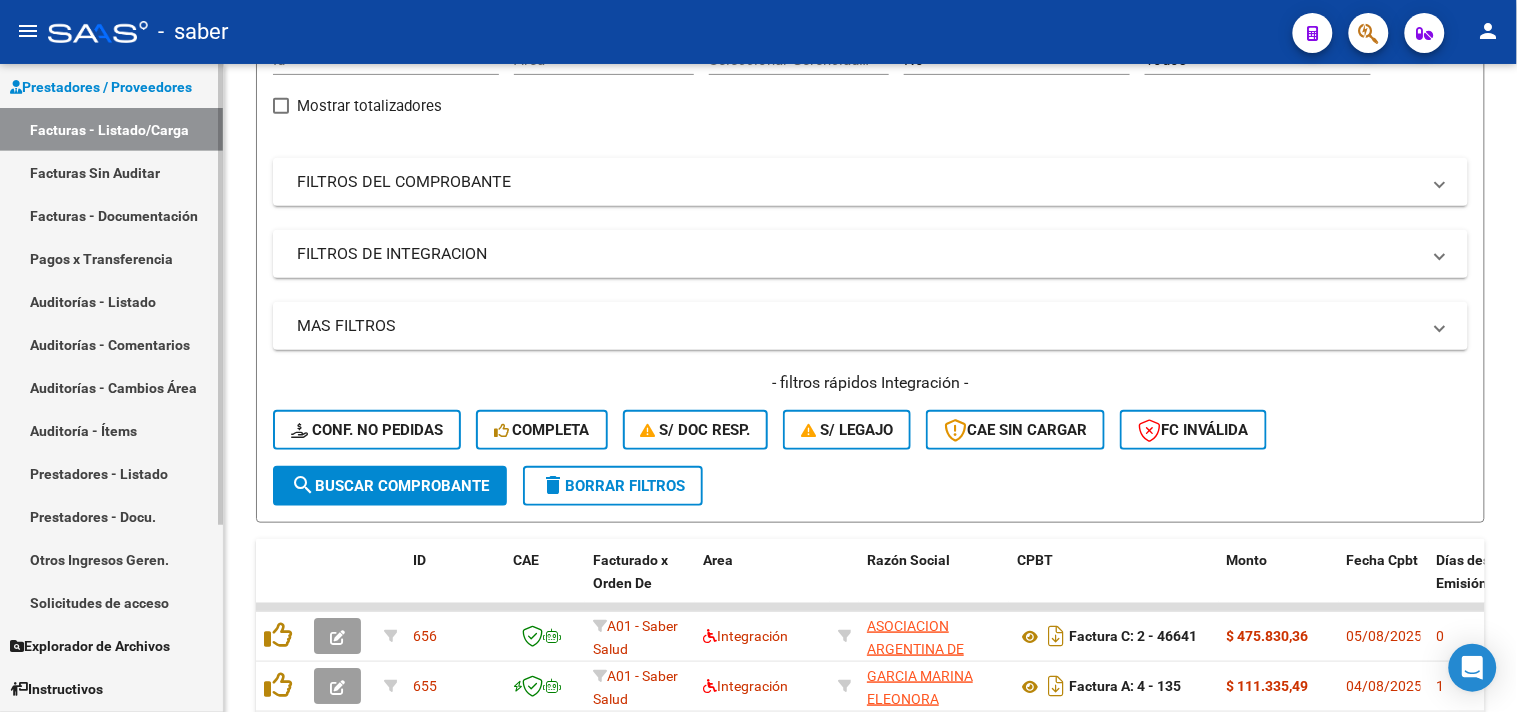 click on "Solicitudes de acceso" at bounding box center [111, 602] 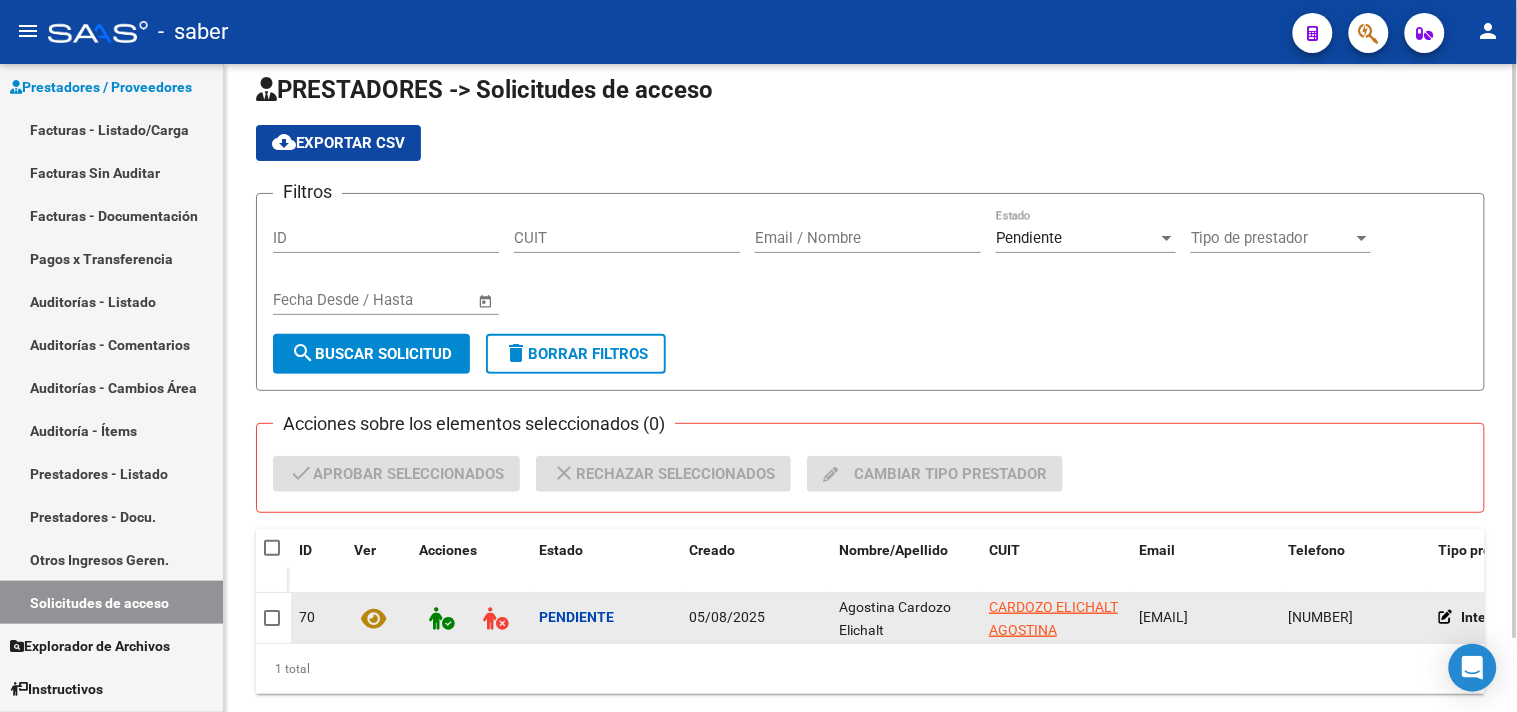 scroll, scrollTop: 84, scrollLeft: 0, axis: vertical 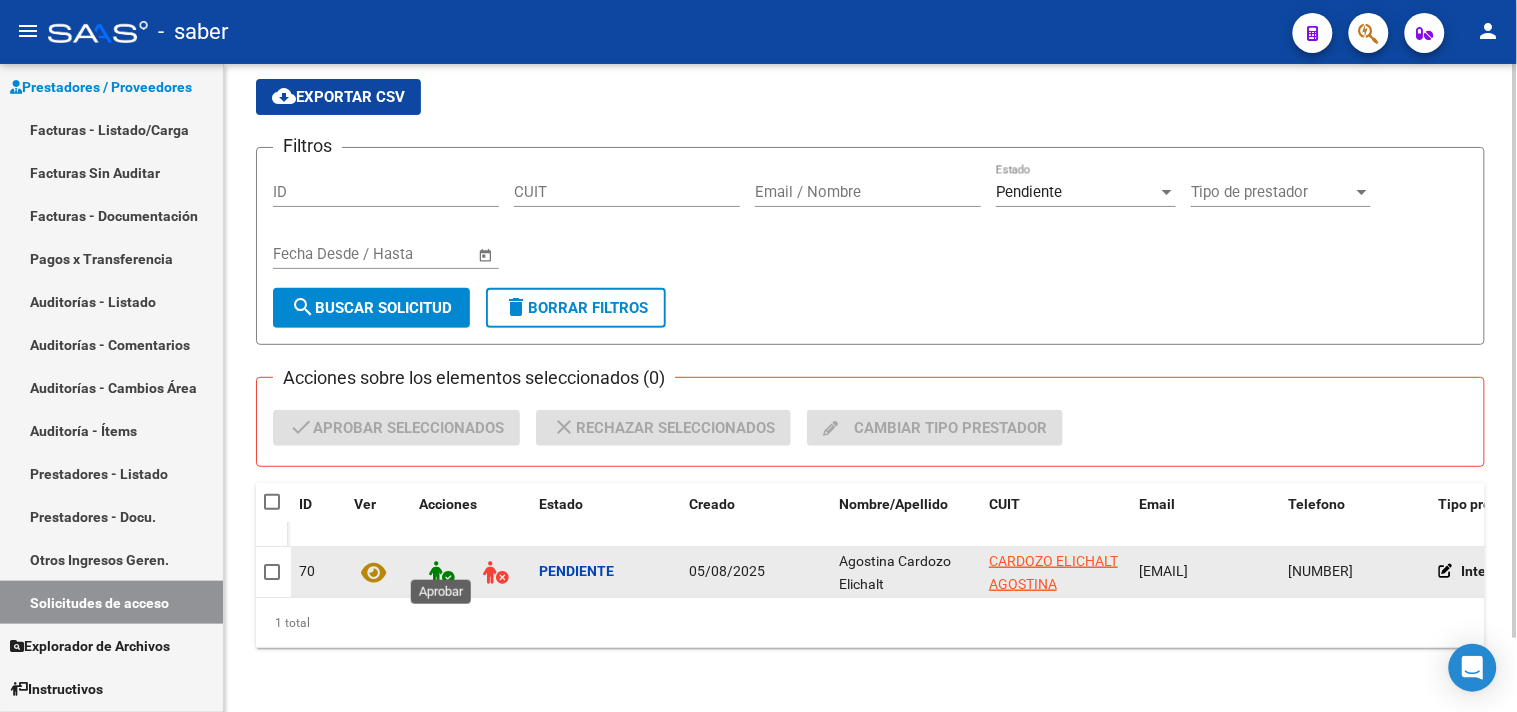 click 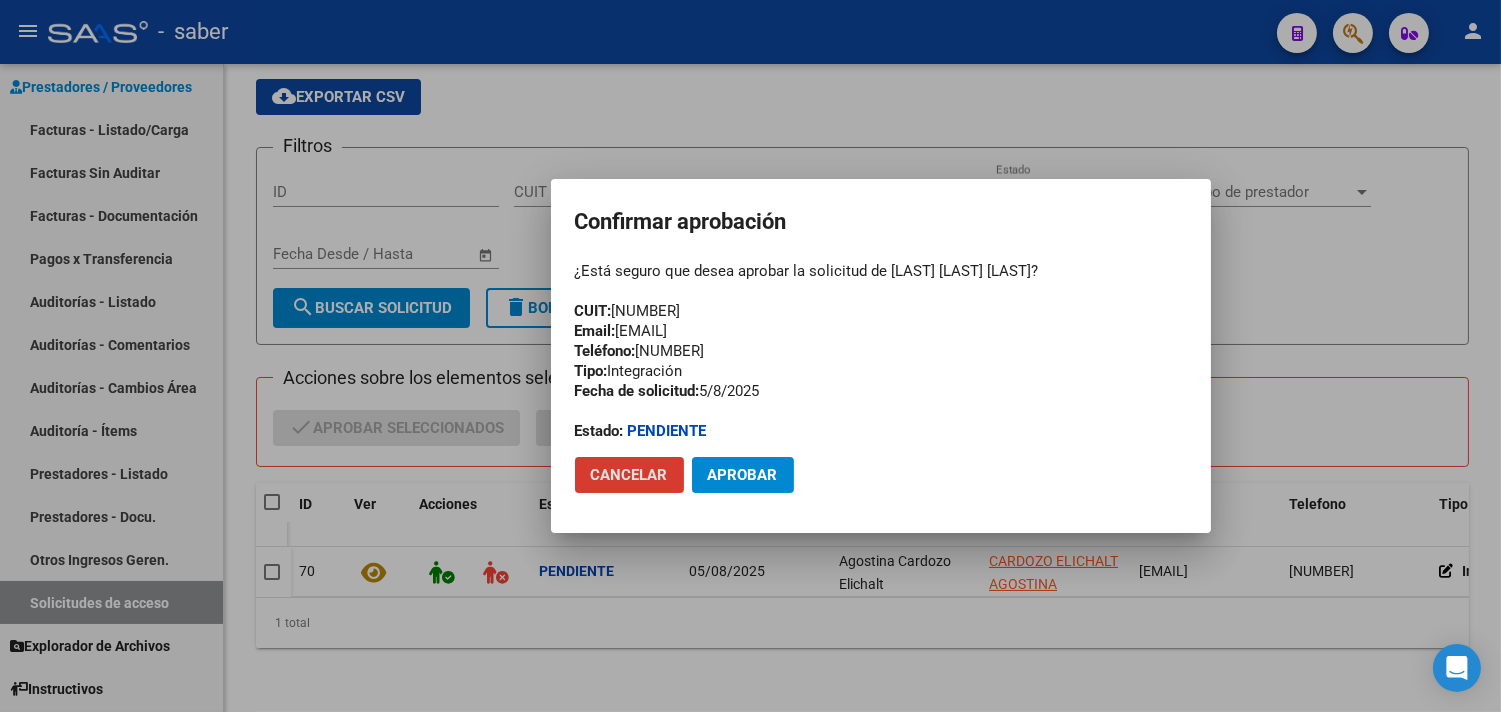 click on "Aprobar" 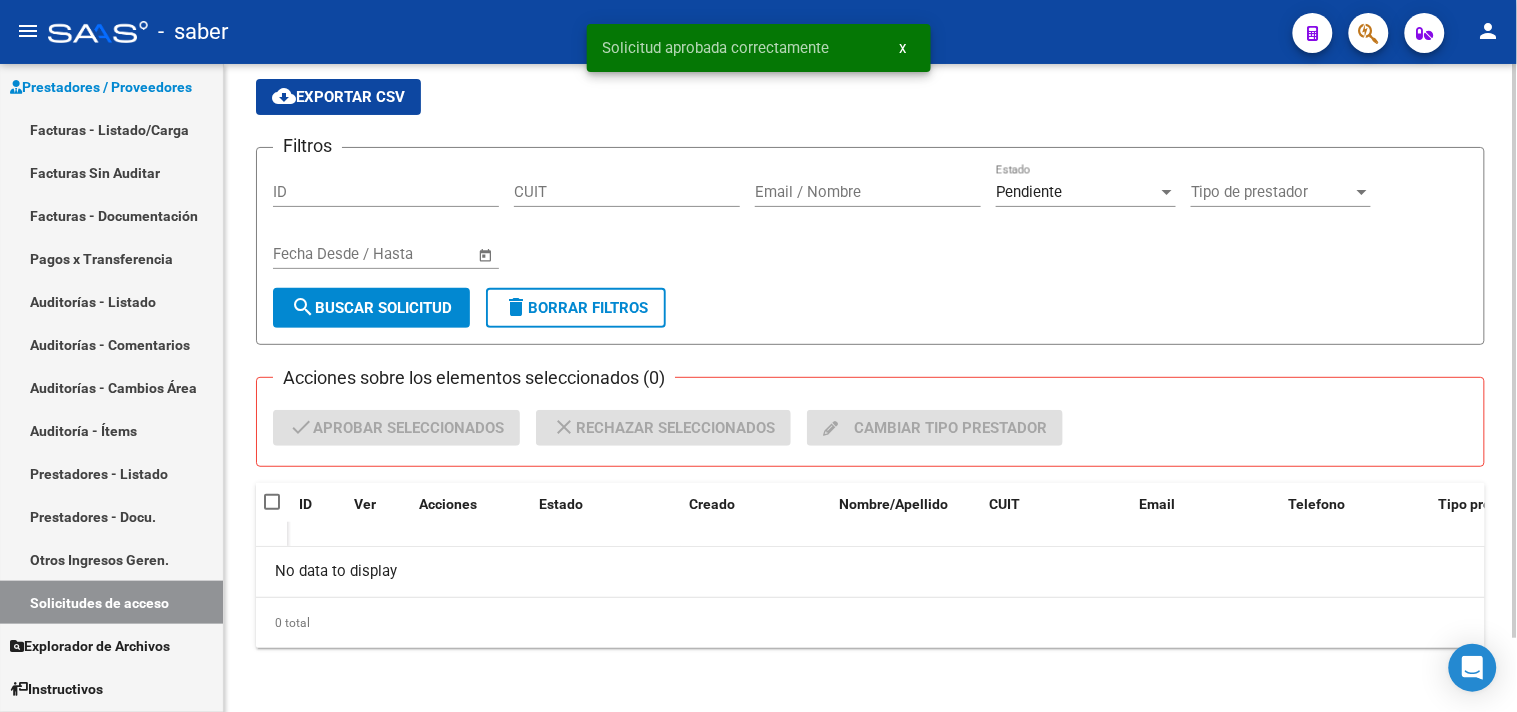 scroll, scrollTop: 67, scrollLeft: 0, axis: vertical 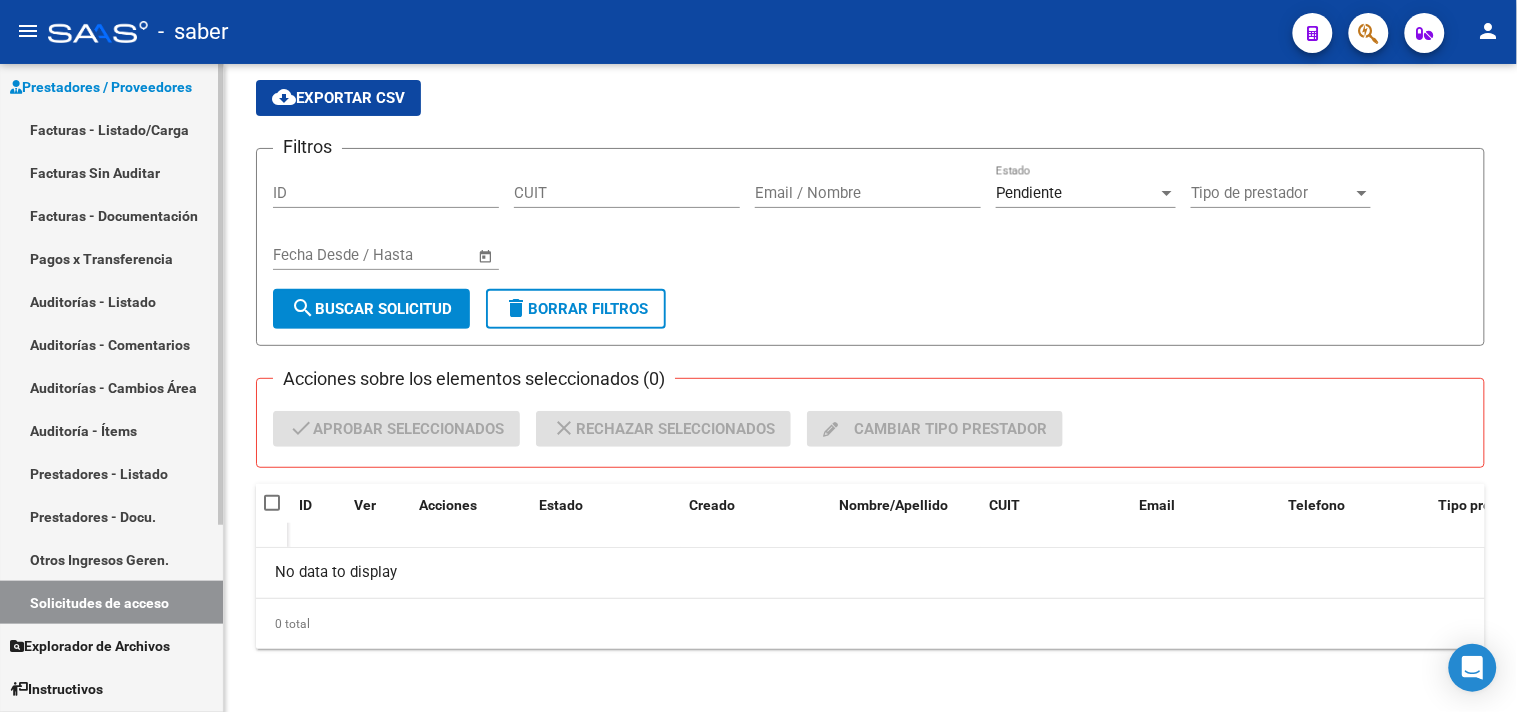click on "Facturas - Listado/Carga" at bounding box center [111, 129] 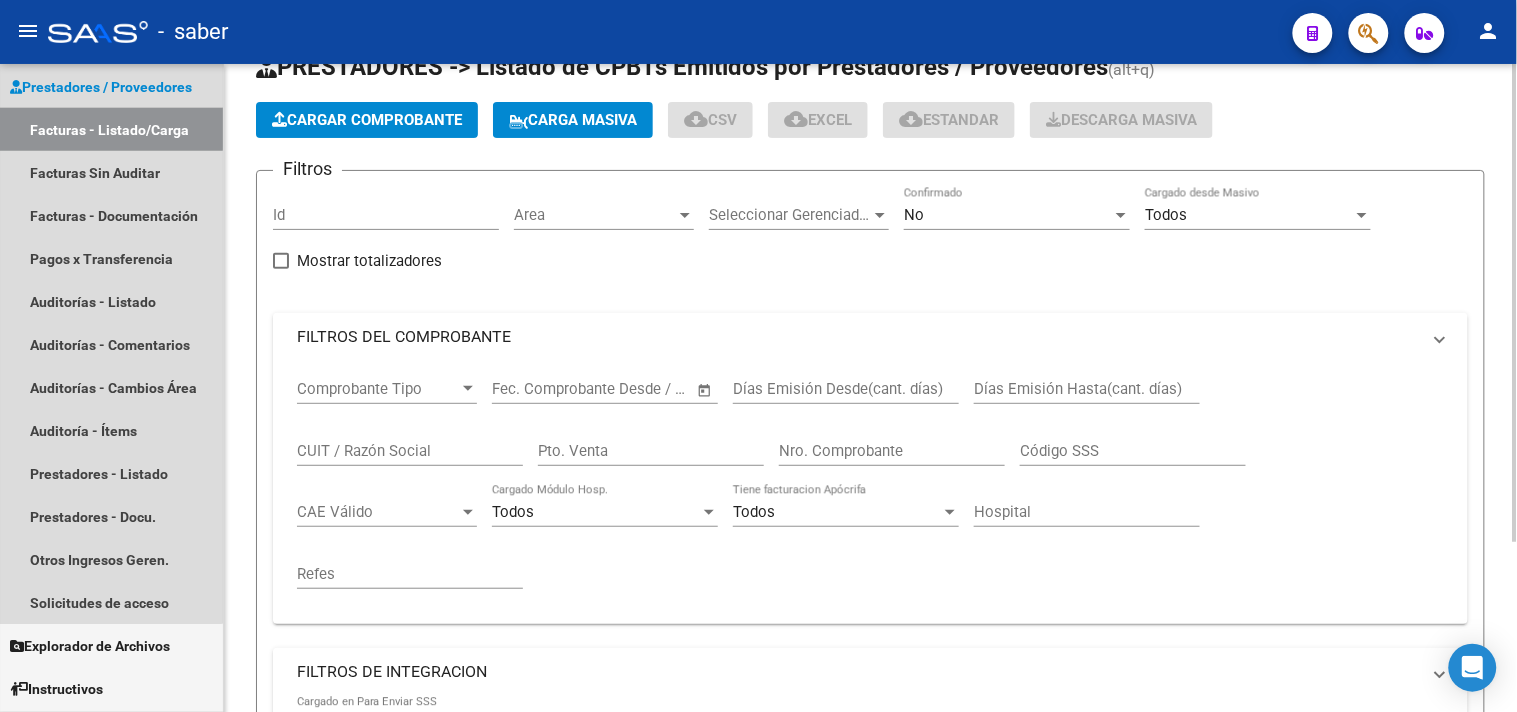 scroll, scrollTop: 0, scrollLeft: 0, axis: both 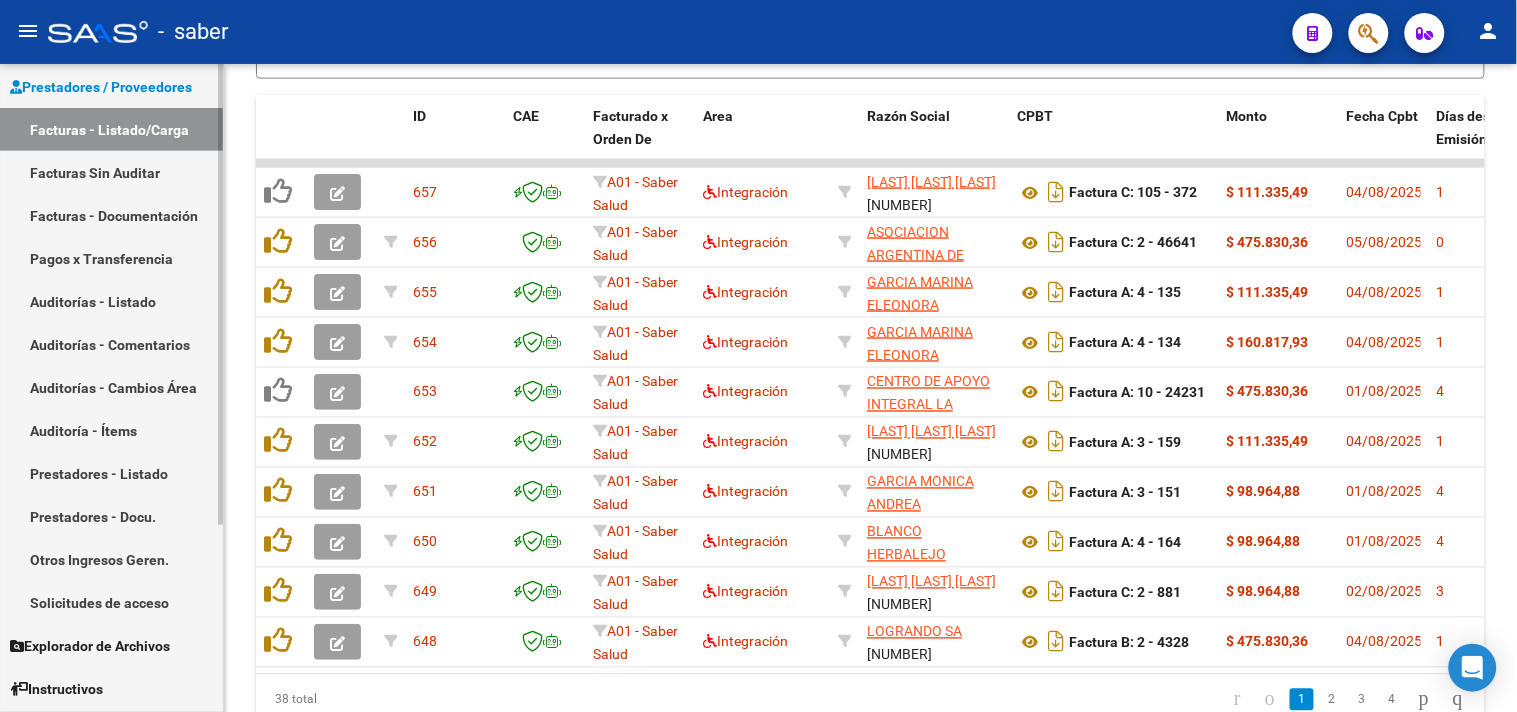 click on "Solicitudes de acceso" at bounding box center (111, 602) 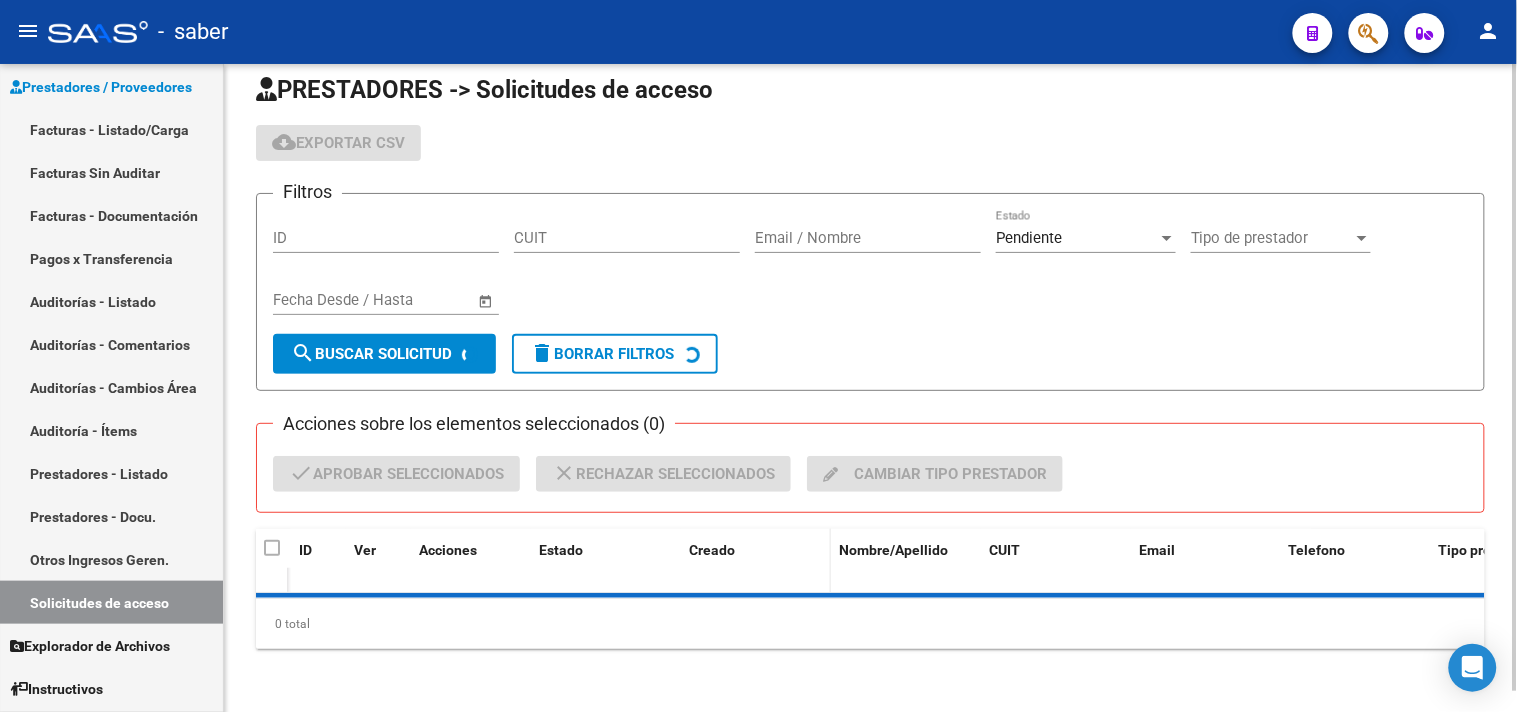 scroll, scrollTop: 67, scrollLeft: 0, axis: vertical 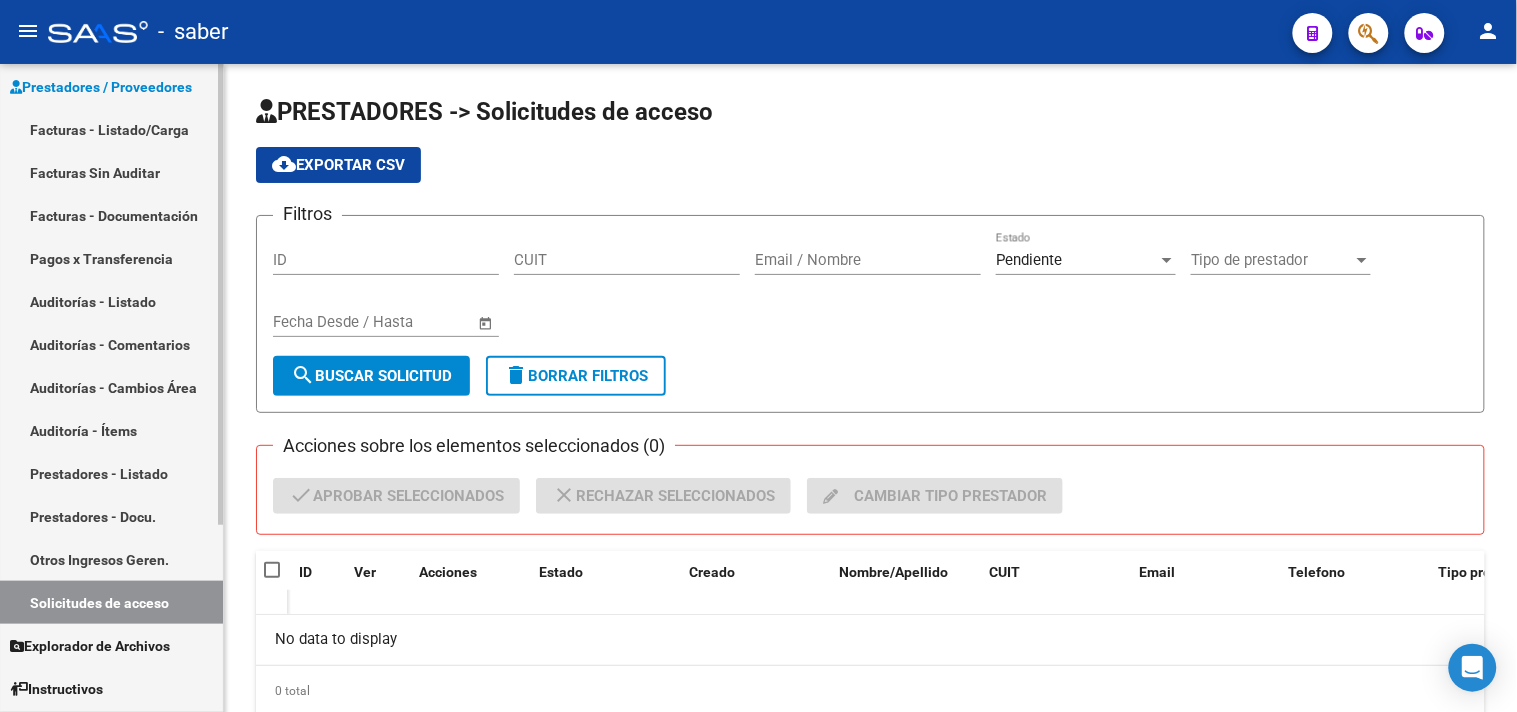 click on "Facturas - Listado/Carga" at bounding box center (111, 129) 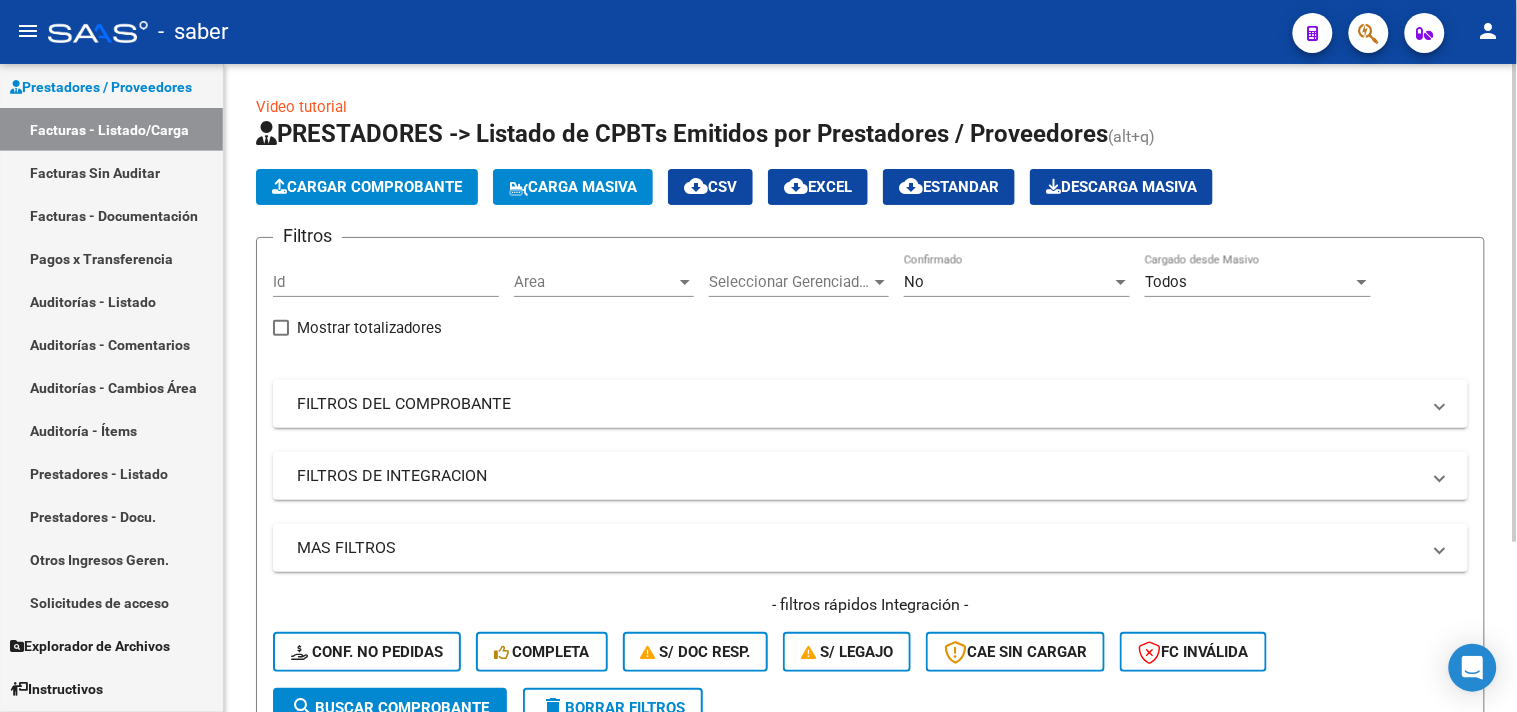 click on "Cargar Comprobante" 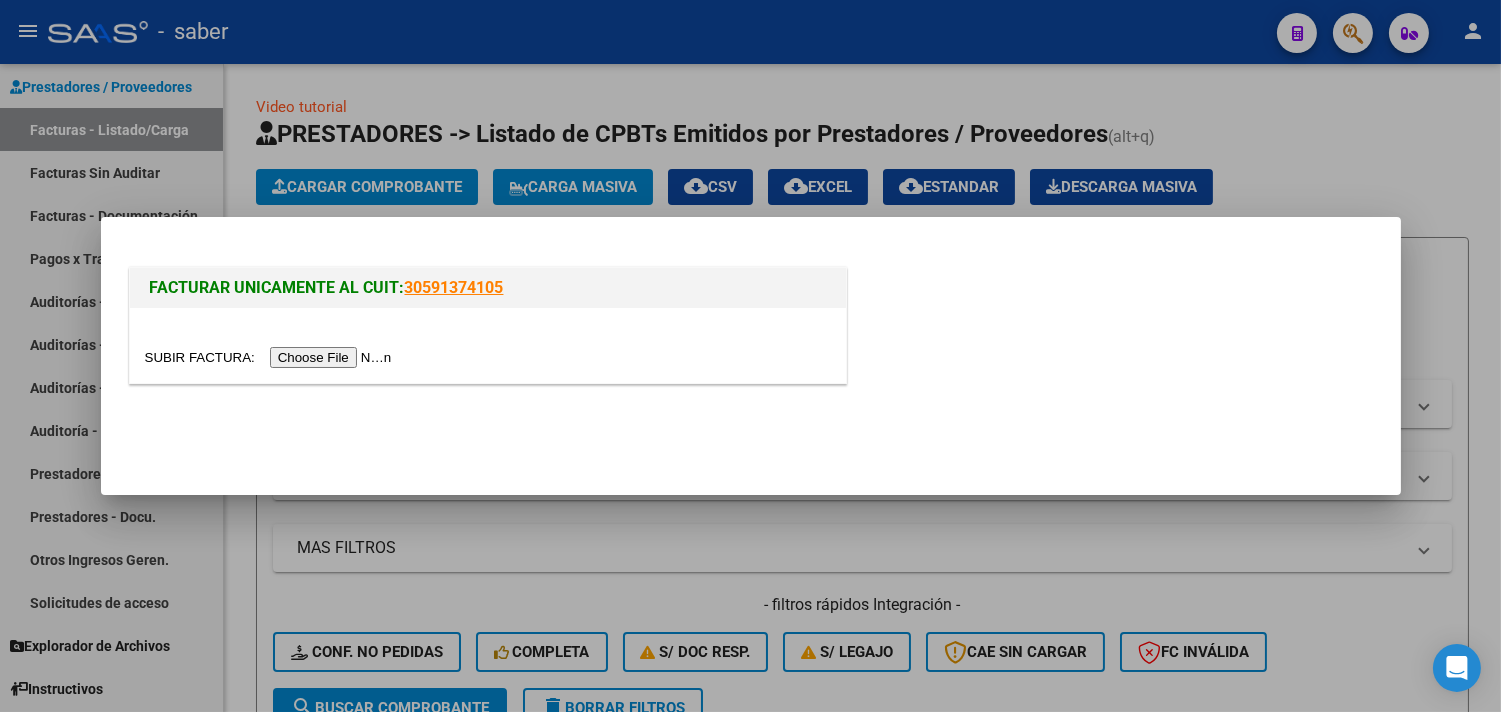 click at bounding box center (271, 357) 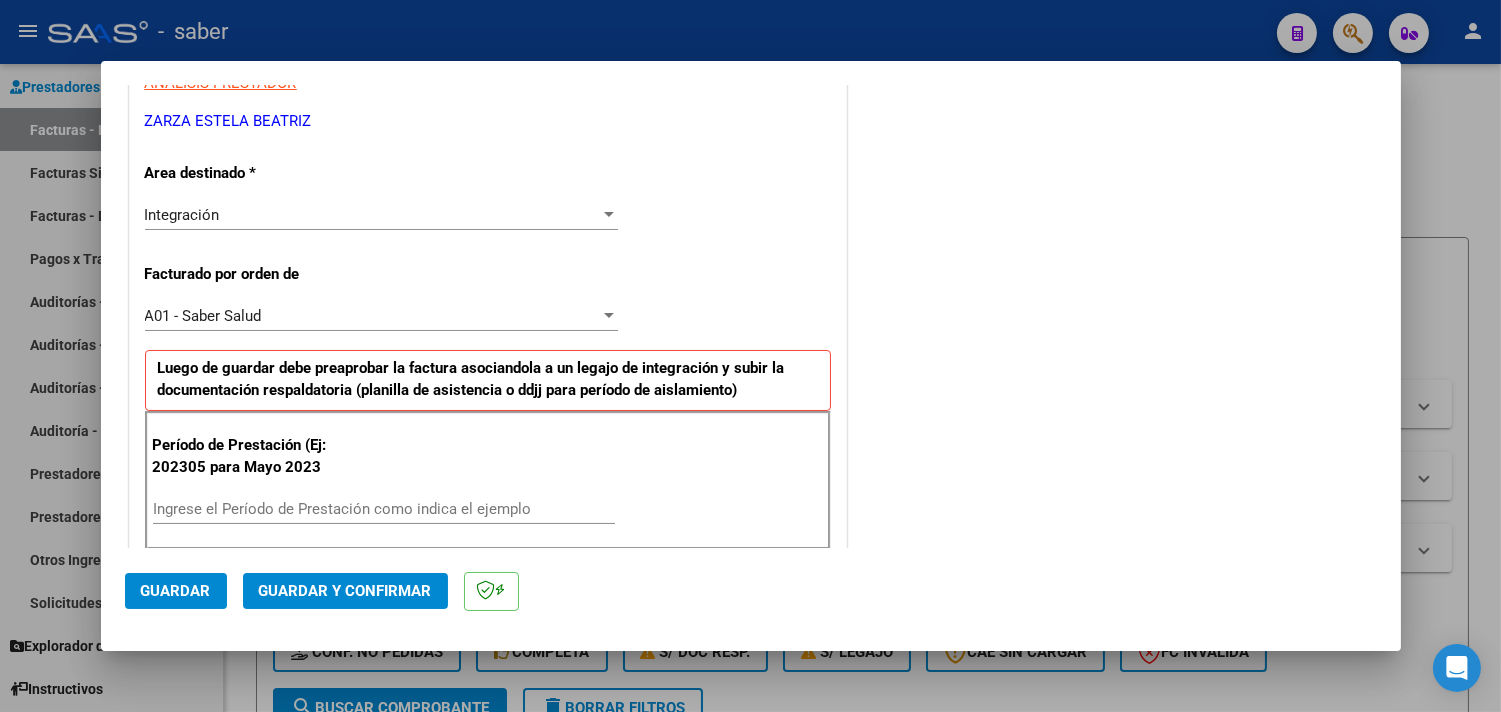 scroll, scrollTop: 444, scrollLeft: 0, axis: vertical 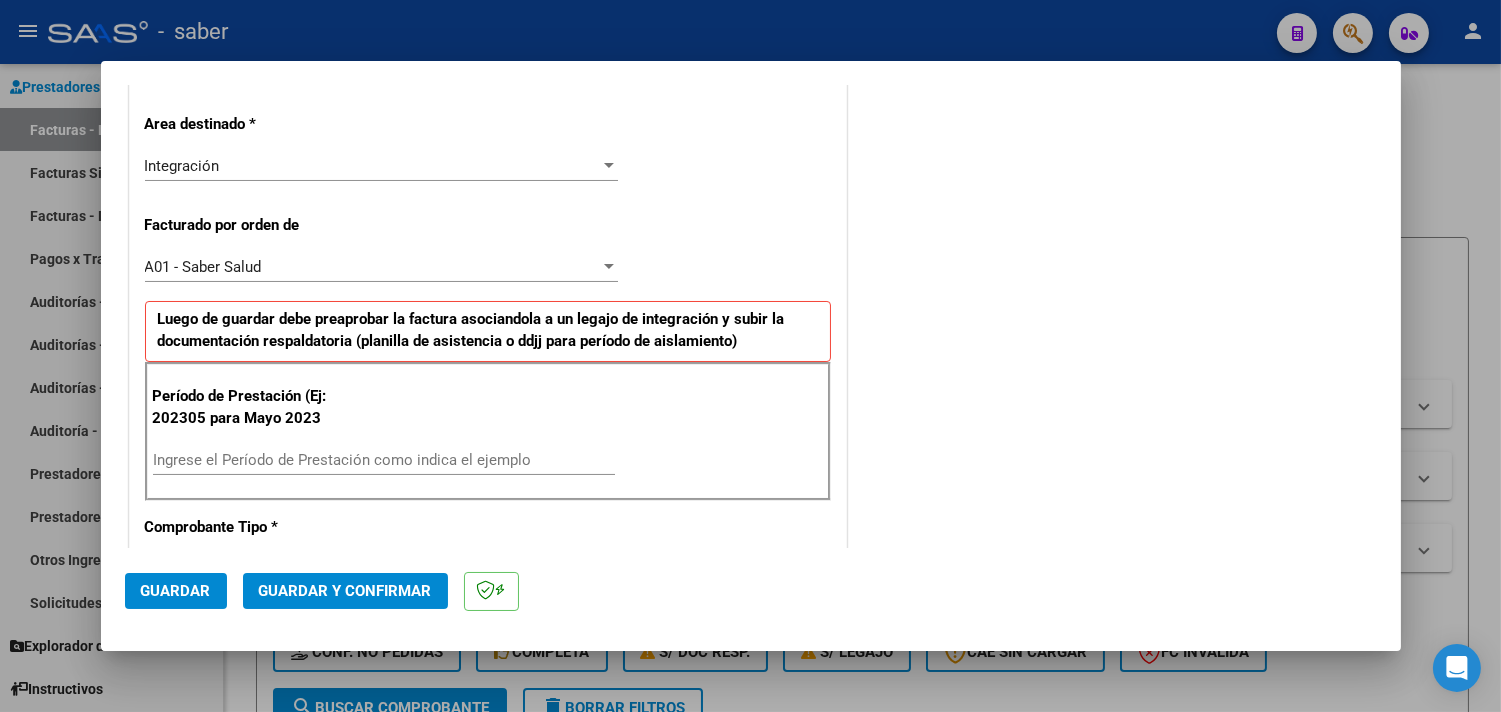 drag, startPoint x: 255, startPoint y: 465, endPoint x: 323, endPoint y: 466, distance: 68.007355 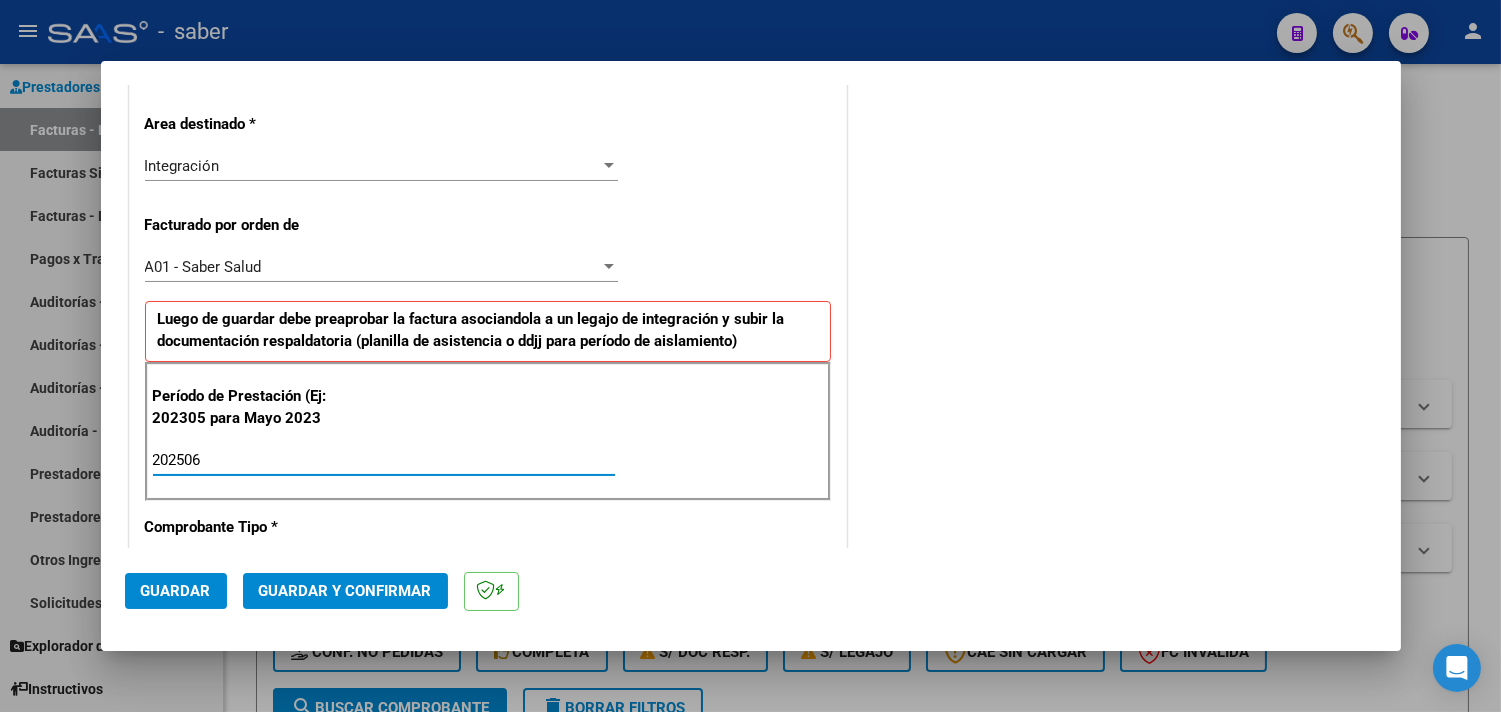 type on "202506" 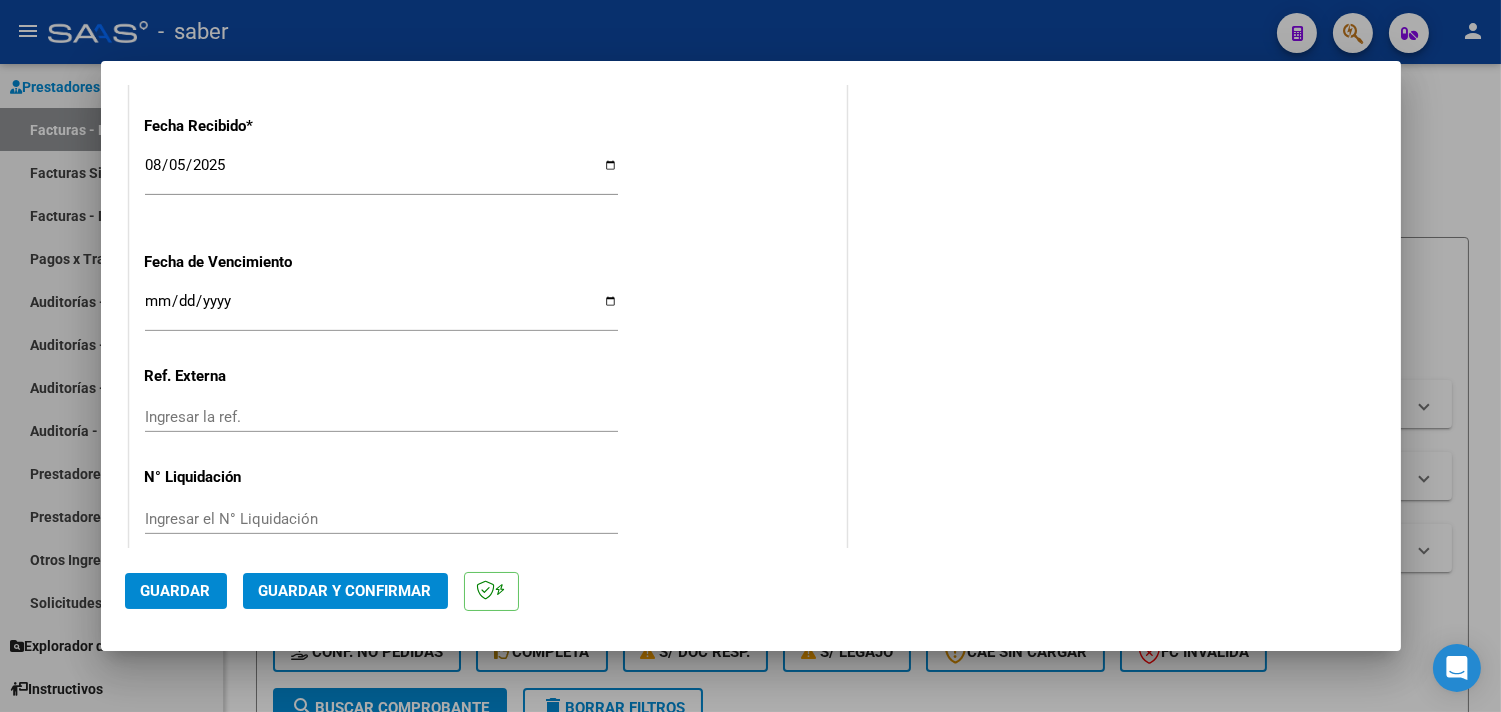scroll, scrollTop: 1511, scrollLeft: 0, axis: vertical 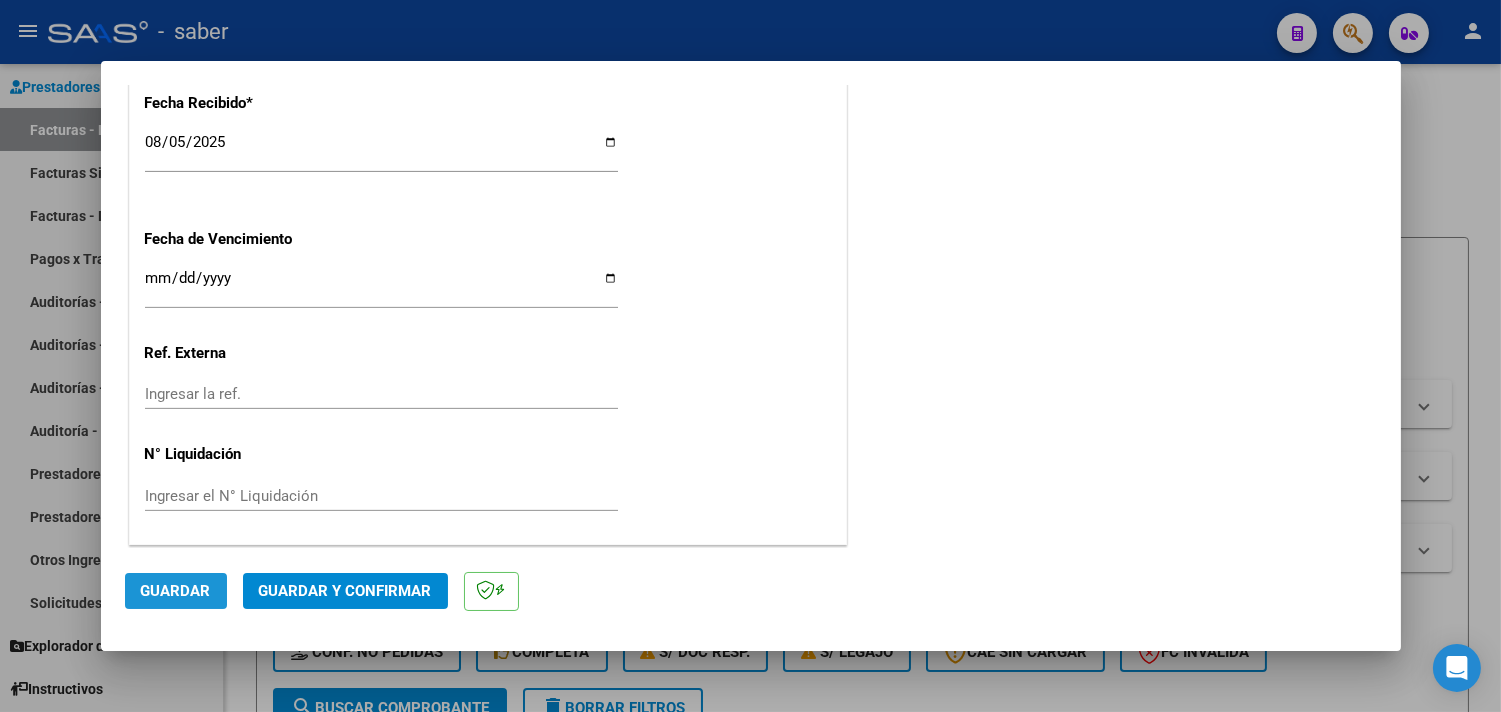 click on "Guardar" 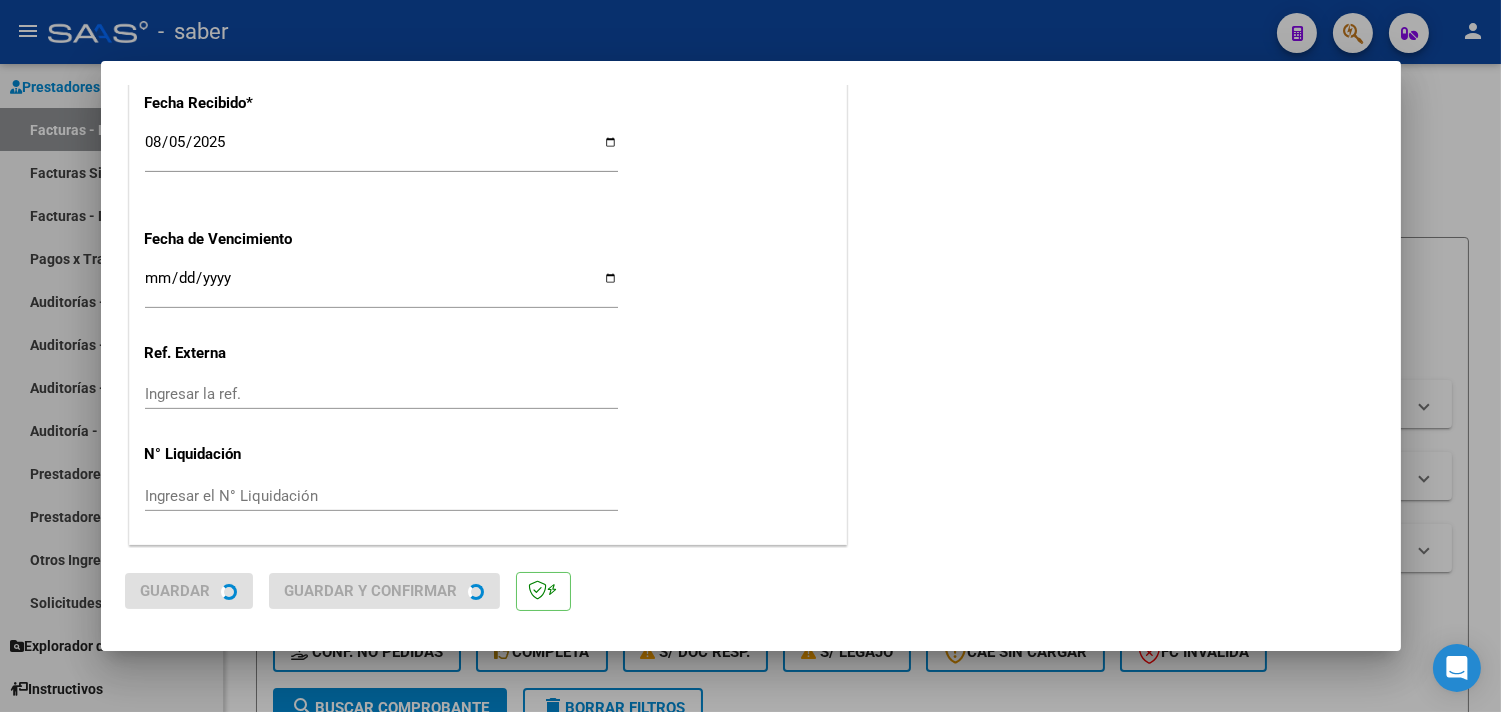 scroll, scrollTop: 0, scrollLeft: 0, axis: both 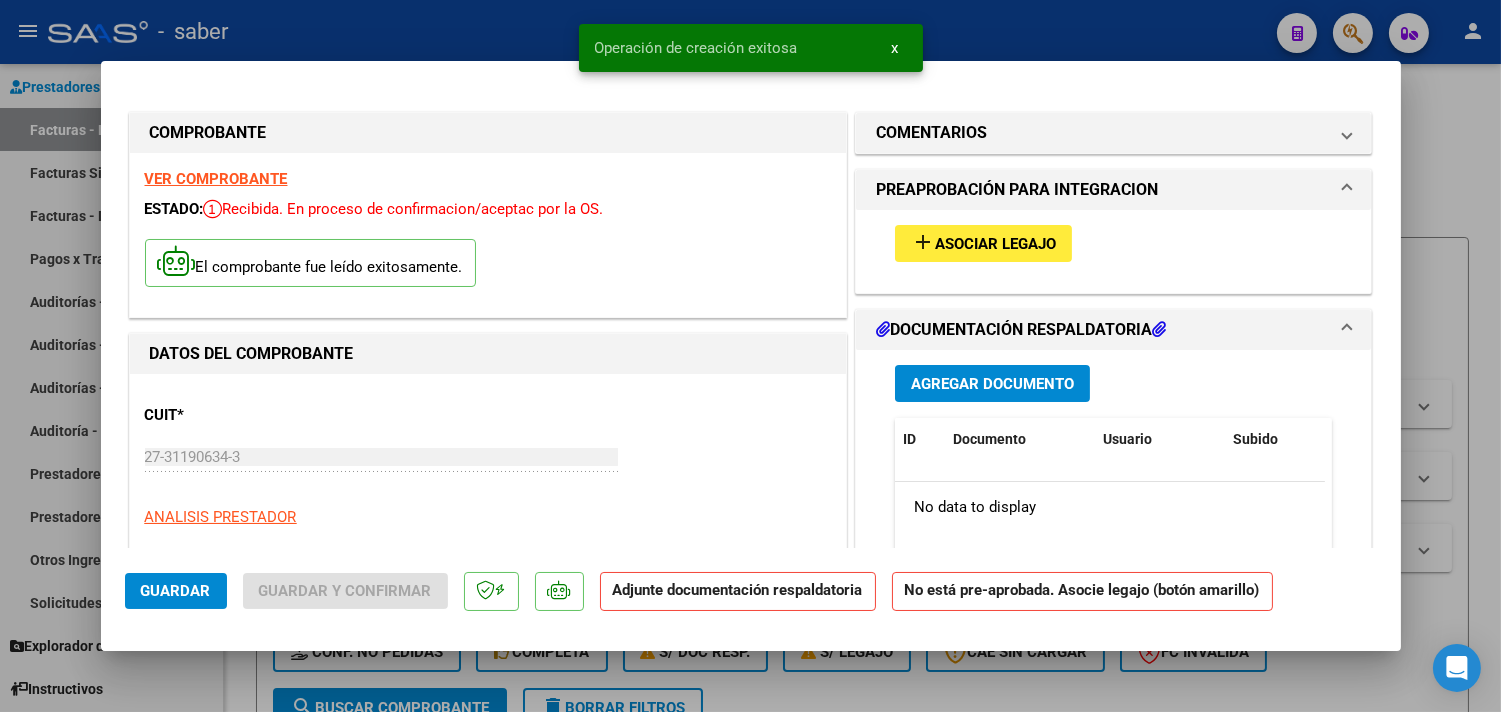 click on "Agregar Documento" at bounding box center (992, 383) 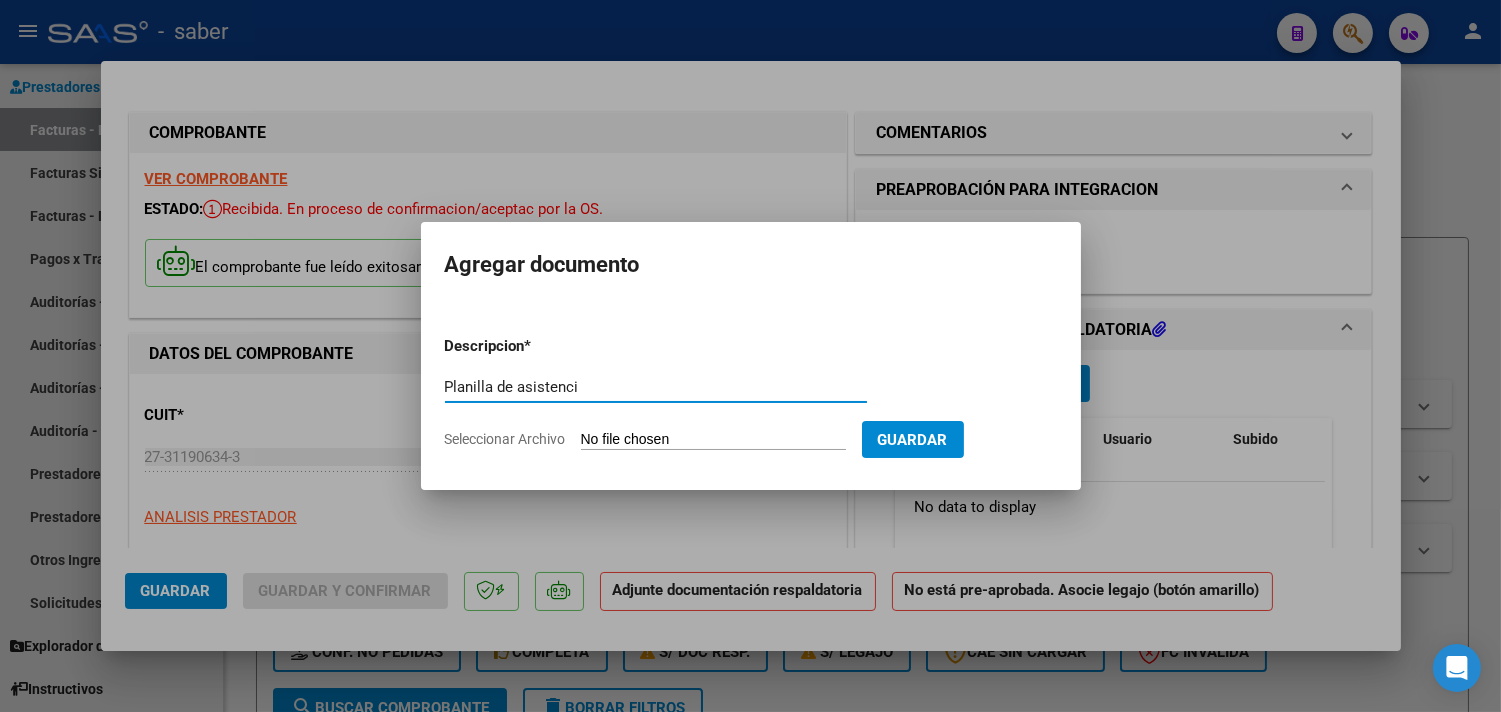 click on "Planilla de asistenci" at bounding box center (656, 387) 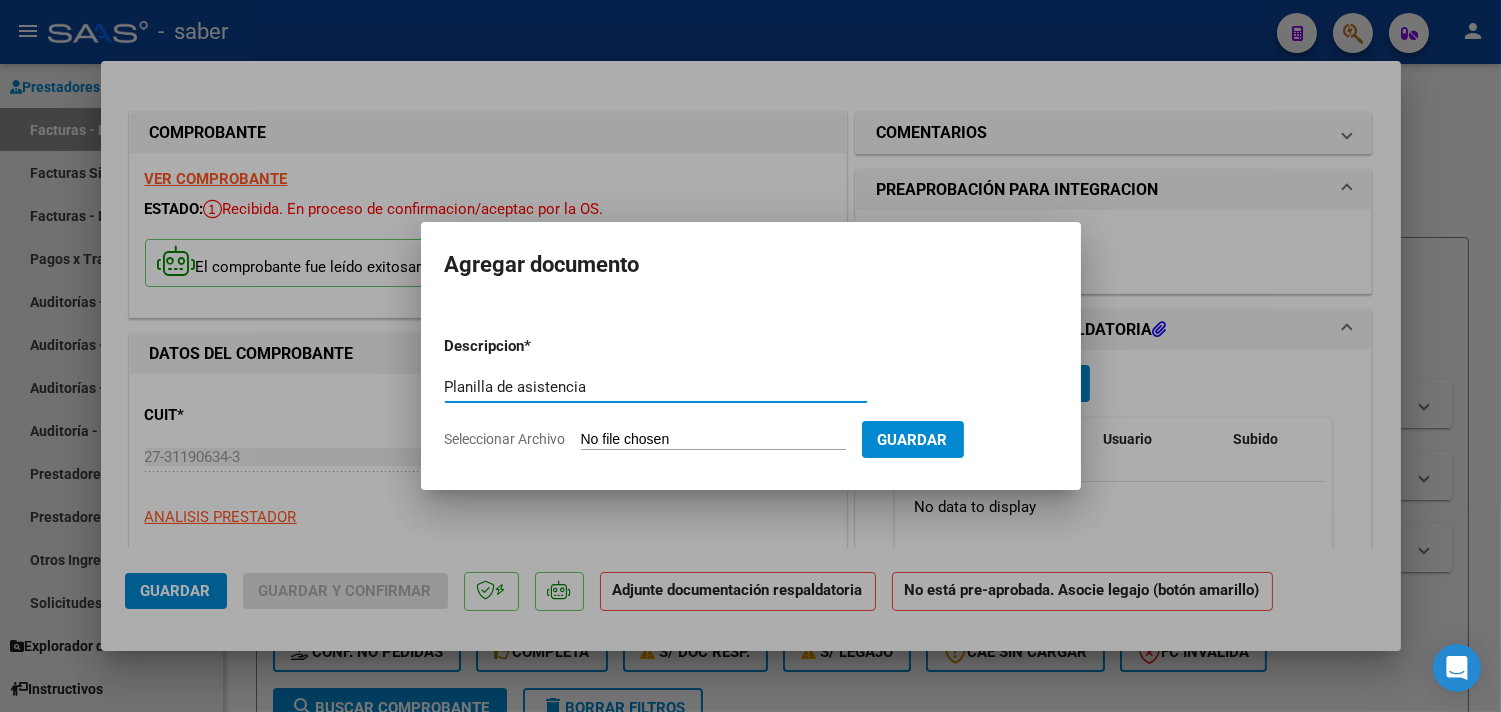 type on "Planilla de asistencia" 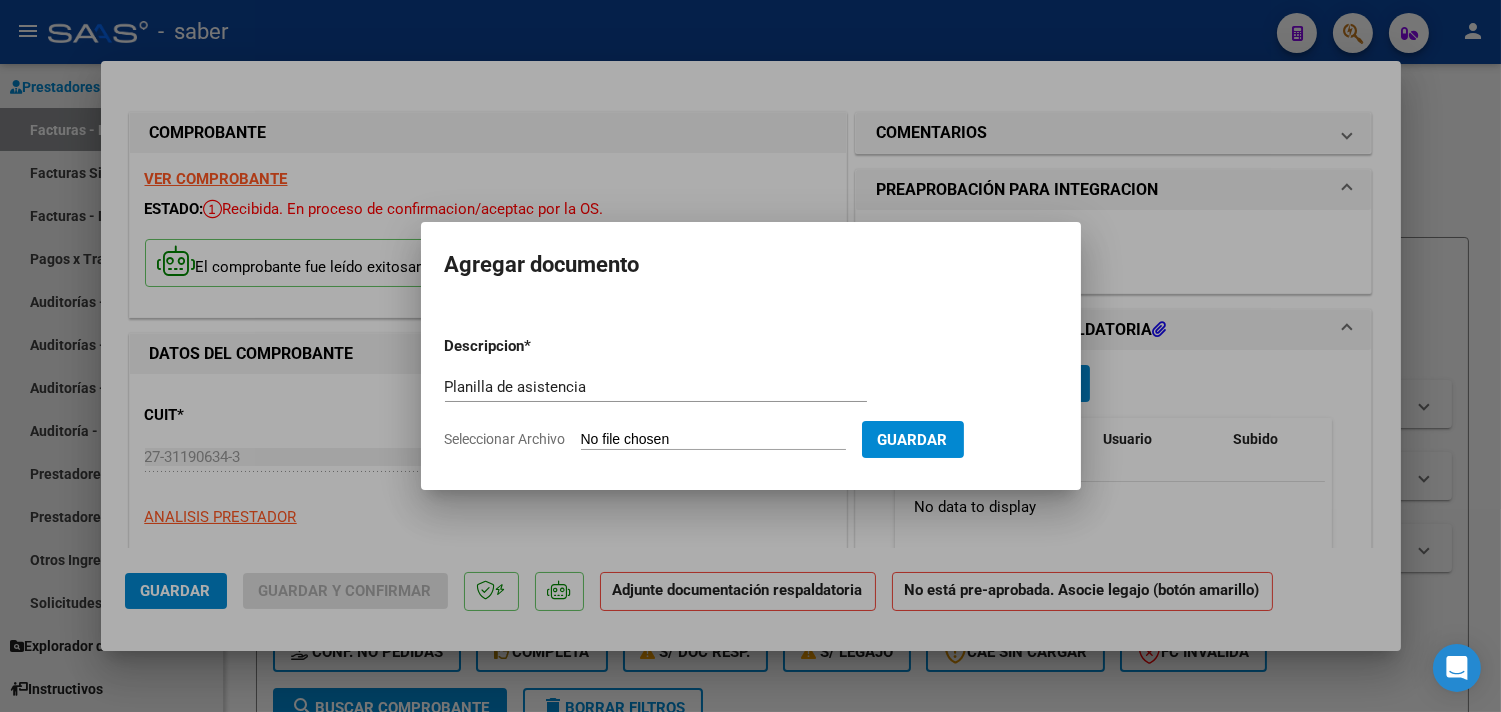 click on "Descripcion  *   Planilla de asistencia Escriba aquí una descripcion  Seleccionar Archivo Guardar" at bounding box center [751, 393] 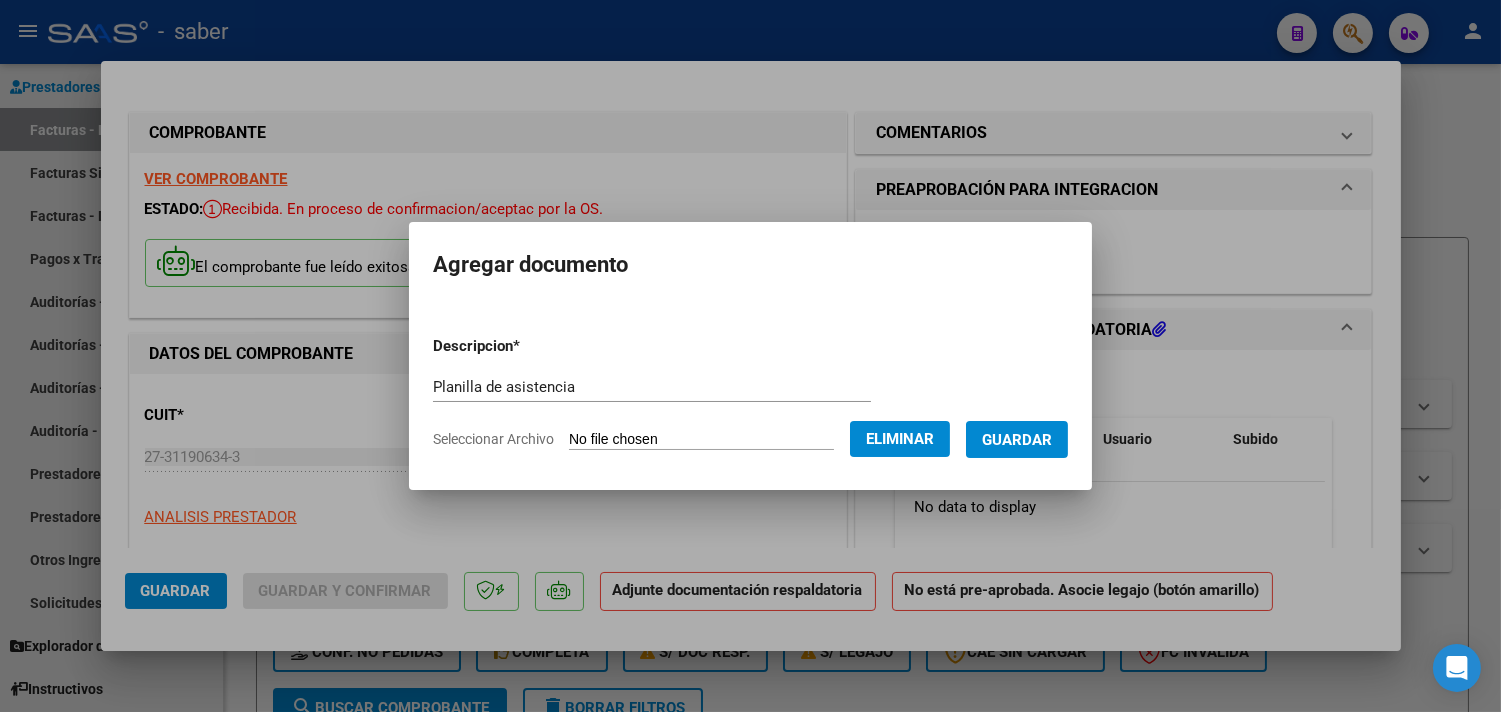 click on "Guardar" at bounding box center [1017, 440] 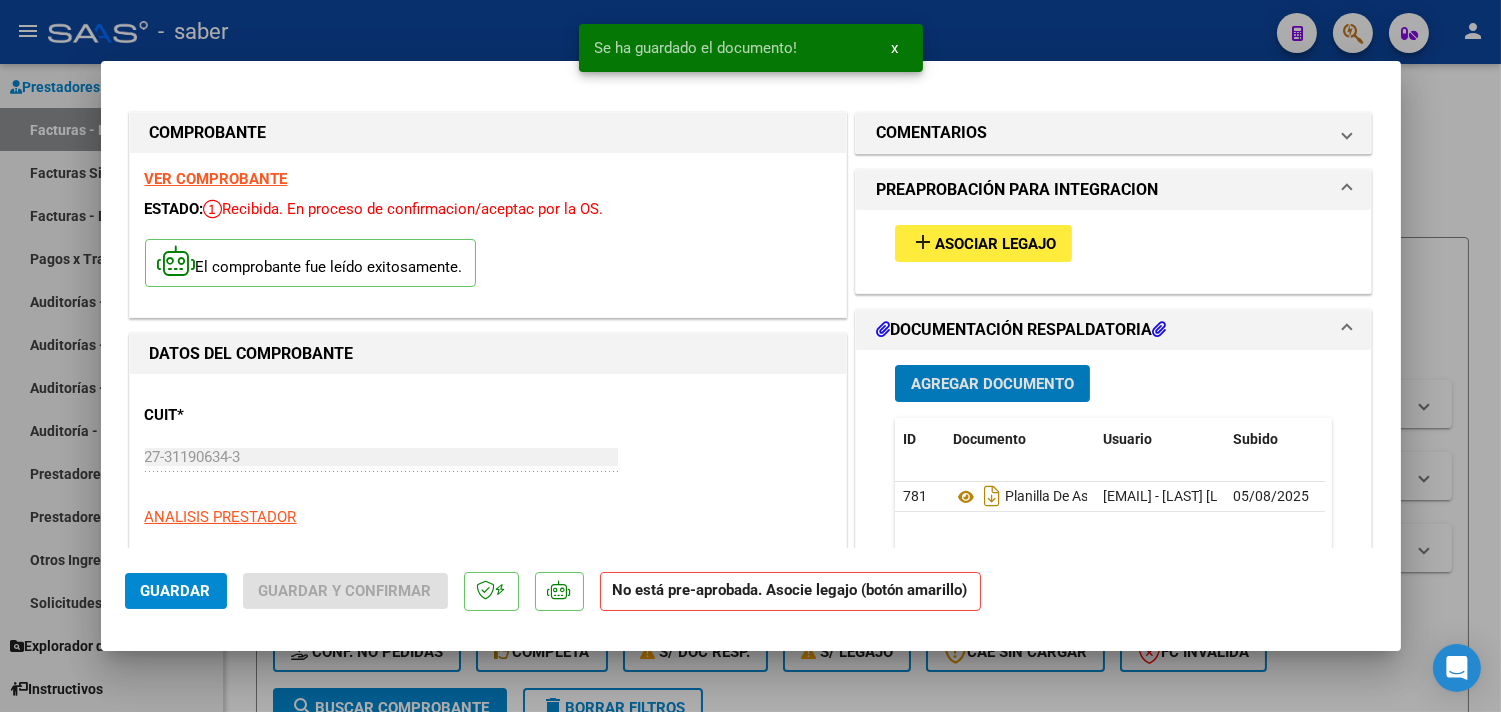 click on "Agregar Documento" at bounding box center [992, 384] 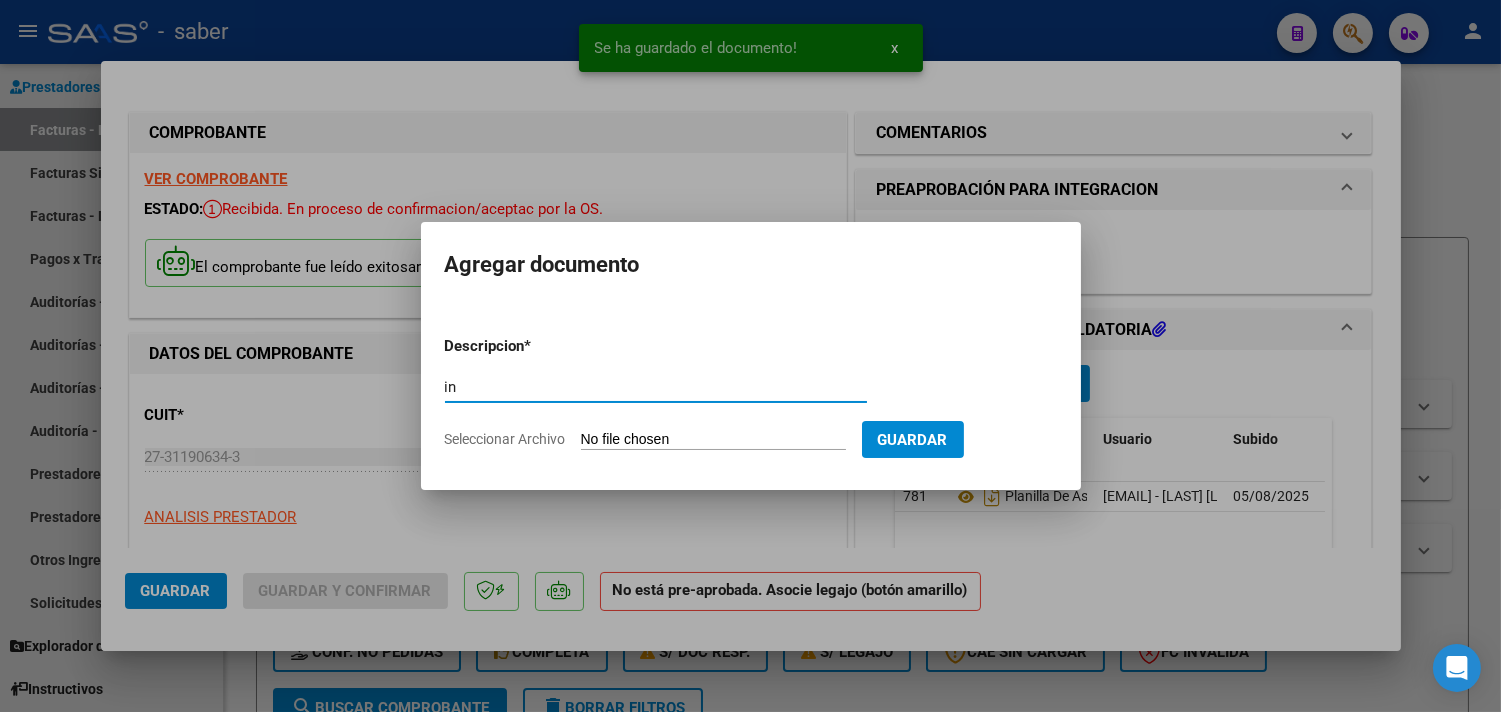 type on "i" 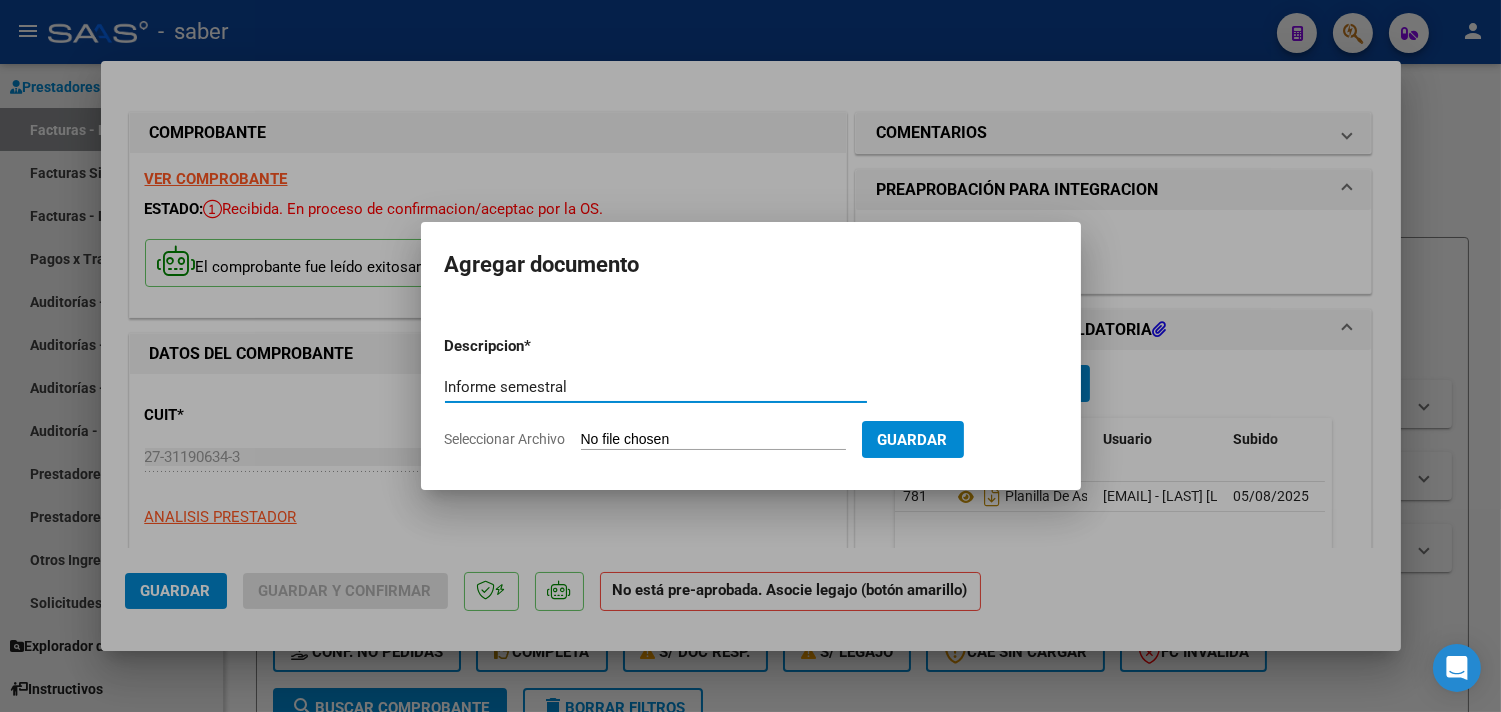 type on "Informe semestral" 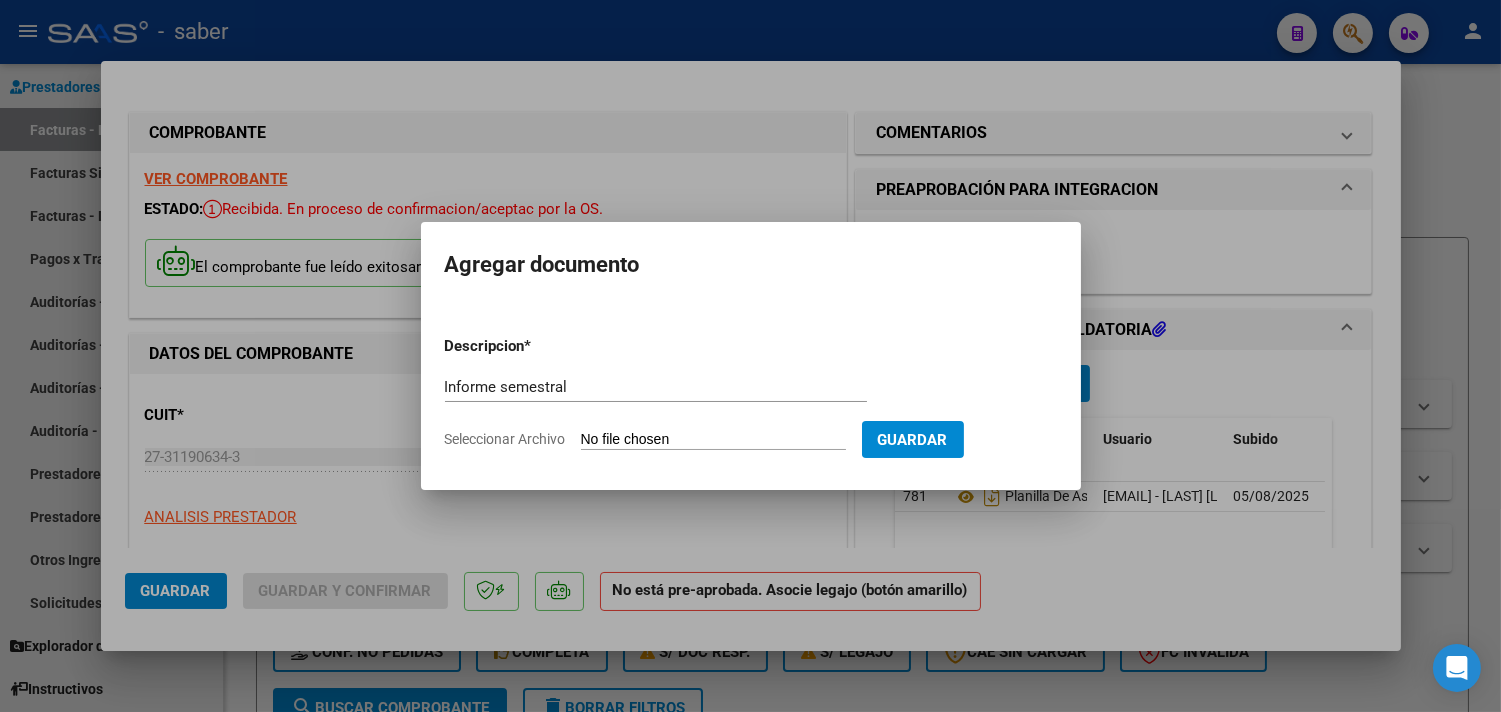 click on "Seleccionar Archivo" at bounding box center [713, 440] 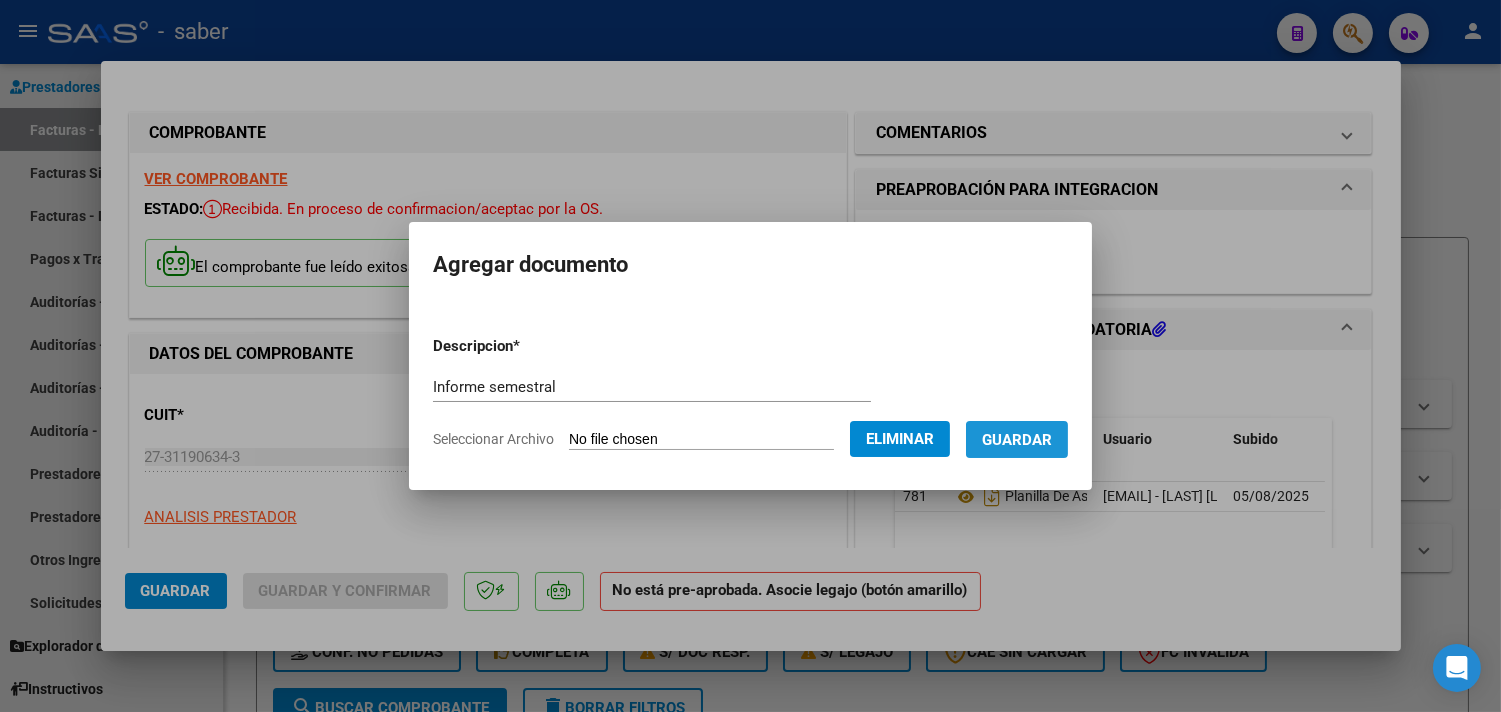 click on "Guardar" at bounding box center [1017, 439] 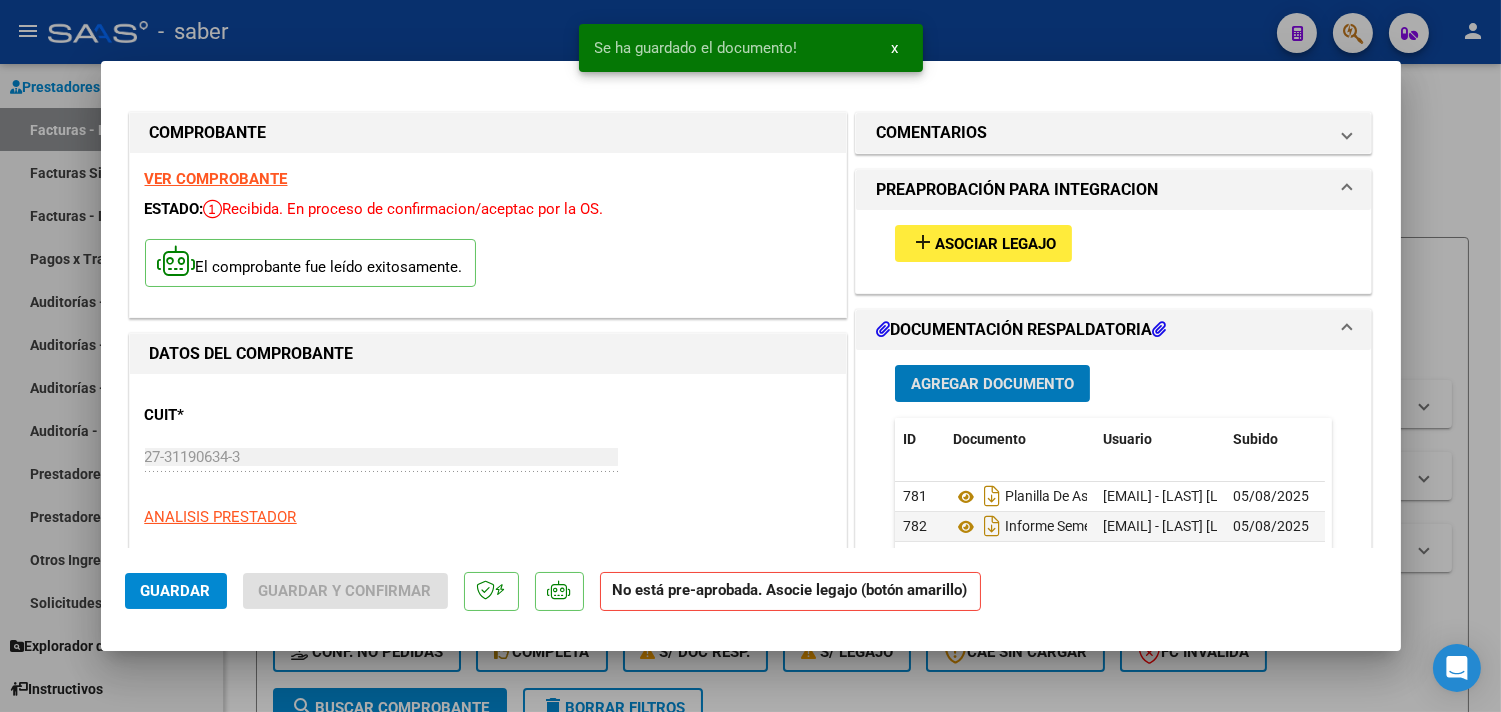 click on "add Asociar Legajo" at bounding box center [983, 243] 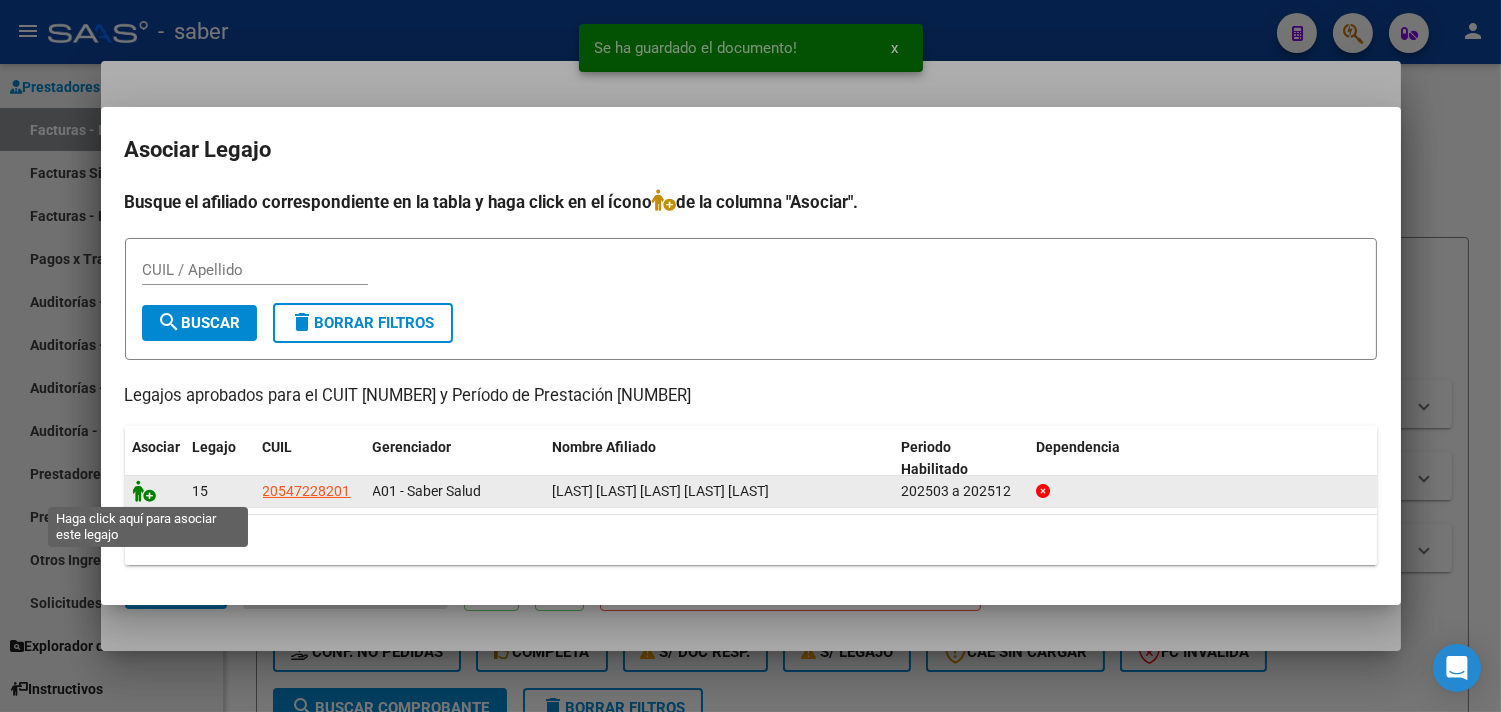 click 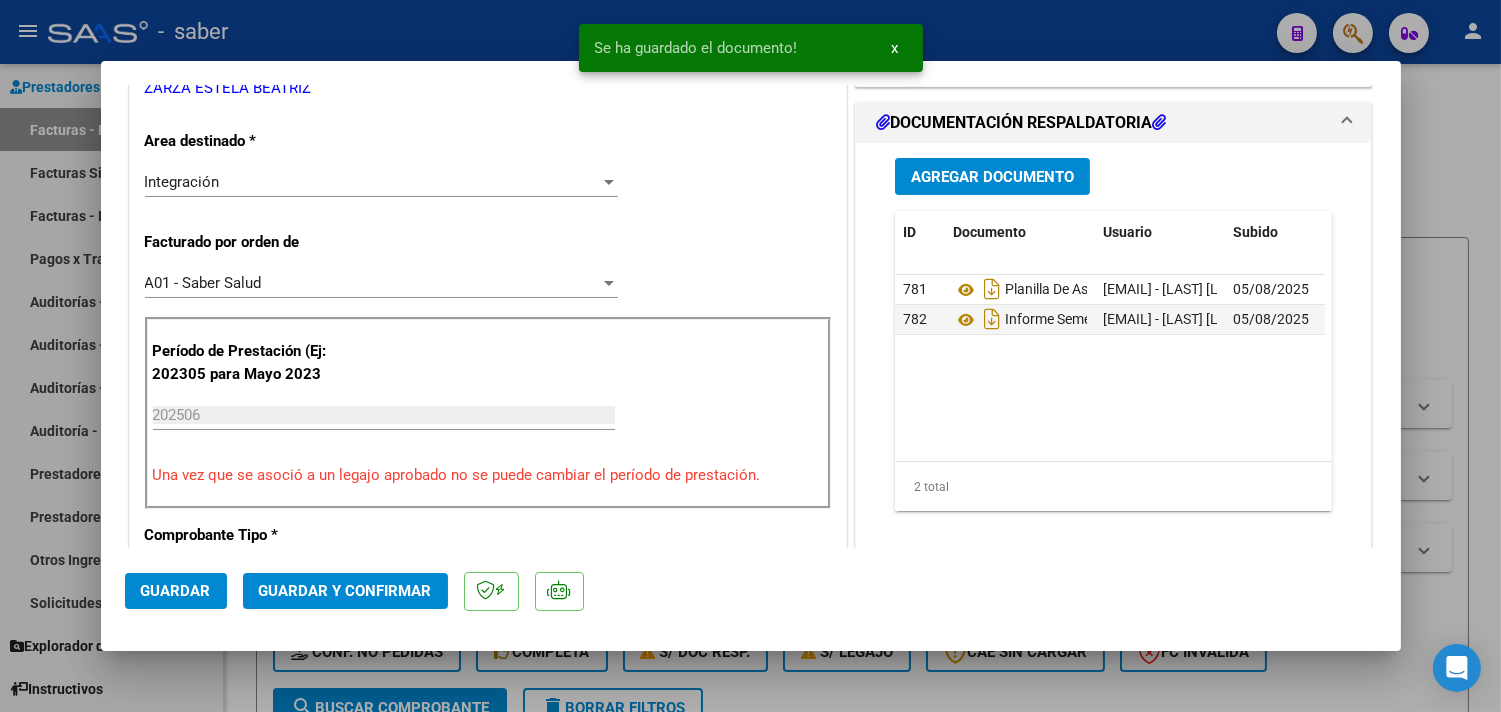 scroll, scrollTop: 555, scrollLeft: 0, axis: vertical 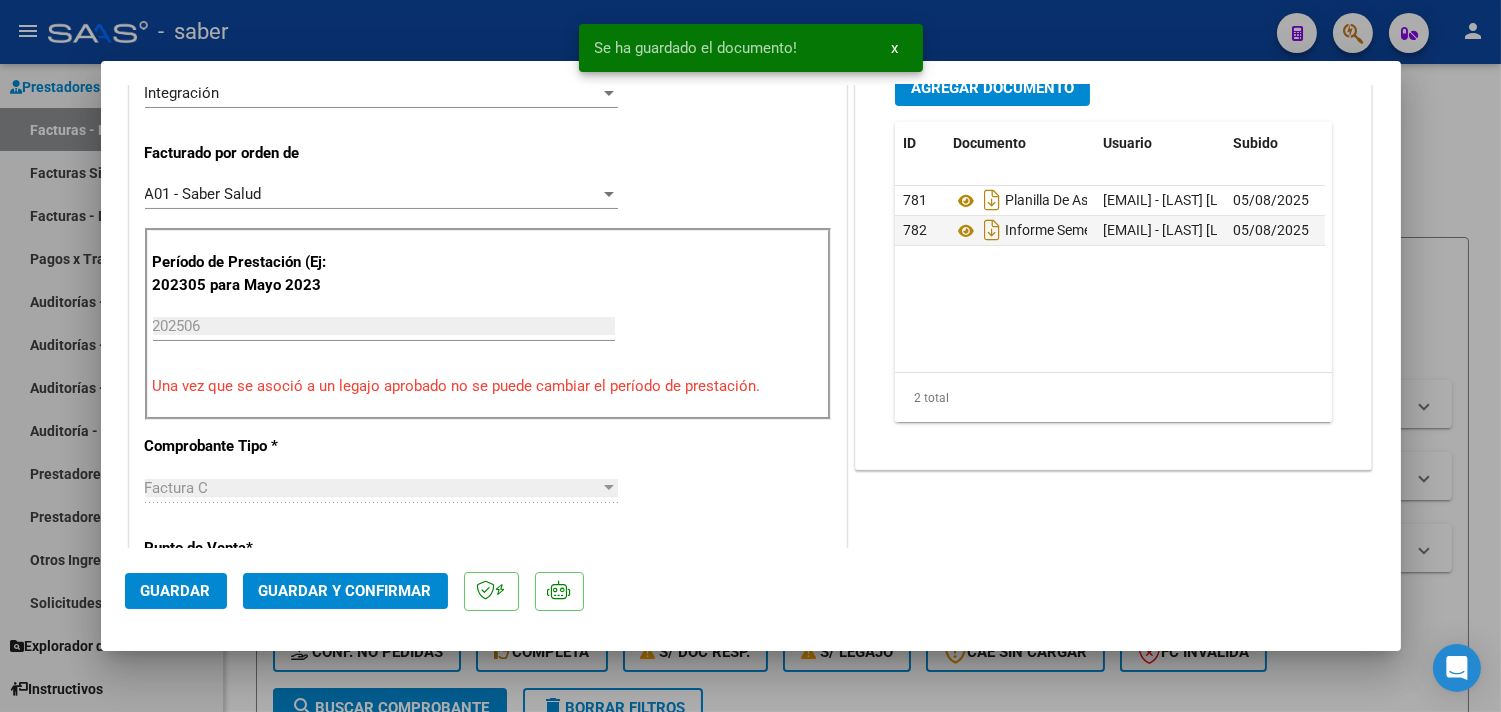 click on "Guardar" 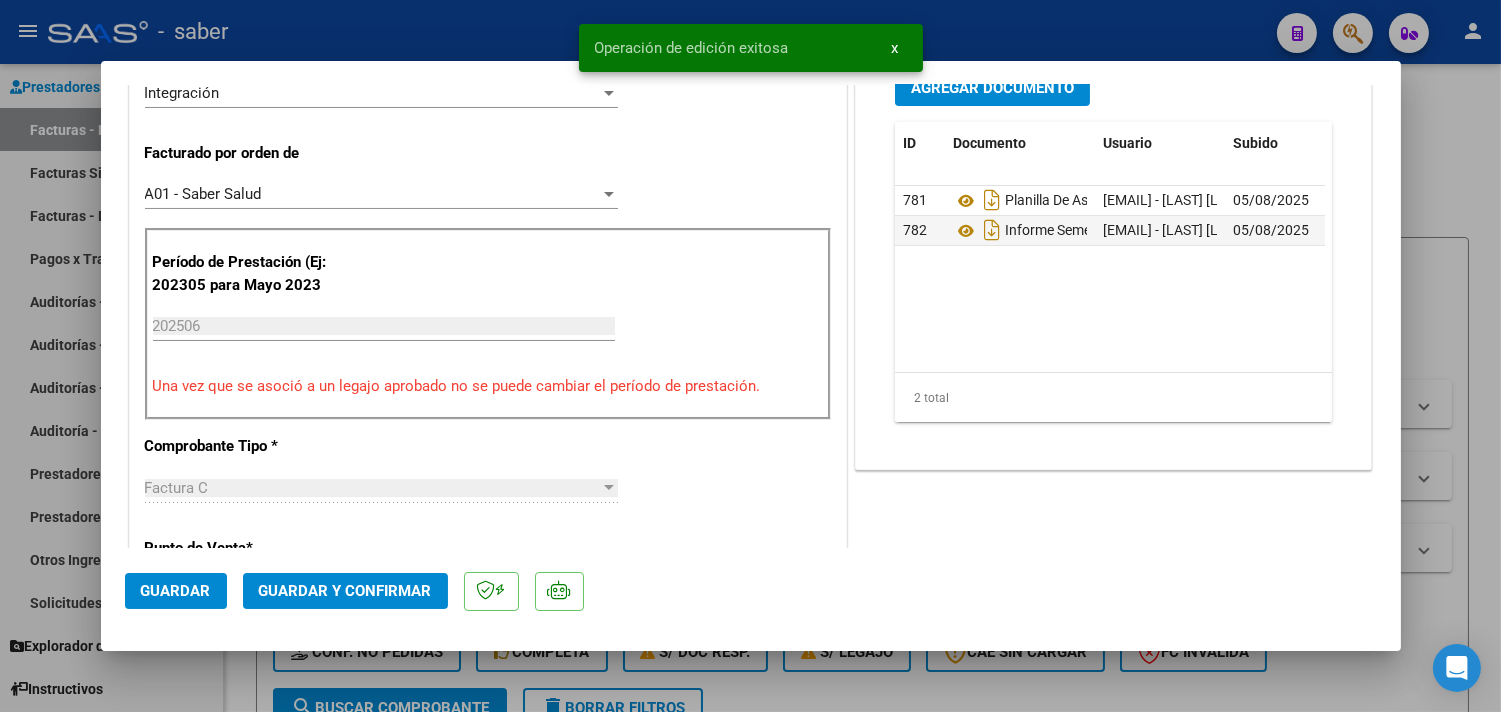 click at bounding box center (750, 356) 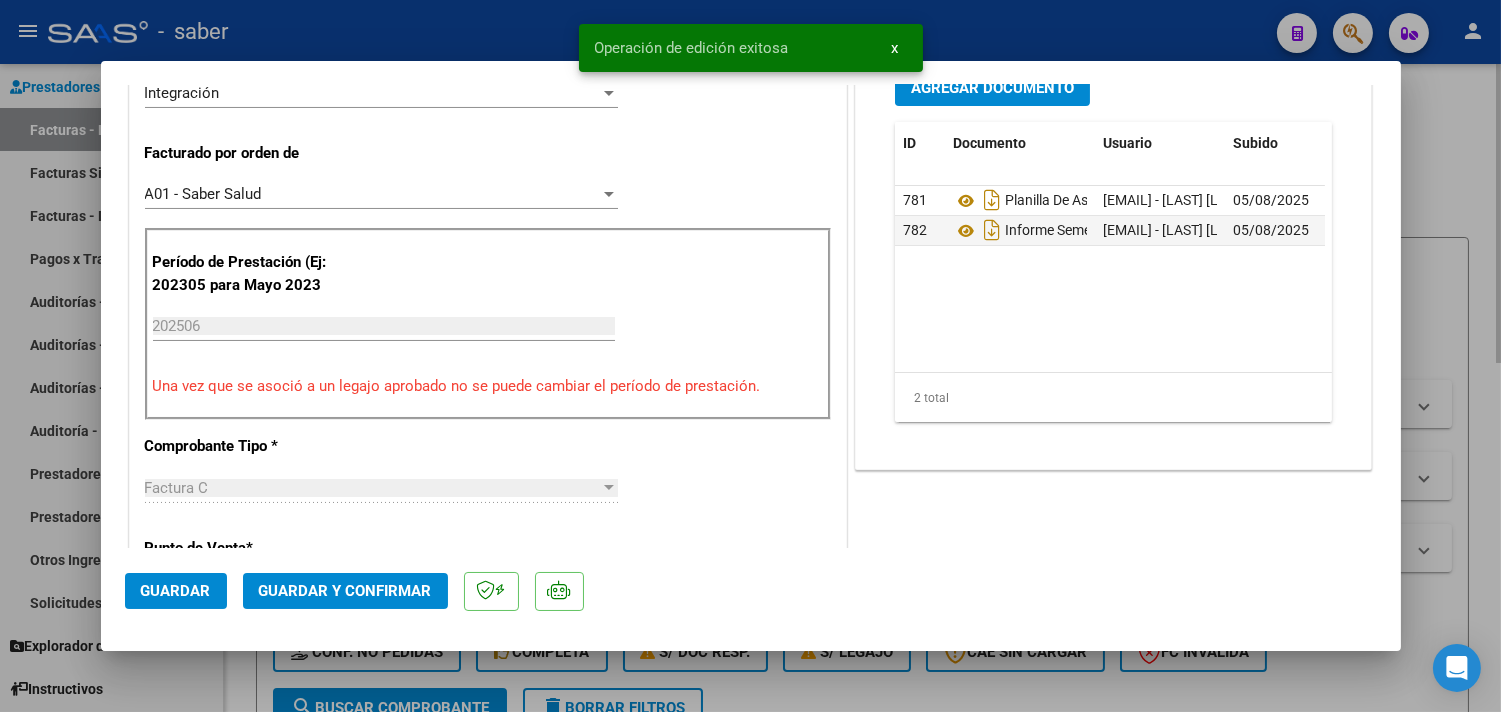 type 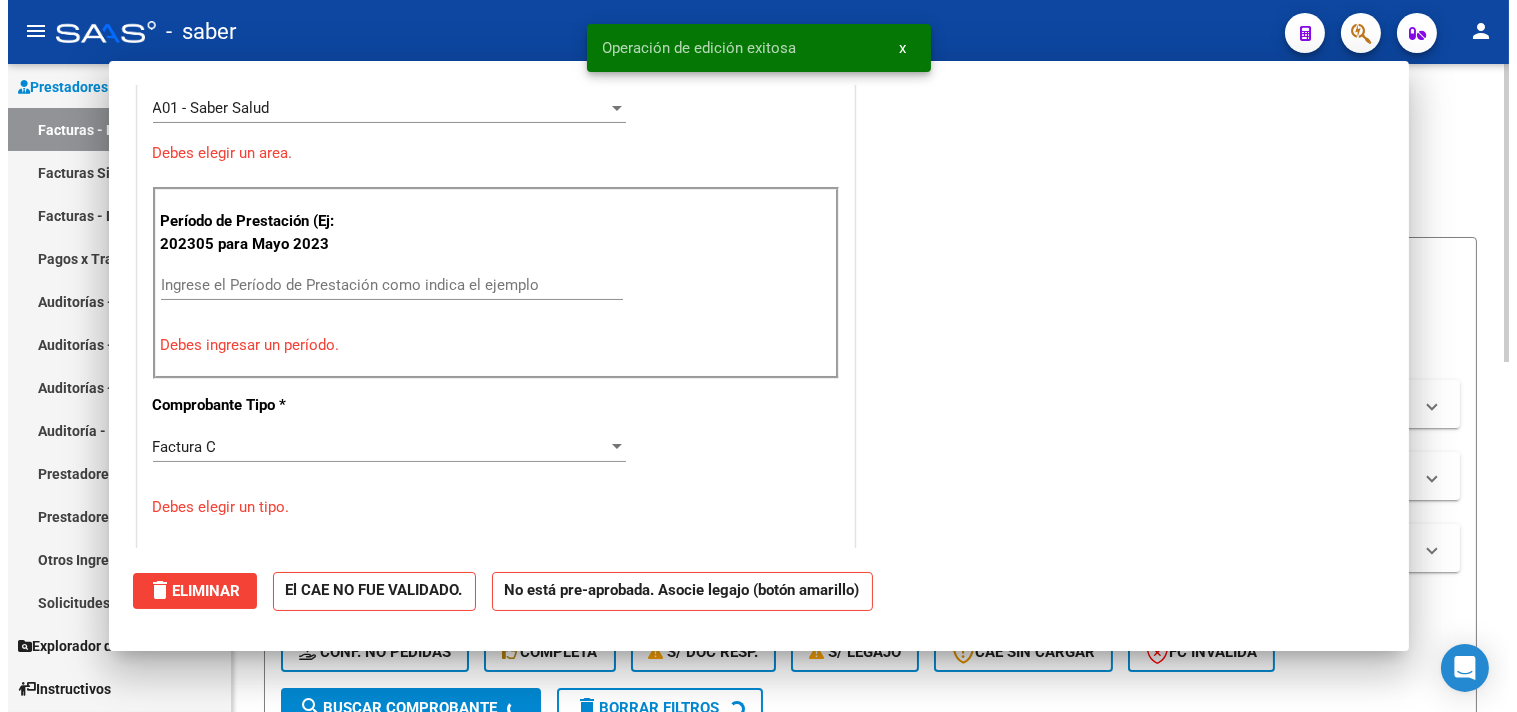 scroll, scrollTop: 470, scrollLeft: 0, axis: vertical 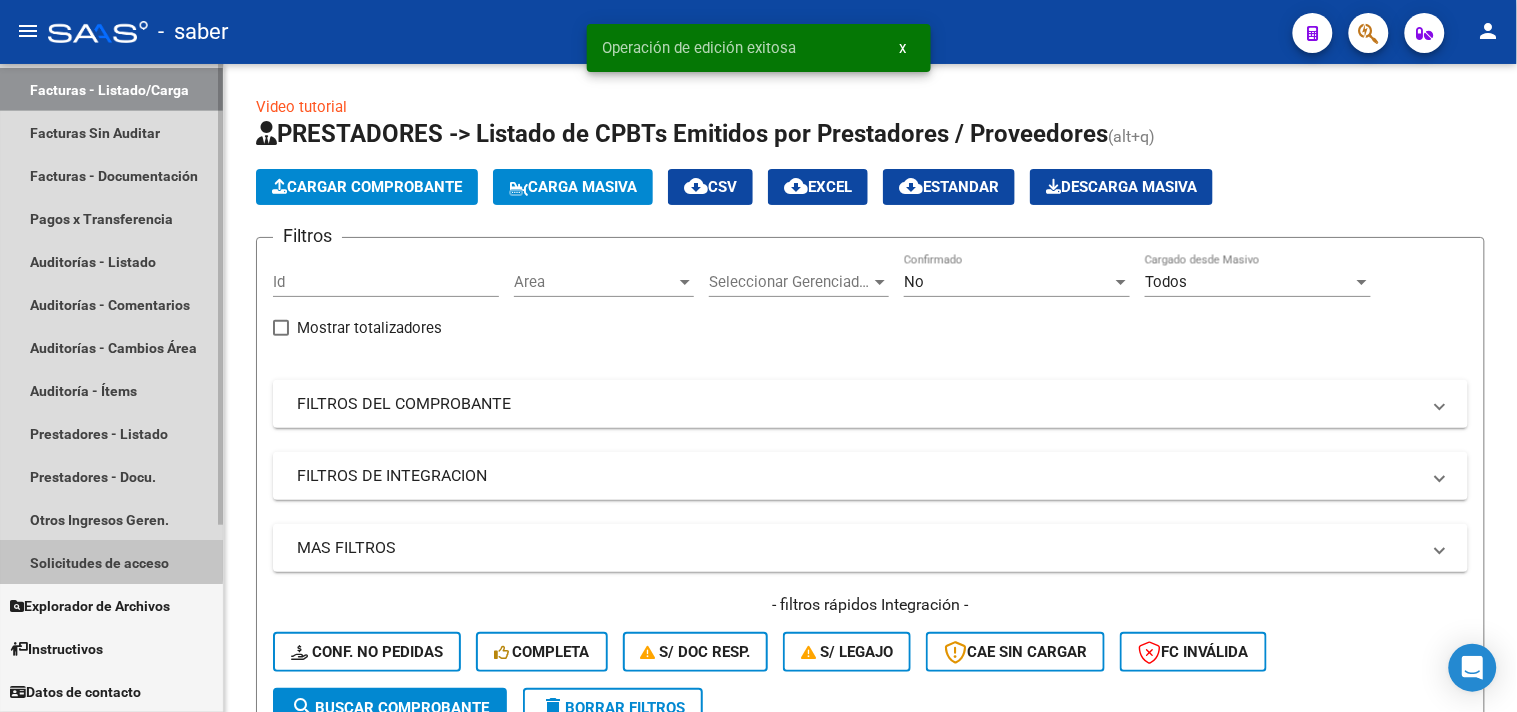 click on "Solicitudes de acceso" at bounding box center (111, 562) 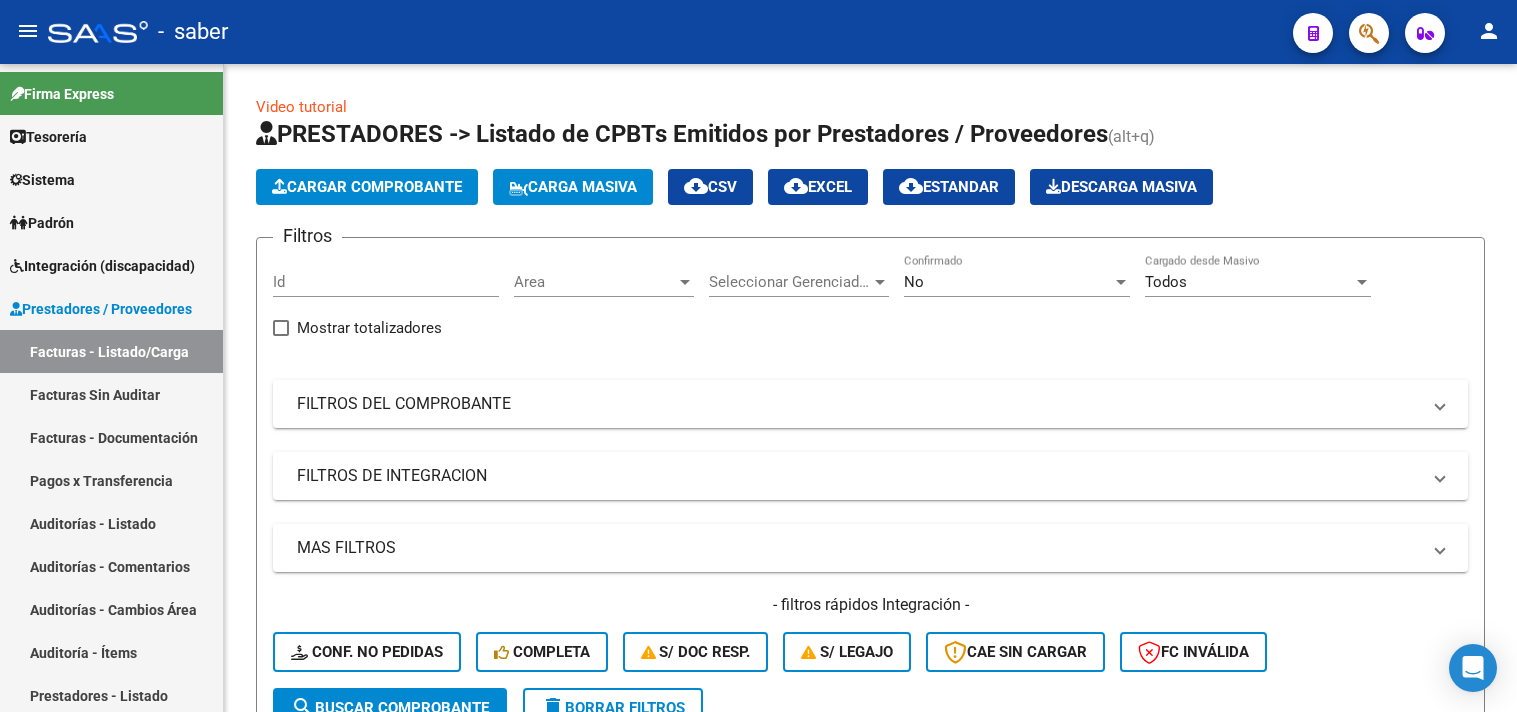 scroll, scrollTop: 0, scrollLeft: 0, axis: both 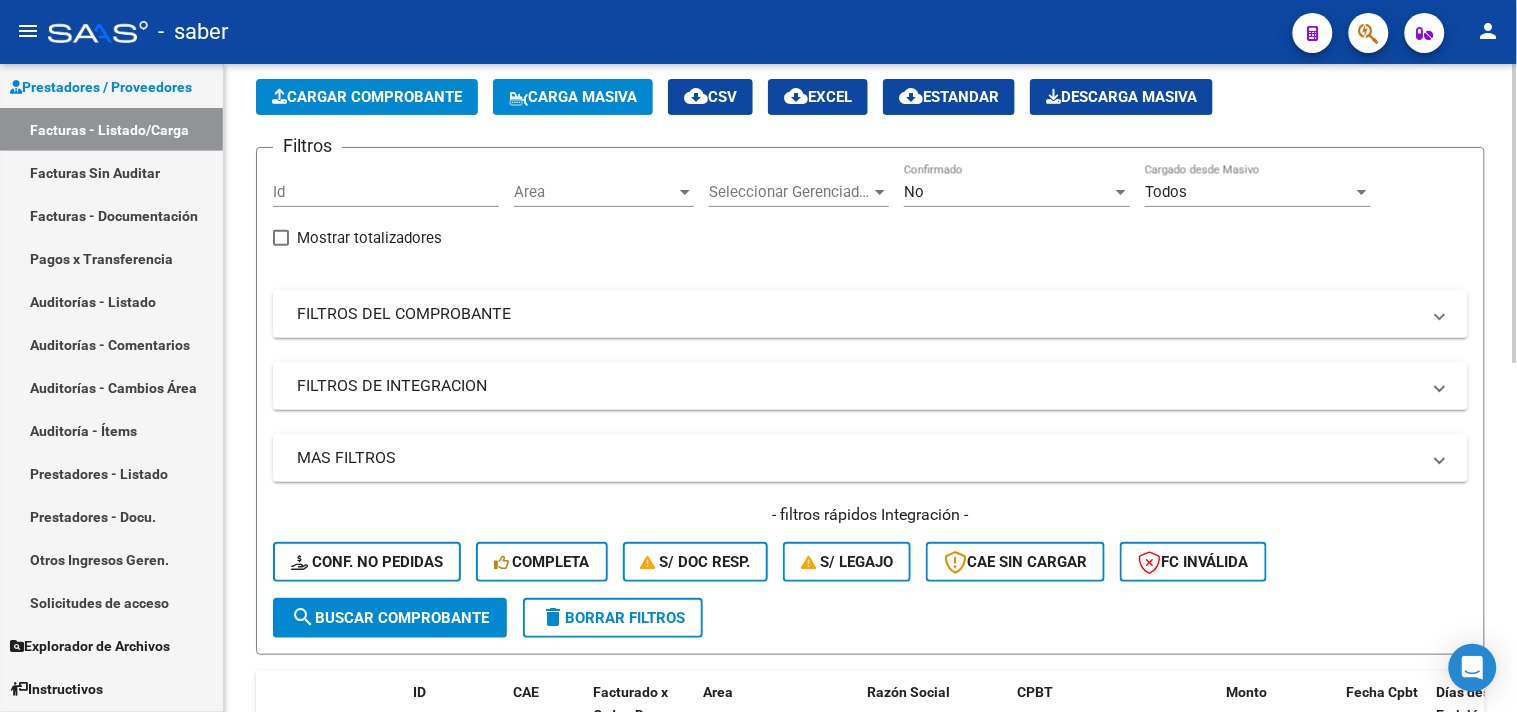 click on "Cargar Comprobante" 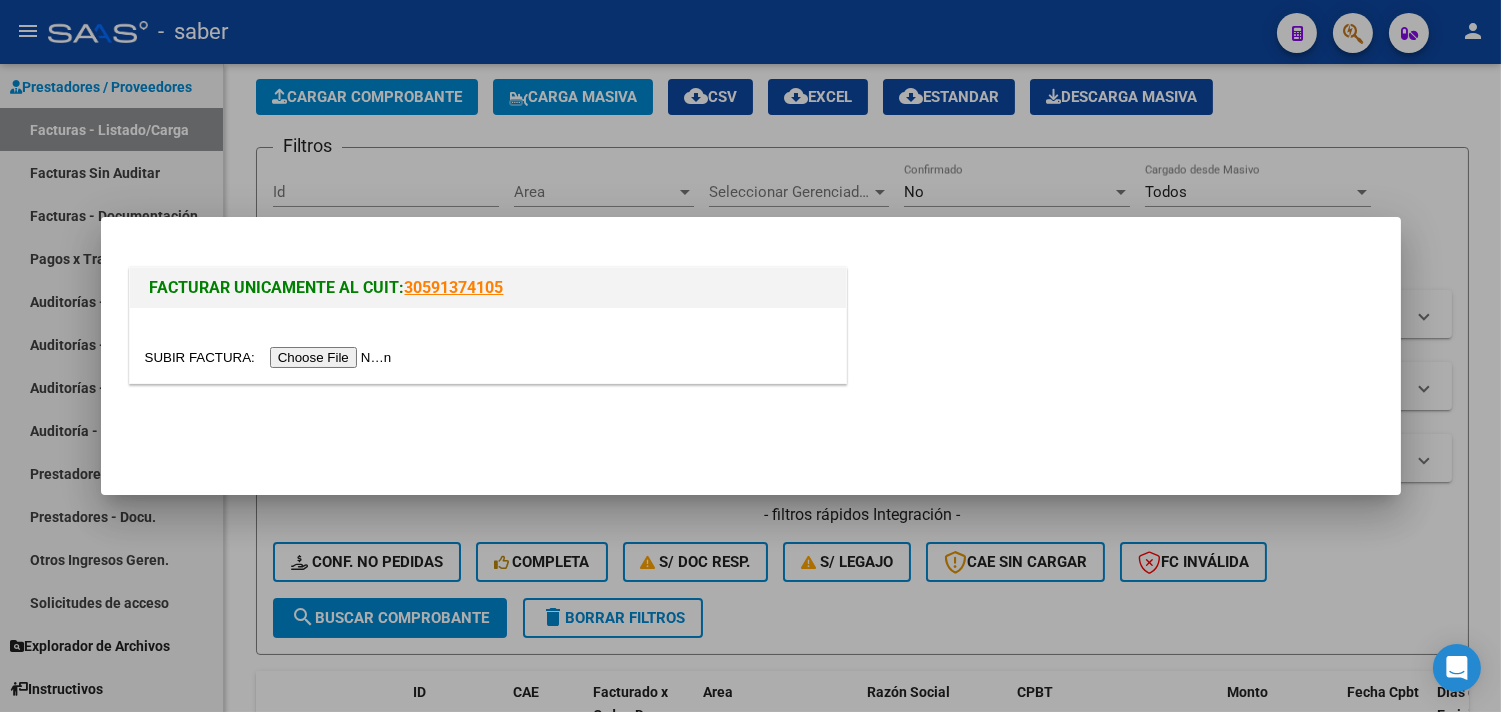 click at bounding box center (271, 357) 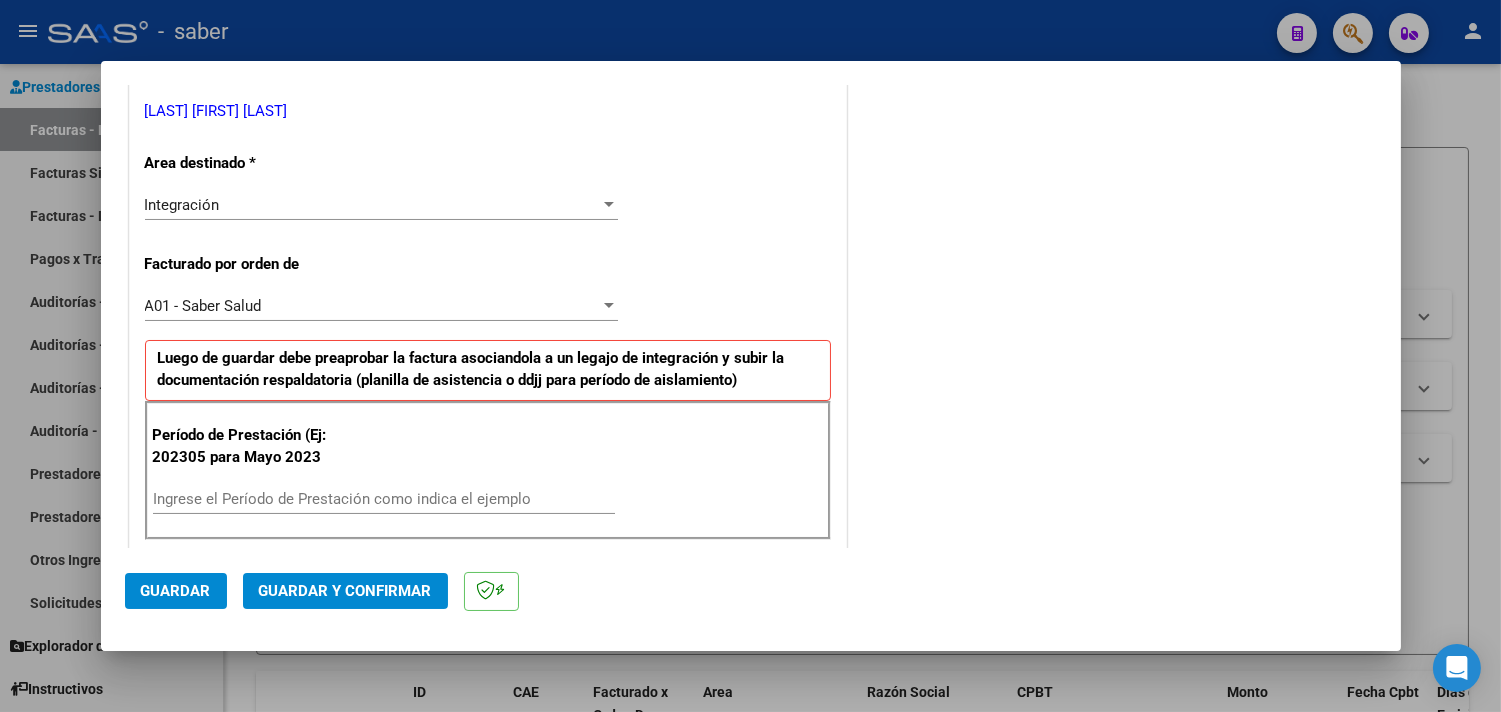 scroll, scrollTop: 444, scrollLeft: 0, axis: vertical 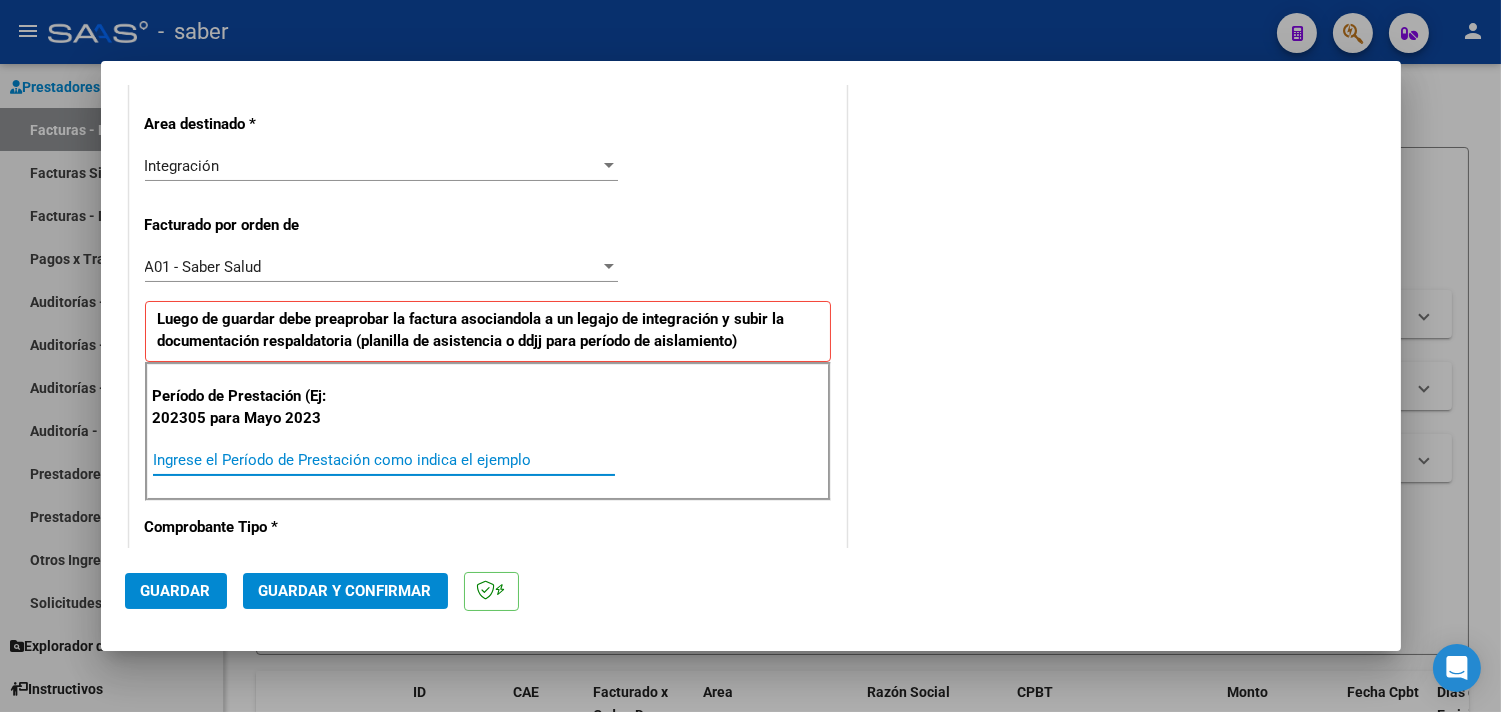 click on "Ingrese el Período de Prestación como indica el ejemplo" at bounding box center [384, 460] 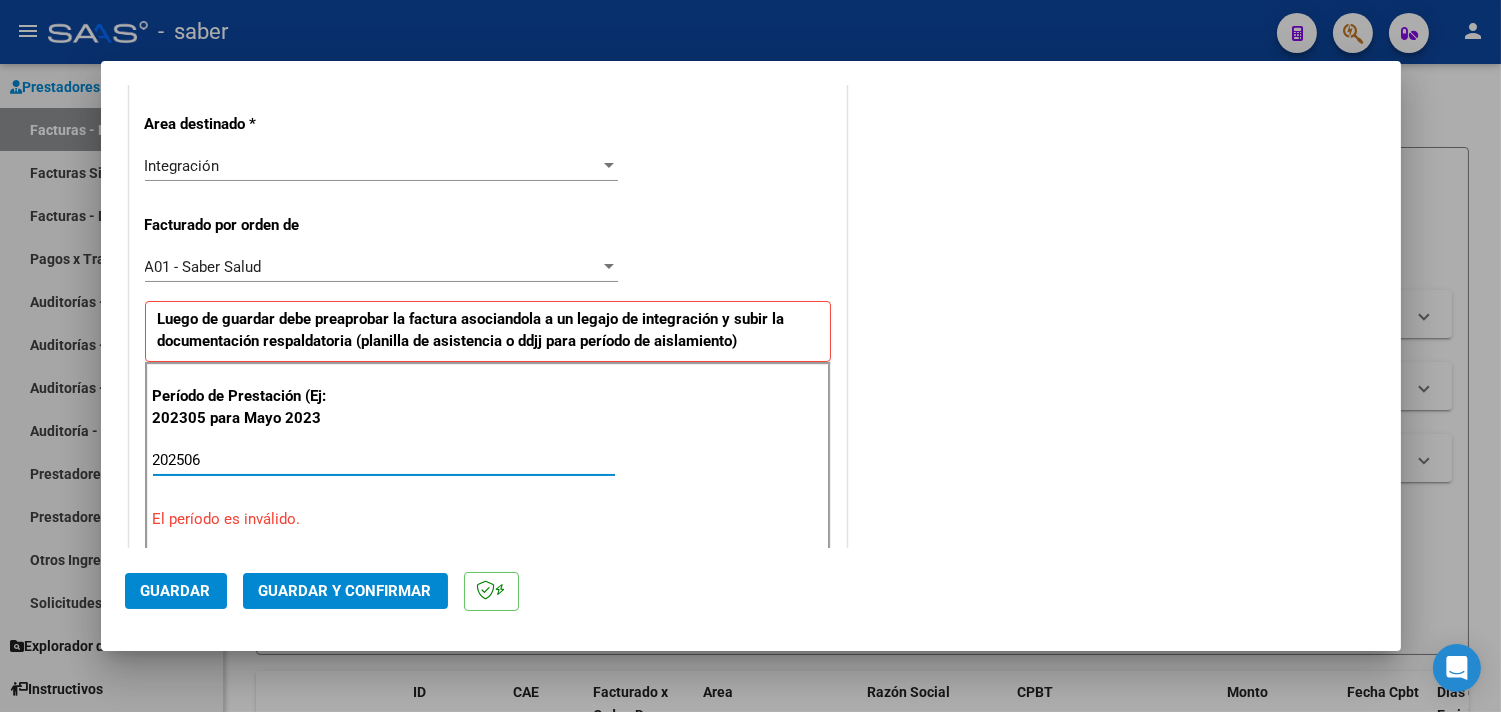 type on "202506" 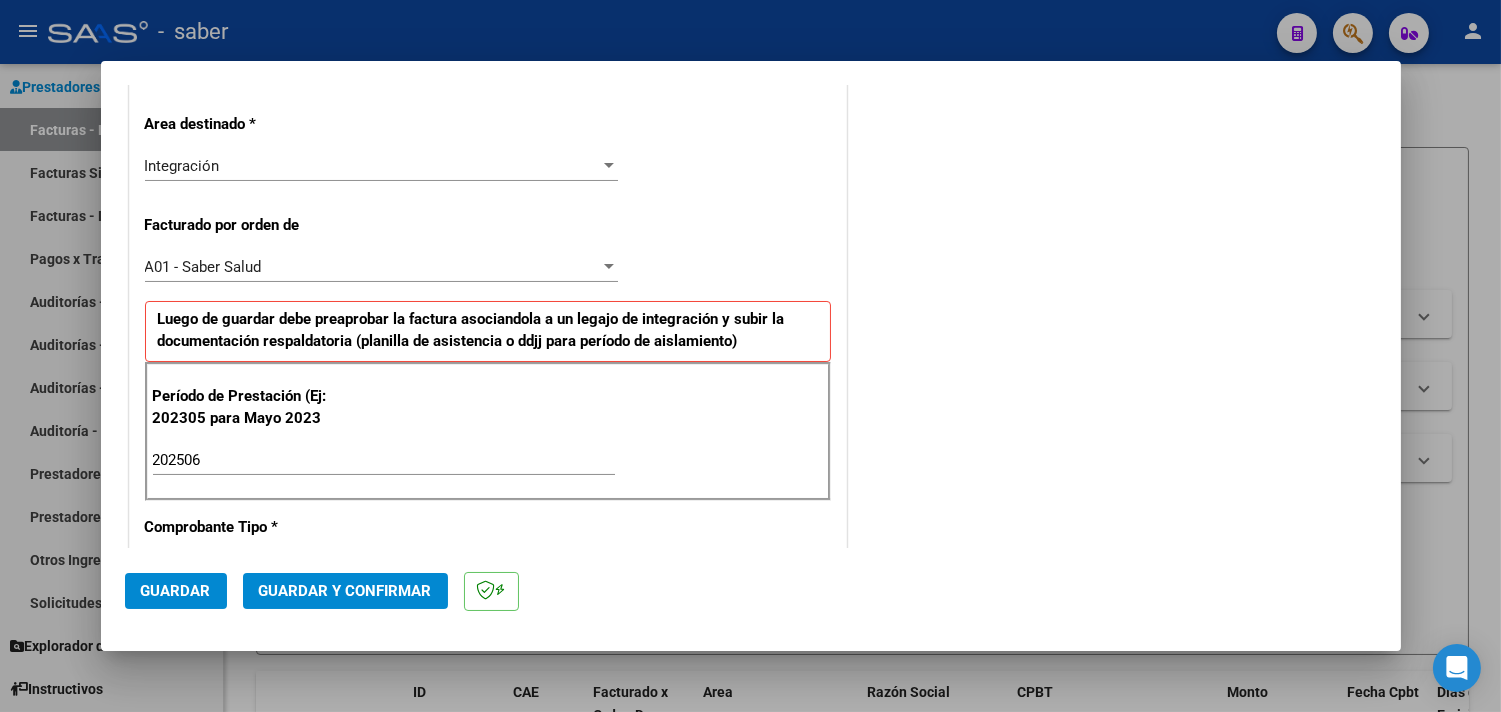 scroll, scrollTop: 1344, scrollLeft: 0, axis: vertical 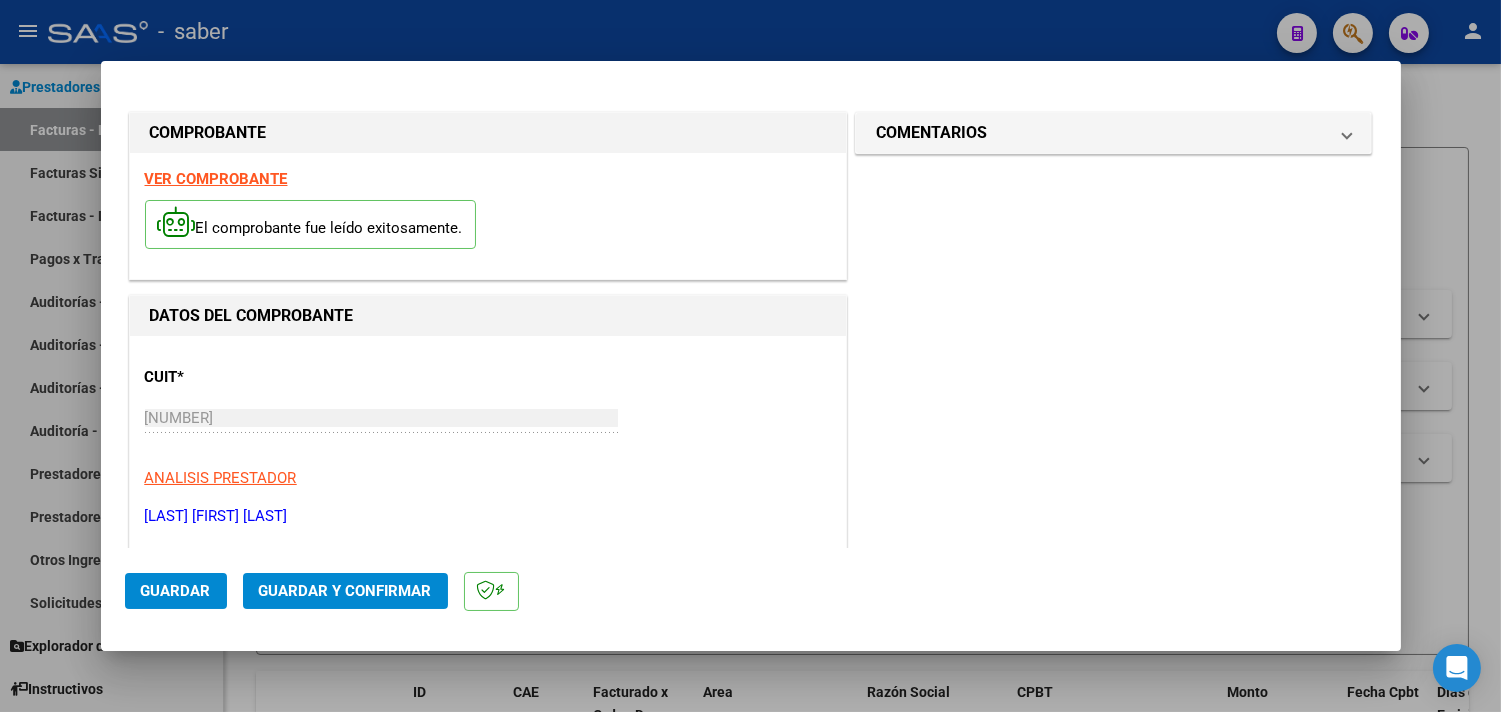 click on "Guardar" 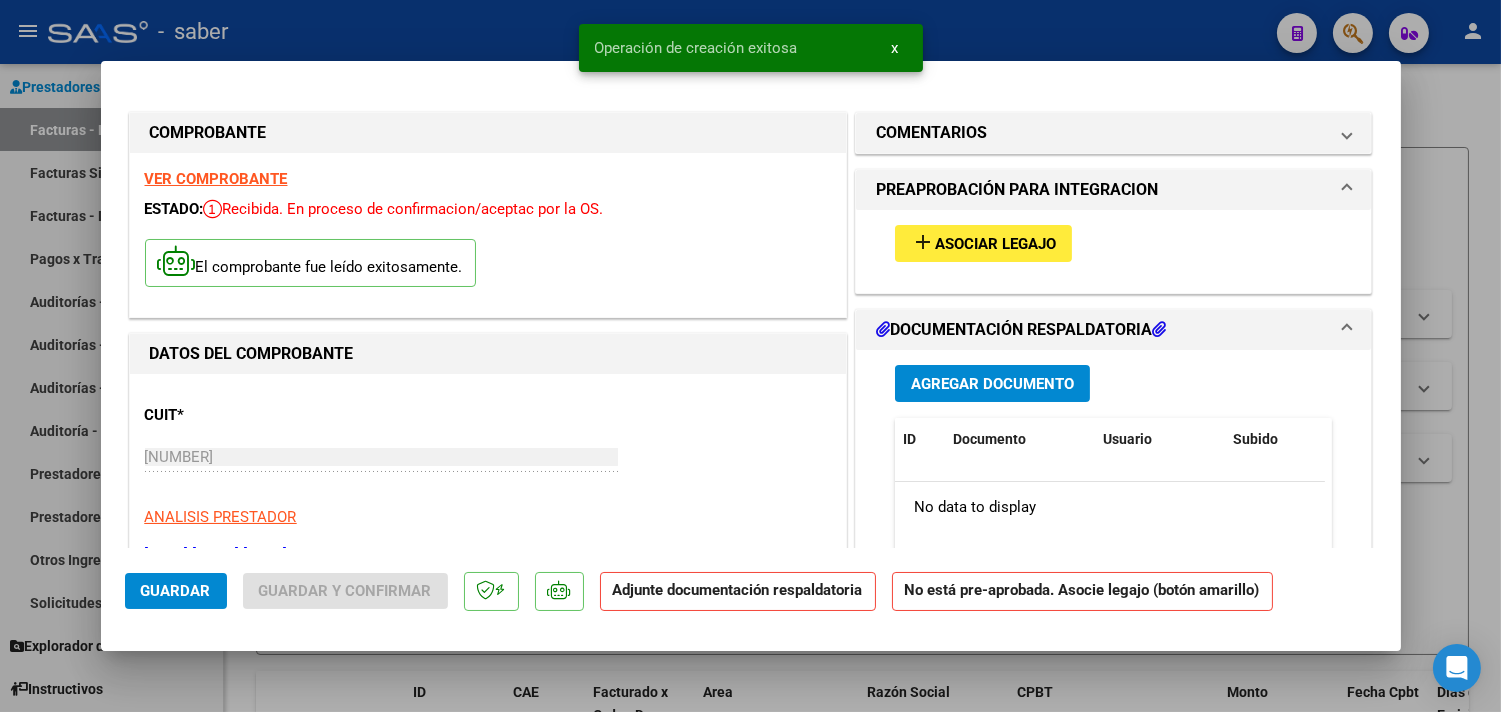 click on "Agregar Documento" at bounding box center (992, 384) 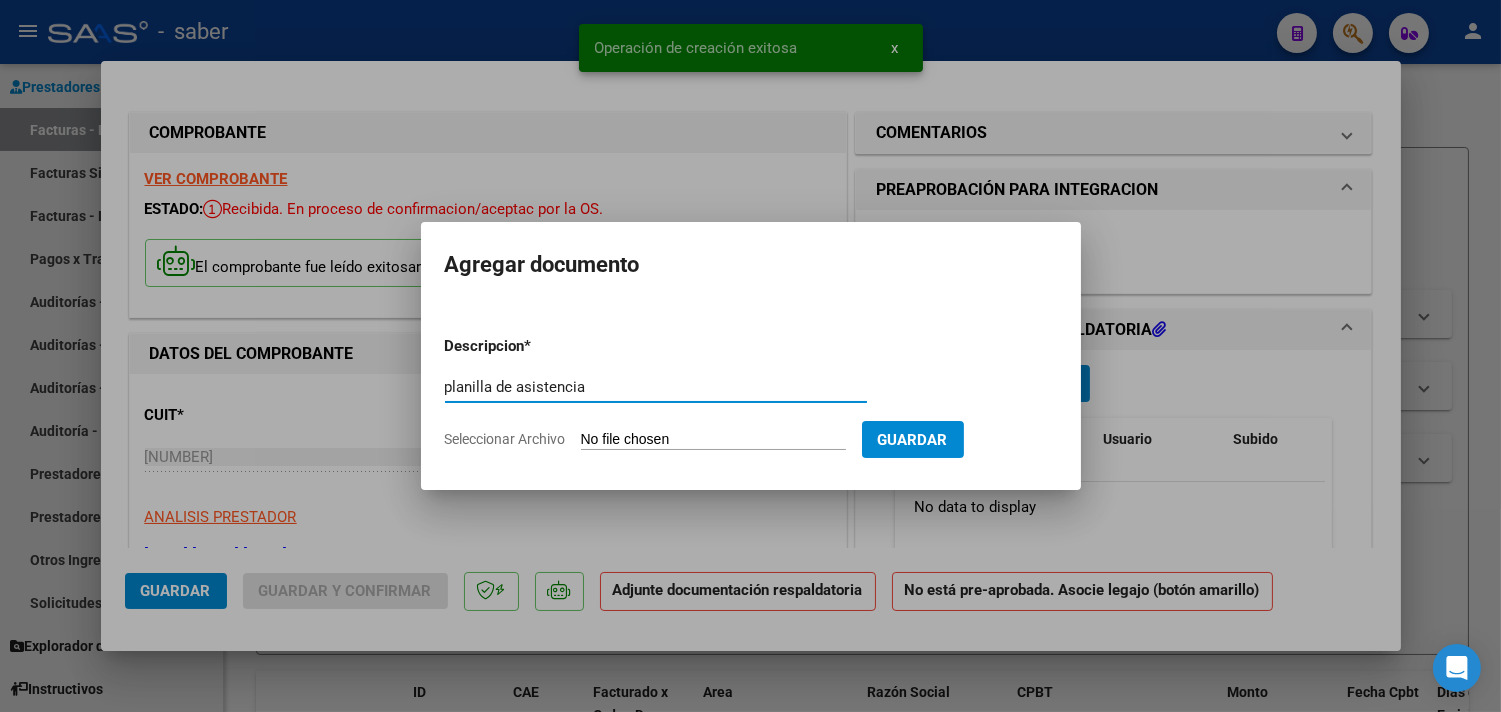 type on "planilla de asistencia" 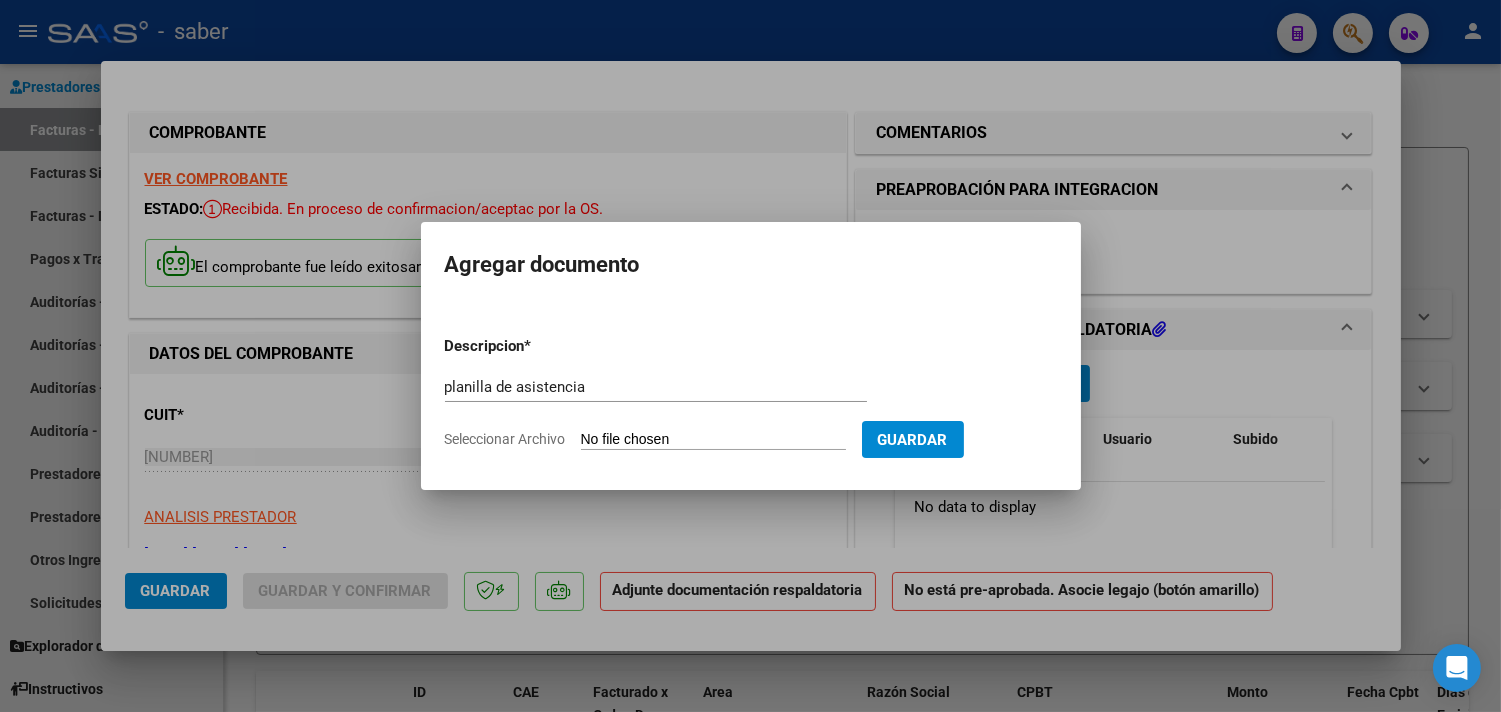 type on "C:\fakepath\PA BURGOS I 88 202506.pdf" 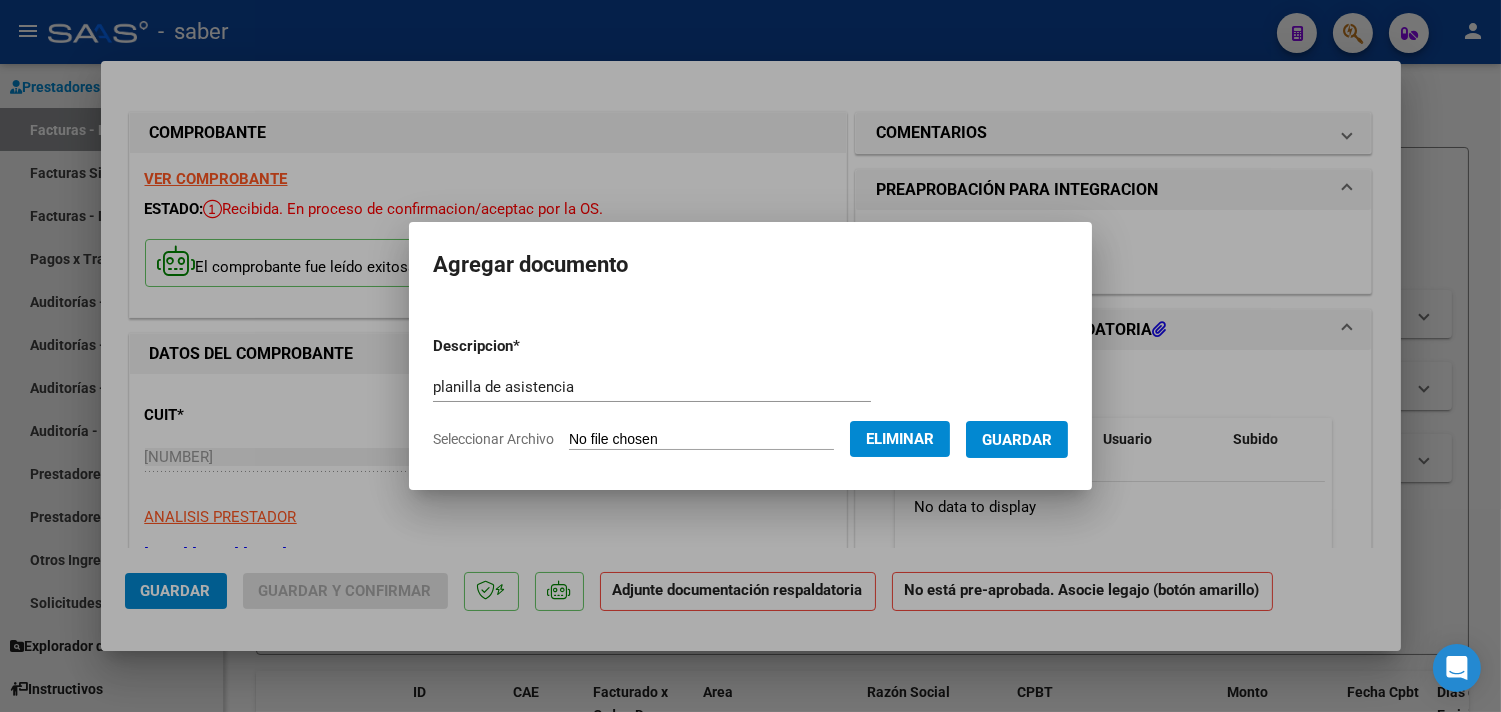click on "Guardar" at bounding box center [1017, 440] 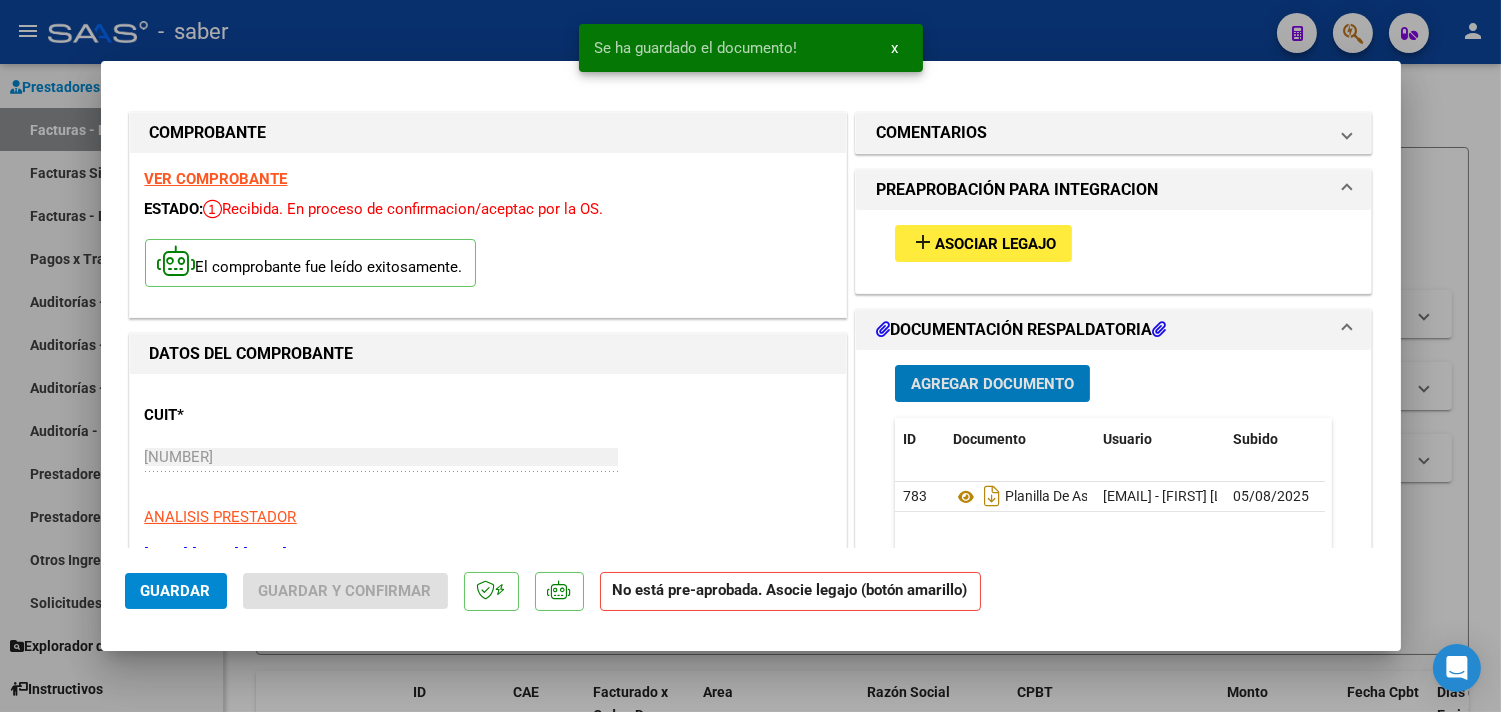 click on "Agregar Documento" at bounding box center (992, 384) 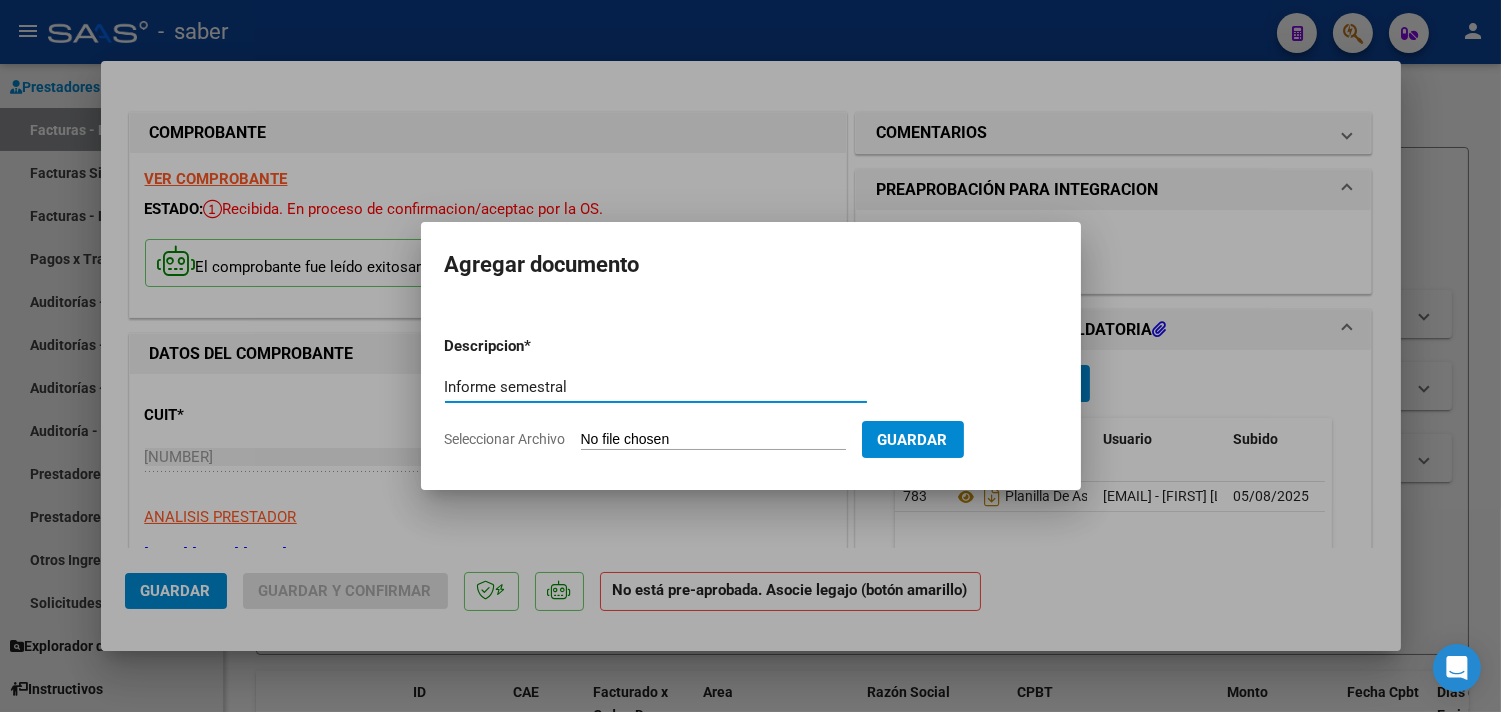 type on "Informe semestral" 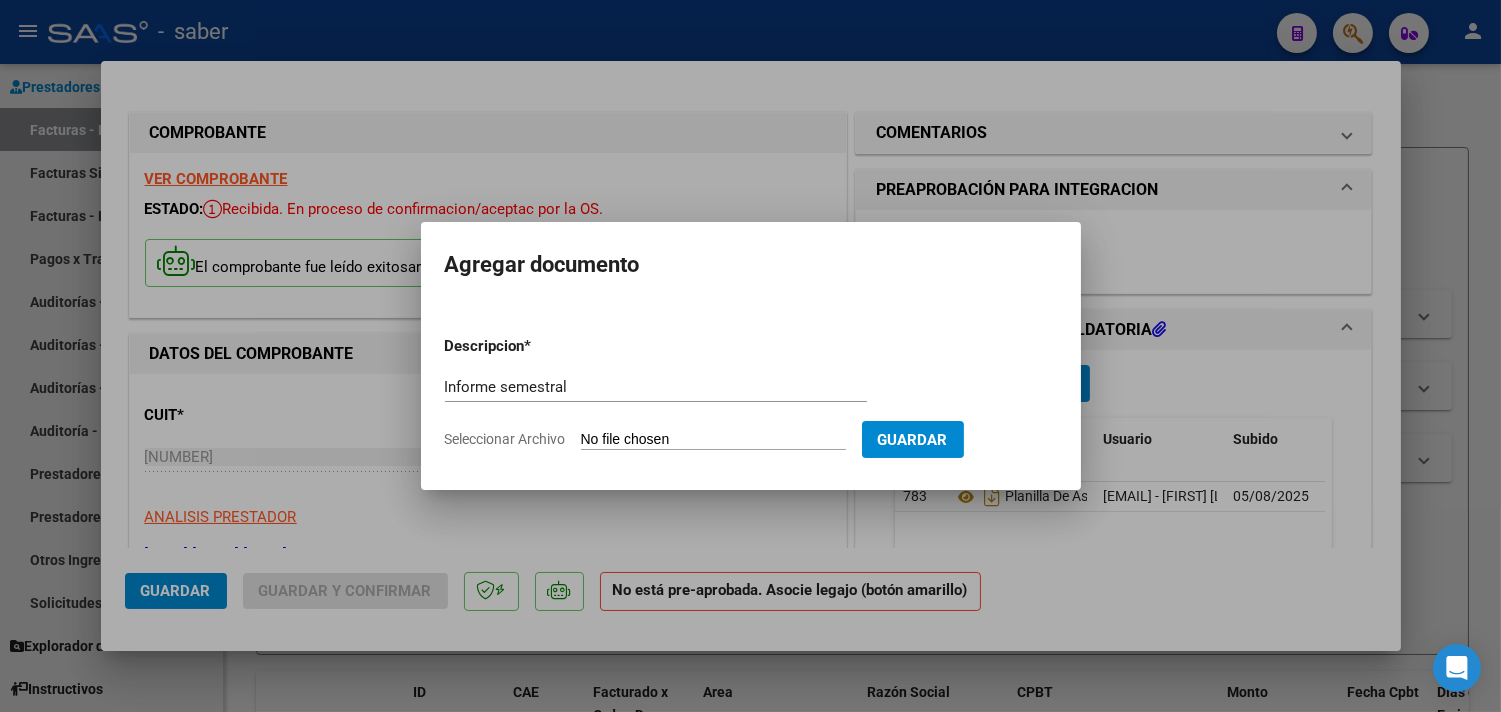 click on "Seleccionar Archivo" at bounding box center (713, 440) 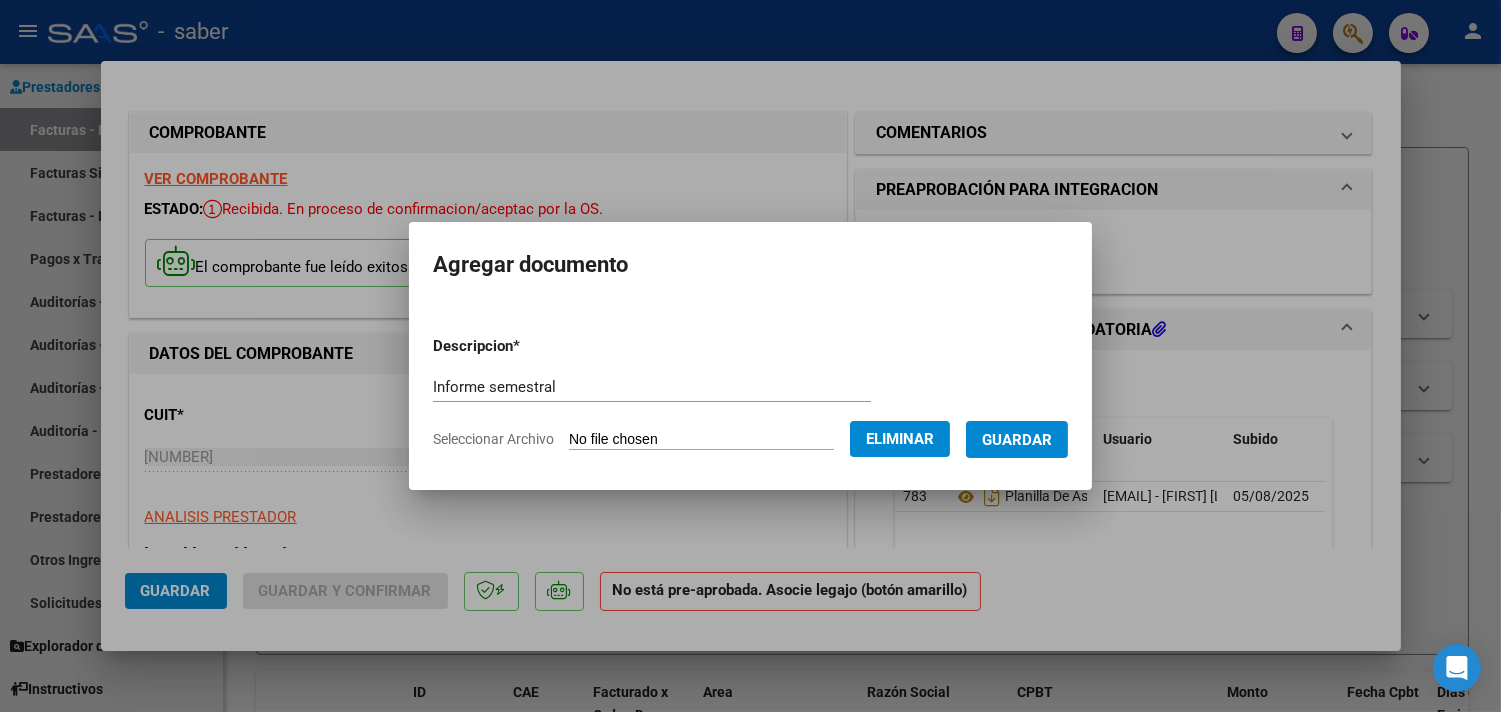 click on "Guardar" at bounding box center (1017, 440) 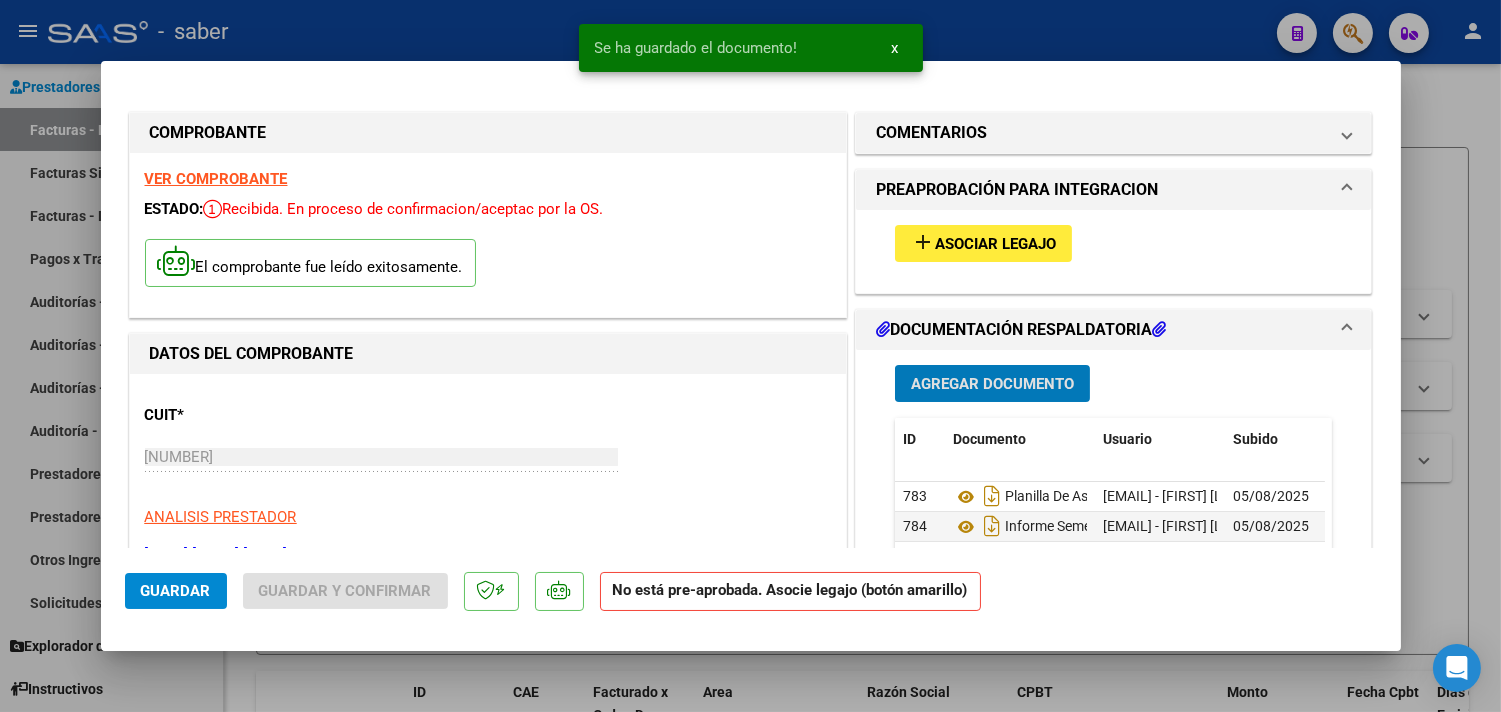scroll, scrollTop: 111, scrollLeft: 0, axis: vertical 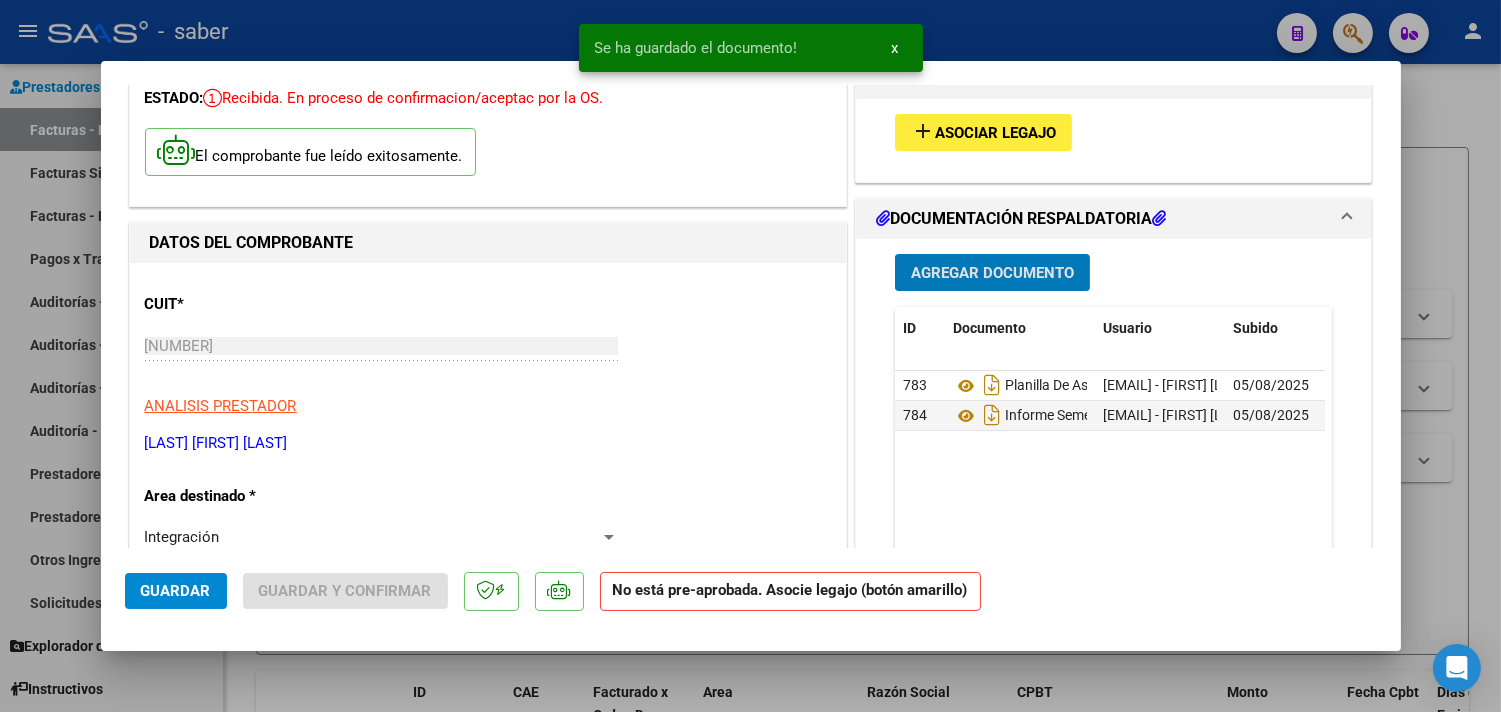 click on "Asociar Legajo" at bounding box center [995, 133] 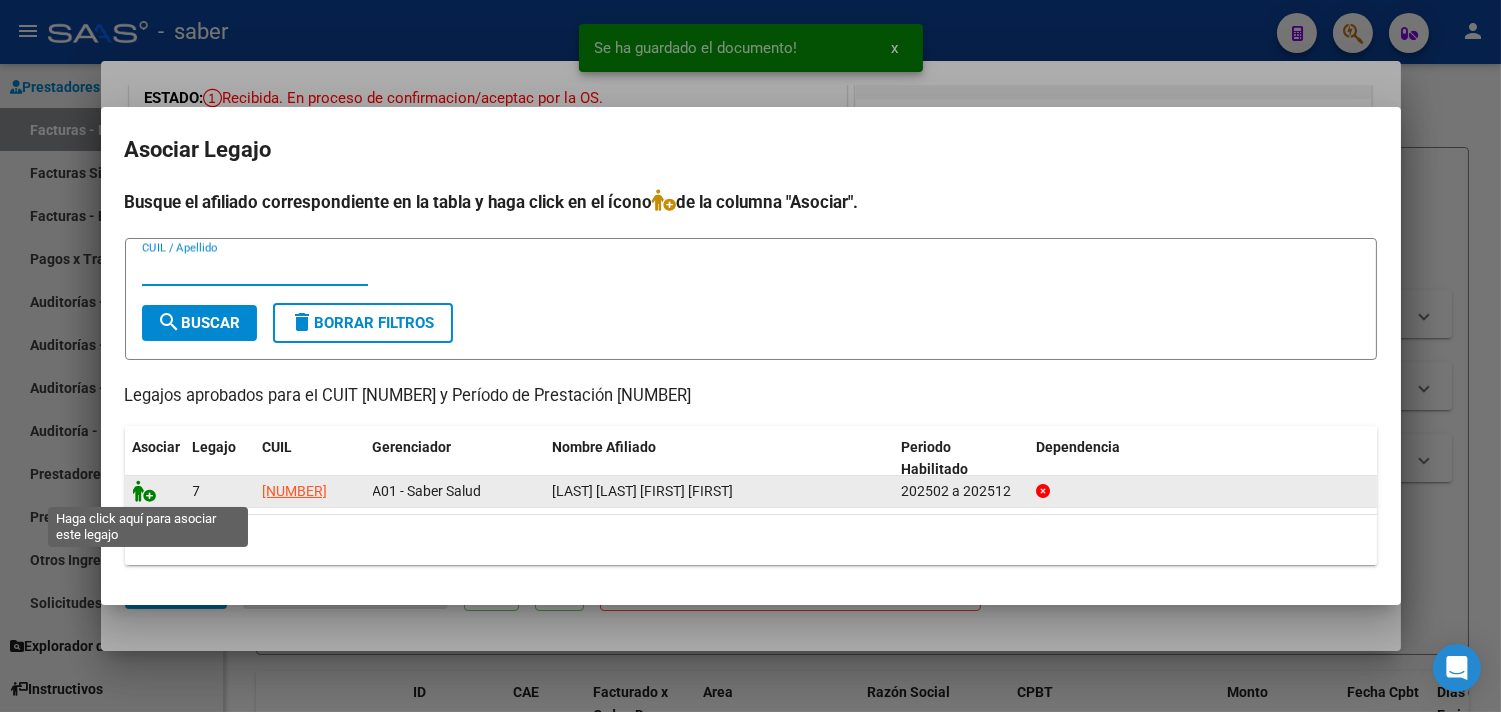 click 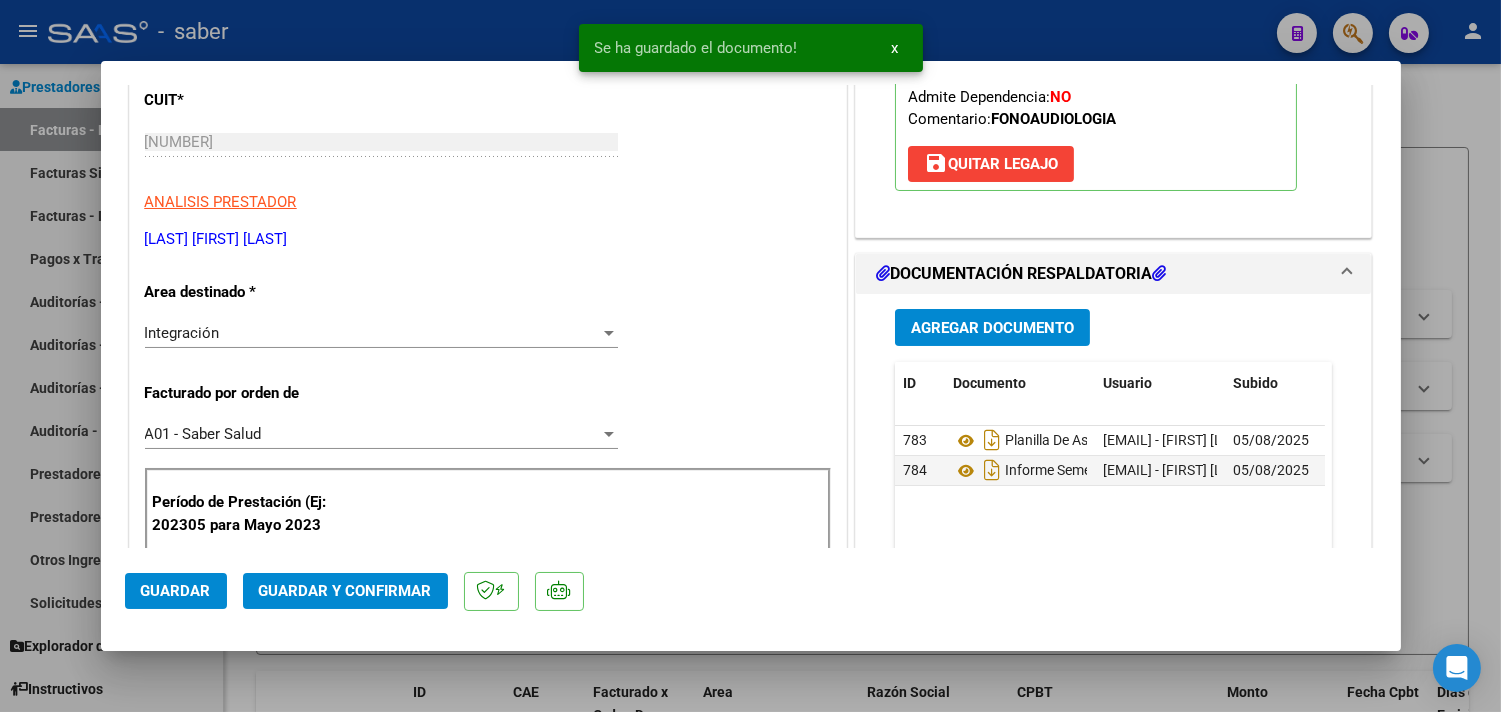 scroll, scrollTop: 333, scrollLeft: 0, axis: vertical 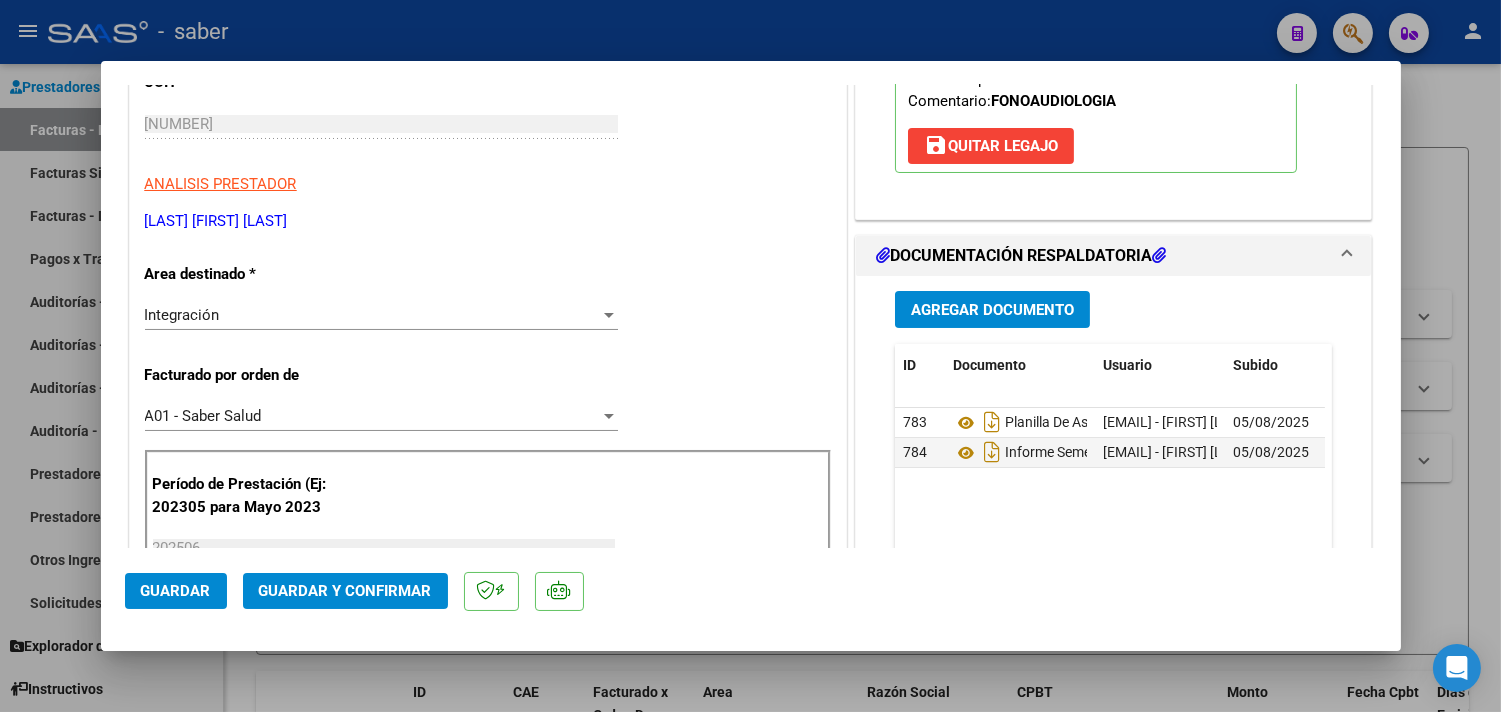 click on "Guardar" 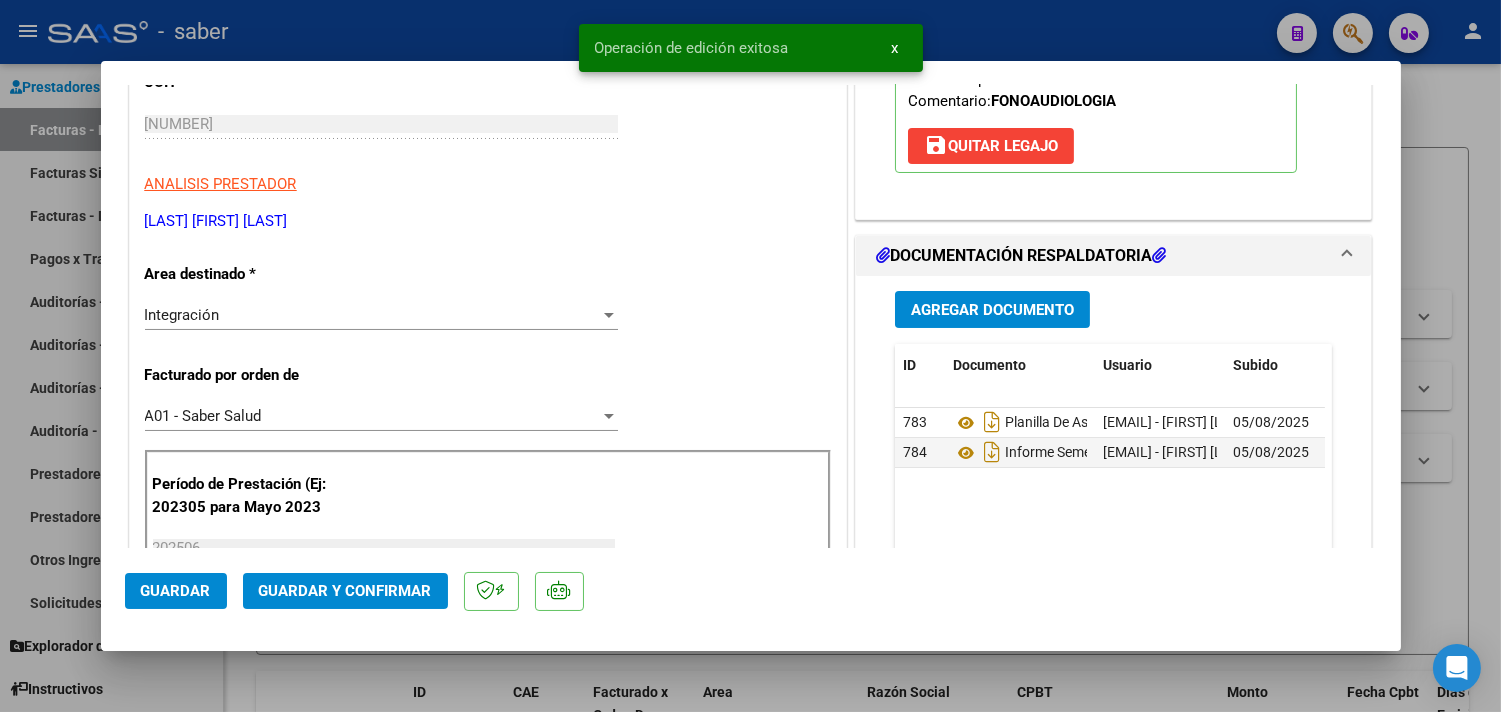 click at bounding box center [750, 356] 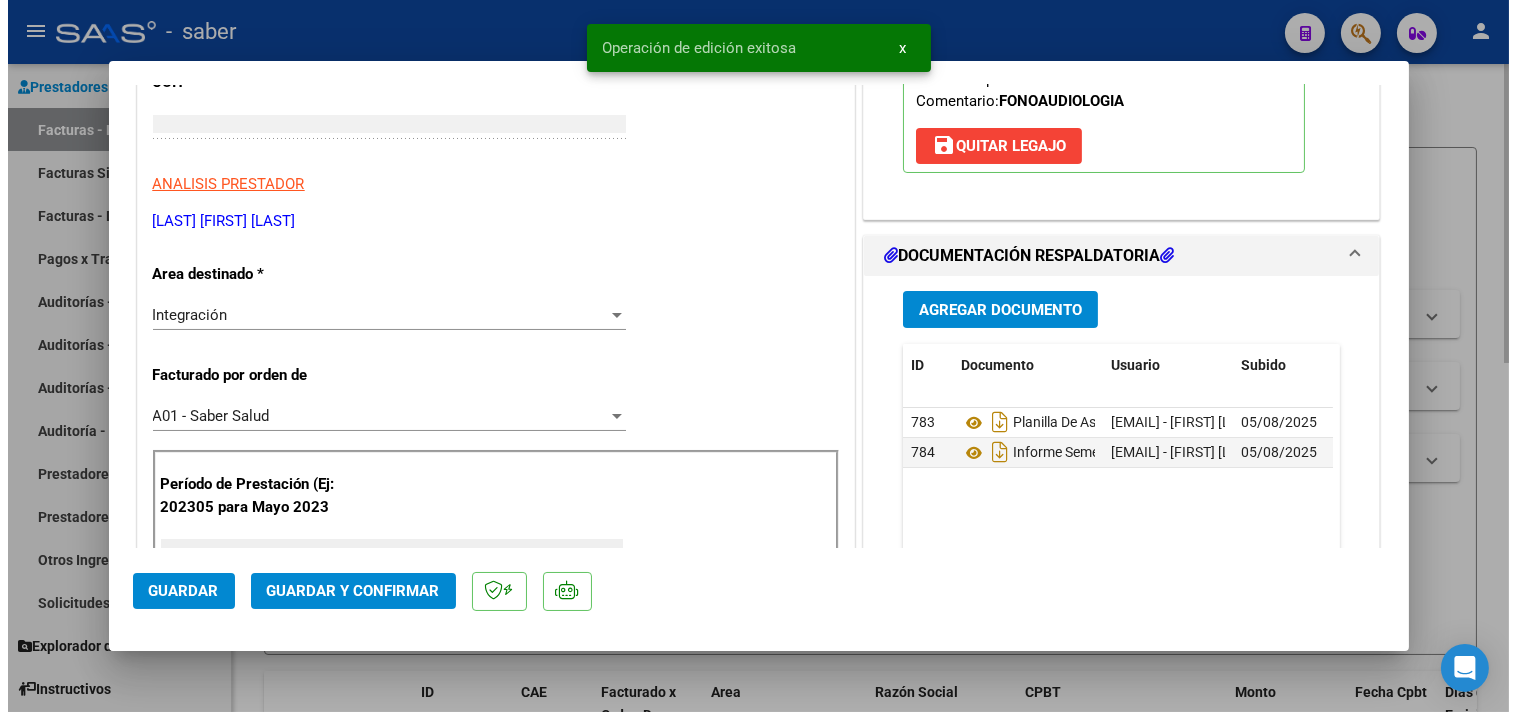 scroll, scrollTop: 272, scrollLeft: 0, axis: vertical 